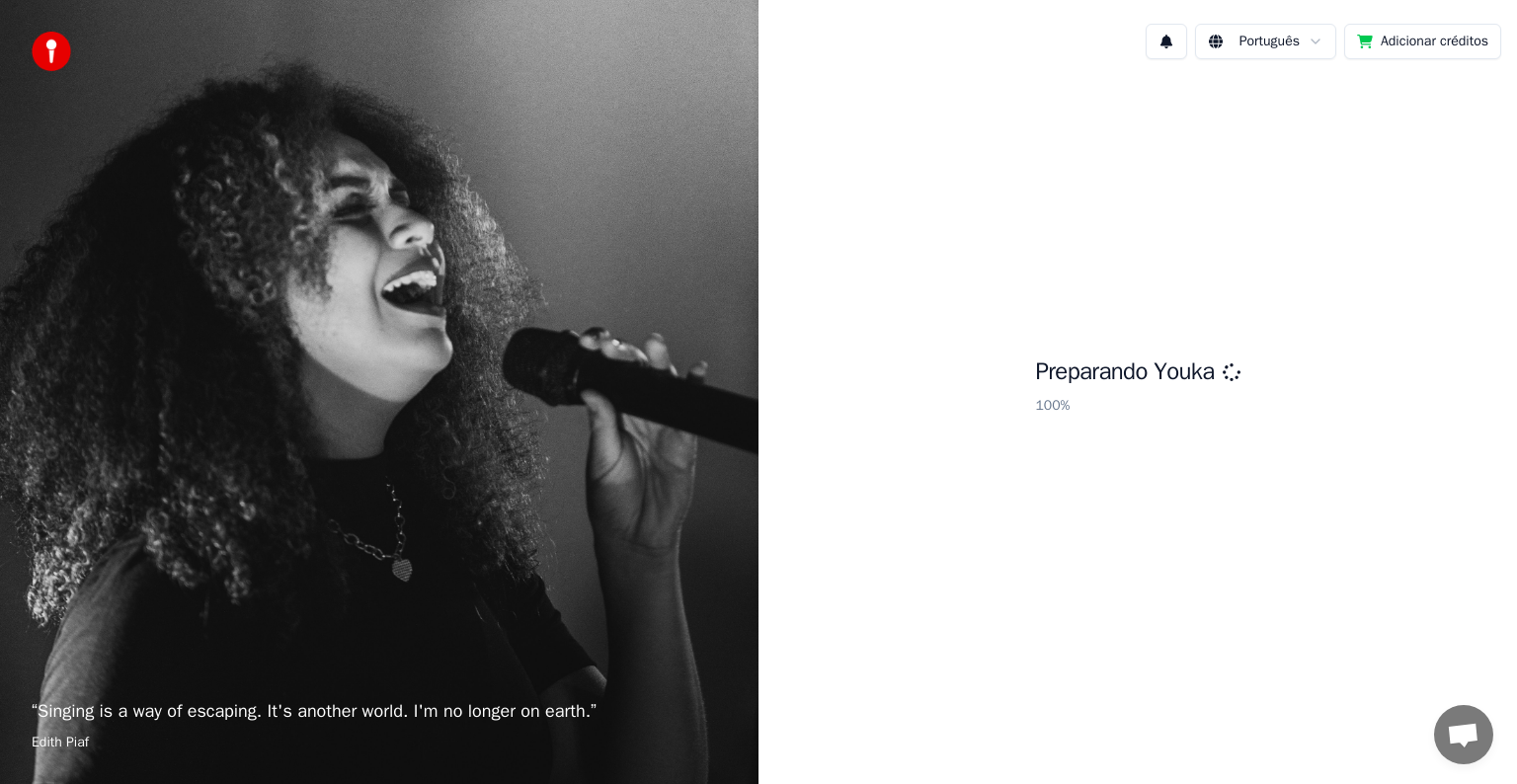 scroll, scrollTop: 0, scrollLeft: 0, axis: both 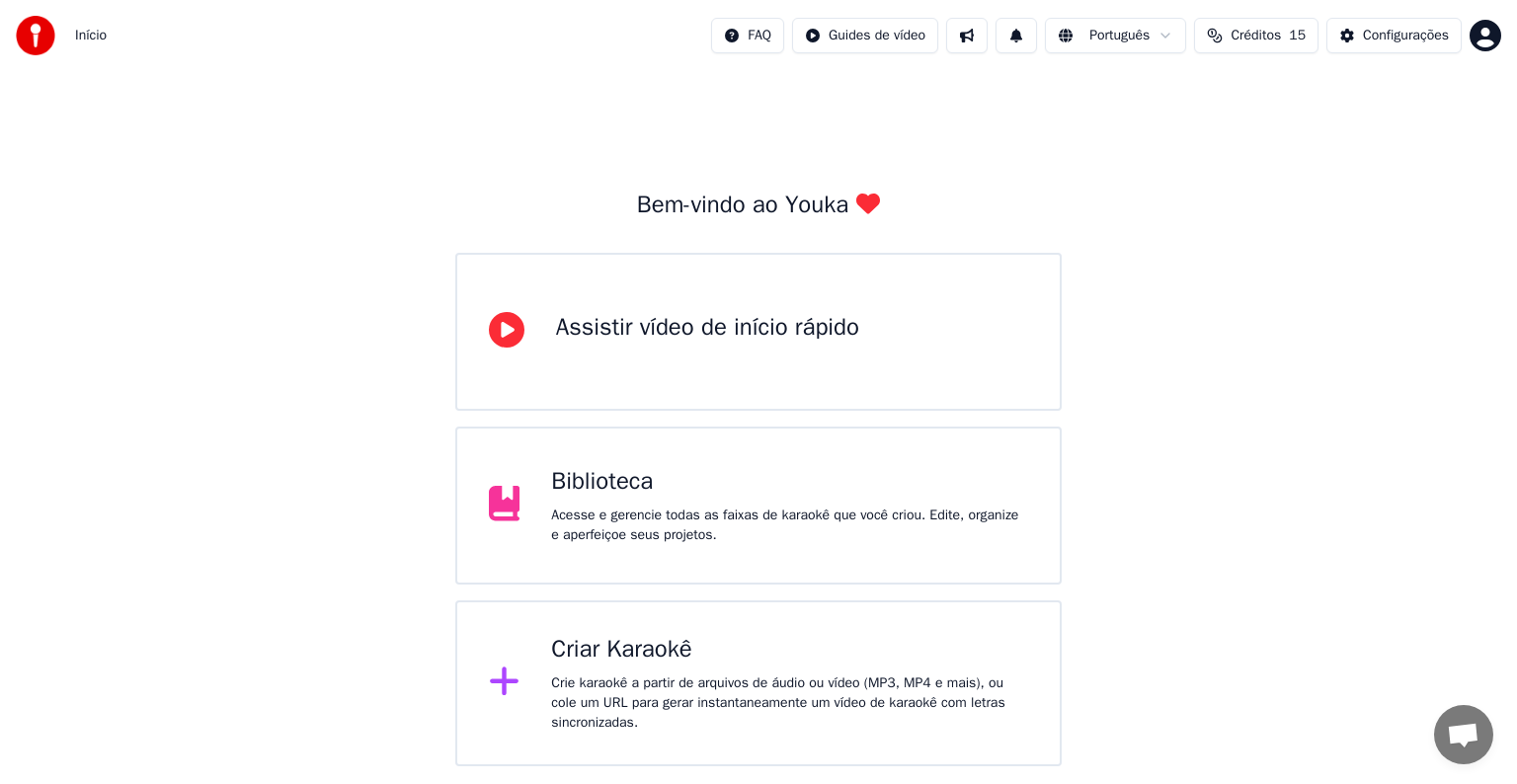 click on "Criar Karaokê" at bounding box center [789, 650] 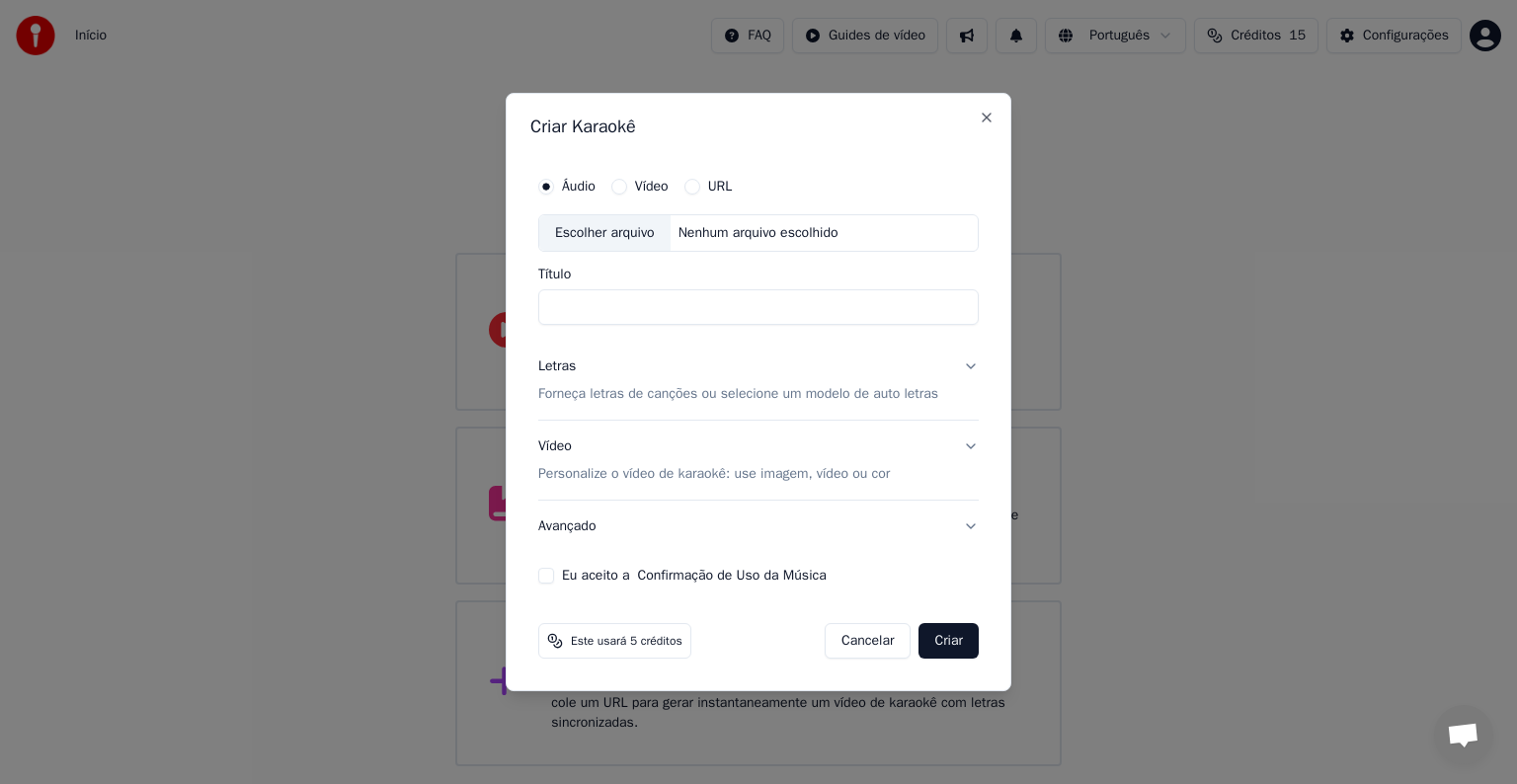 click on "Escolher arquivo" at bounding box center [604, 233] 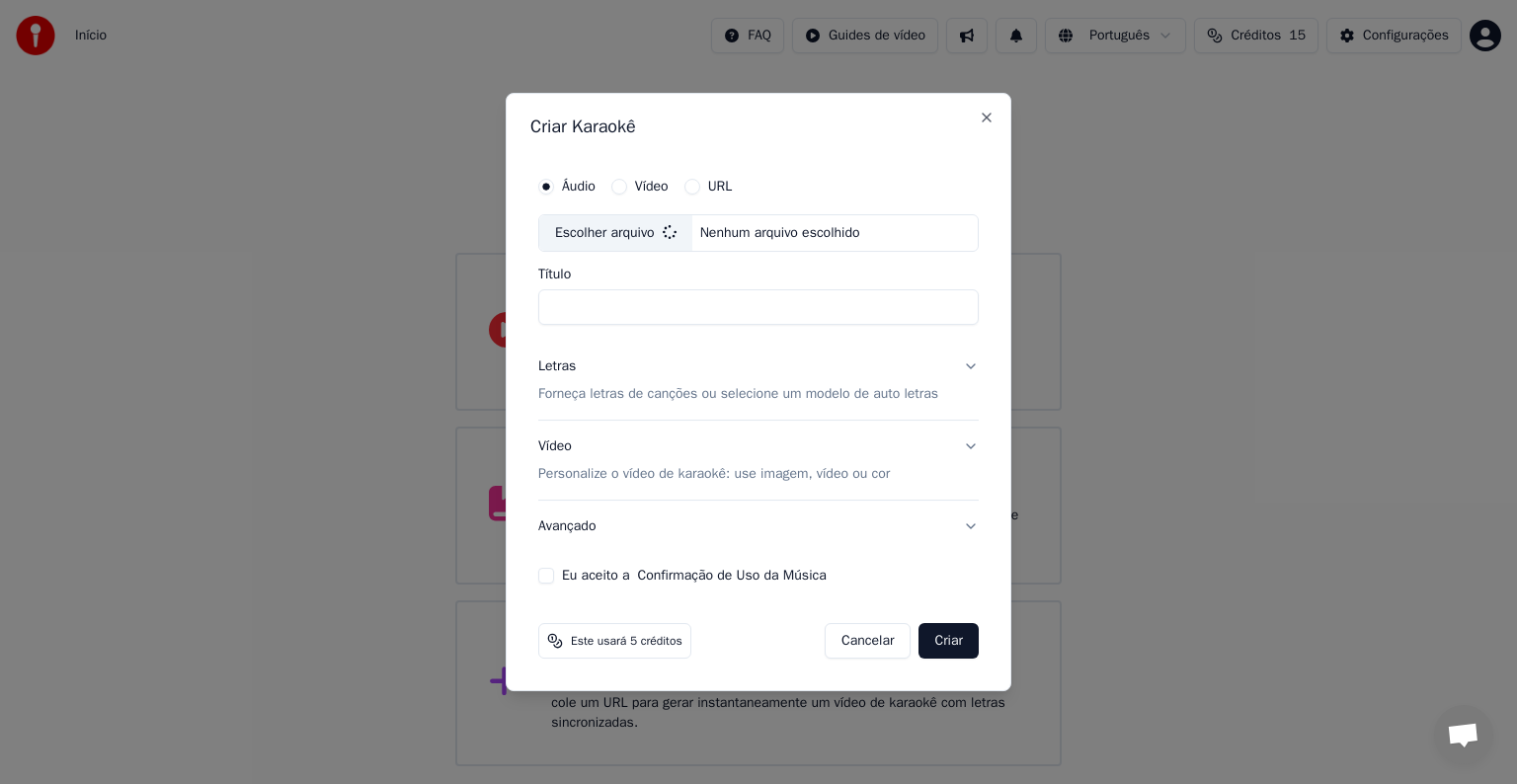 type on "**********" 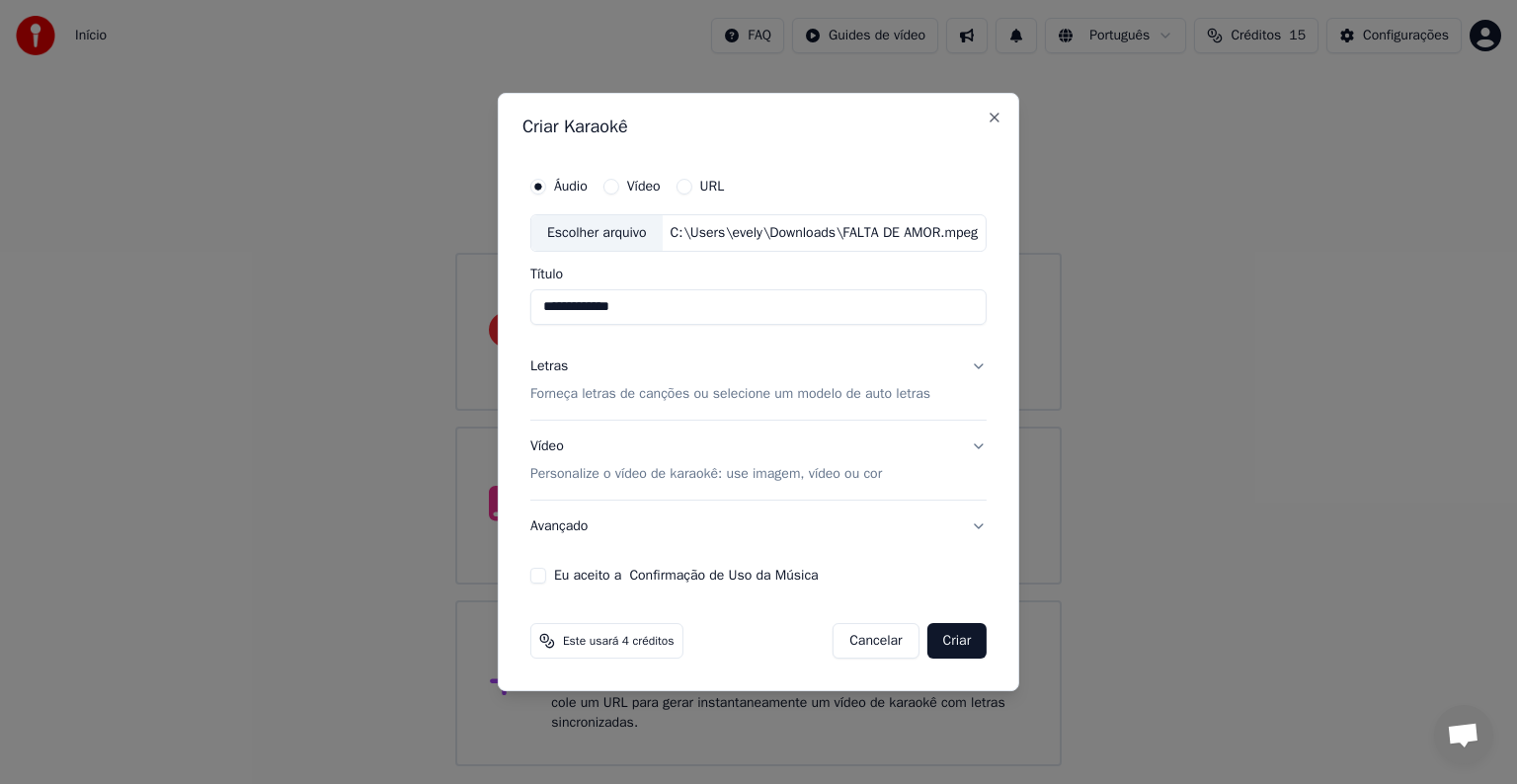 click on "Forneça letras de canções ou selecione um modelo de auto letras" at bounding box center (730, 394) 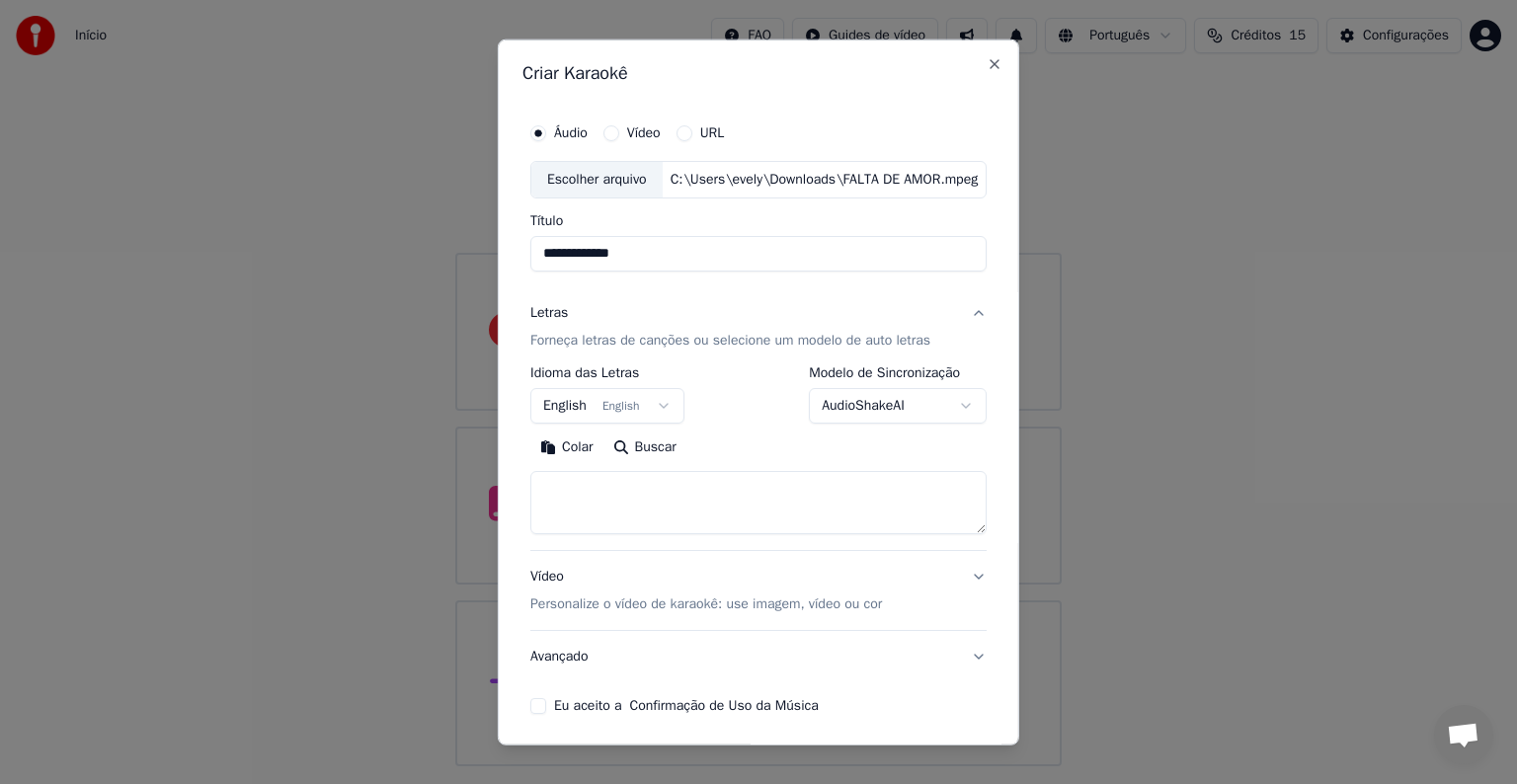 click on "**********" at bounding box center (758, 383) 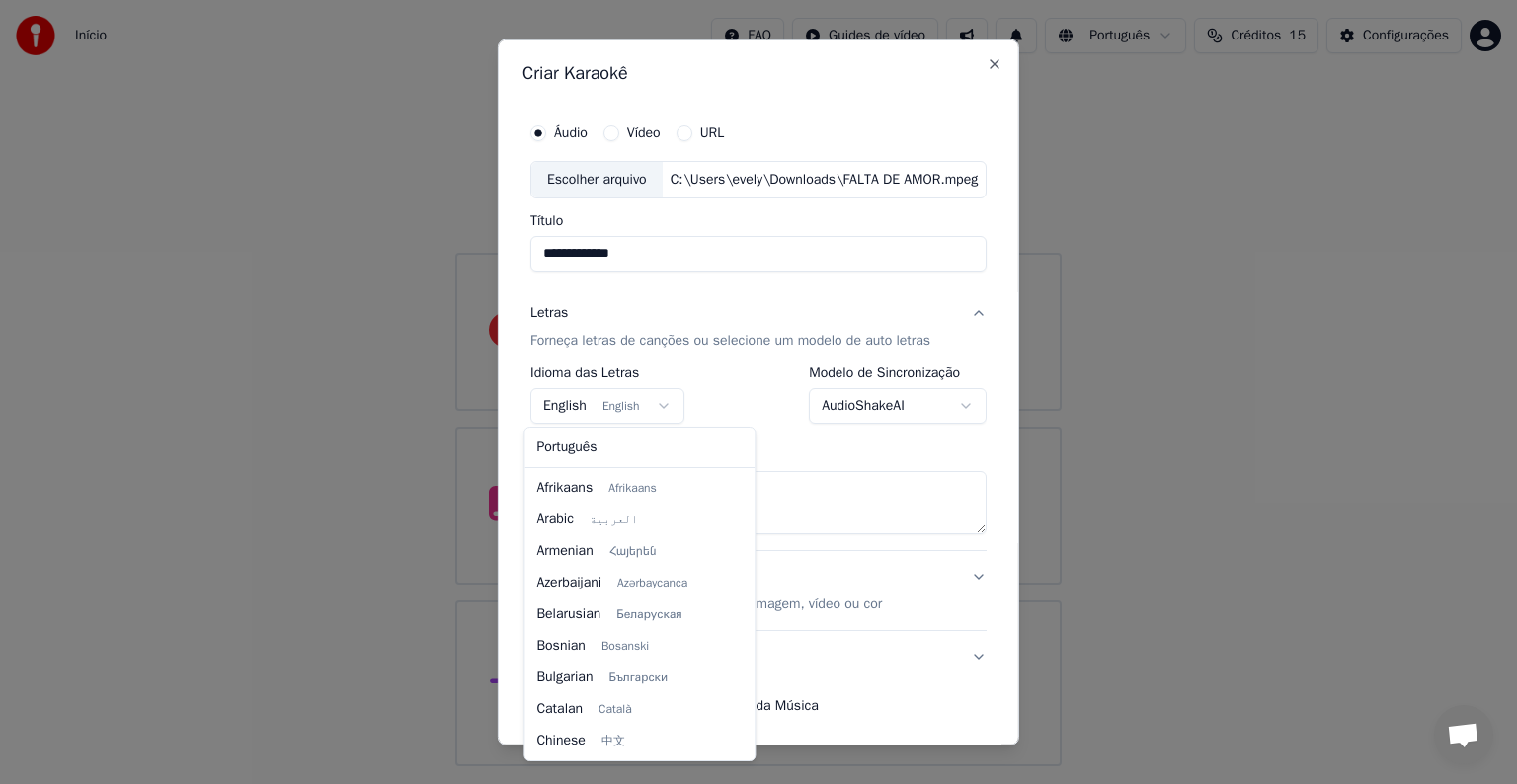 scroll, scrollTop: 158, scrollLeft: 0, axis: vertical 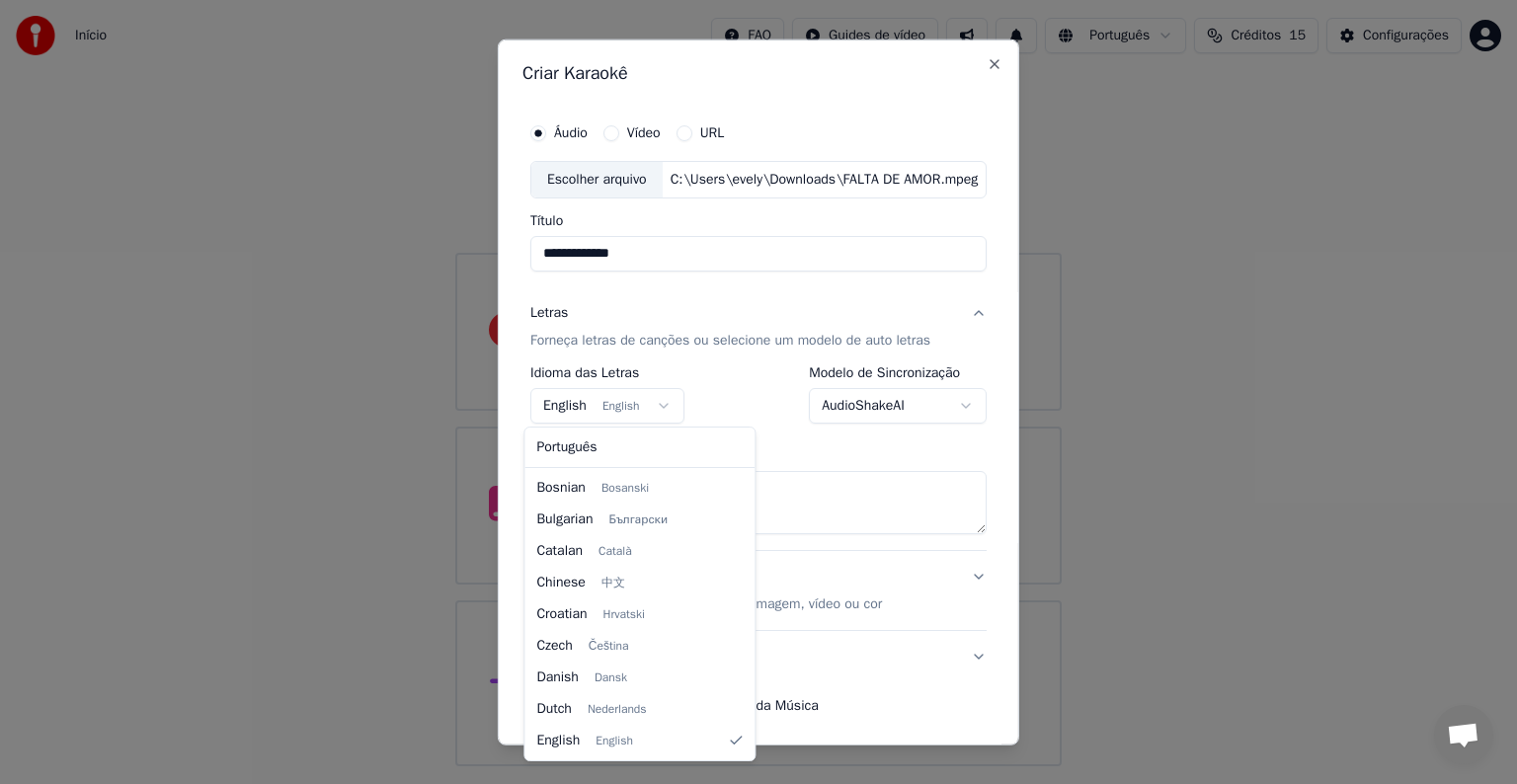 select on "**" 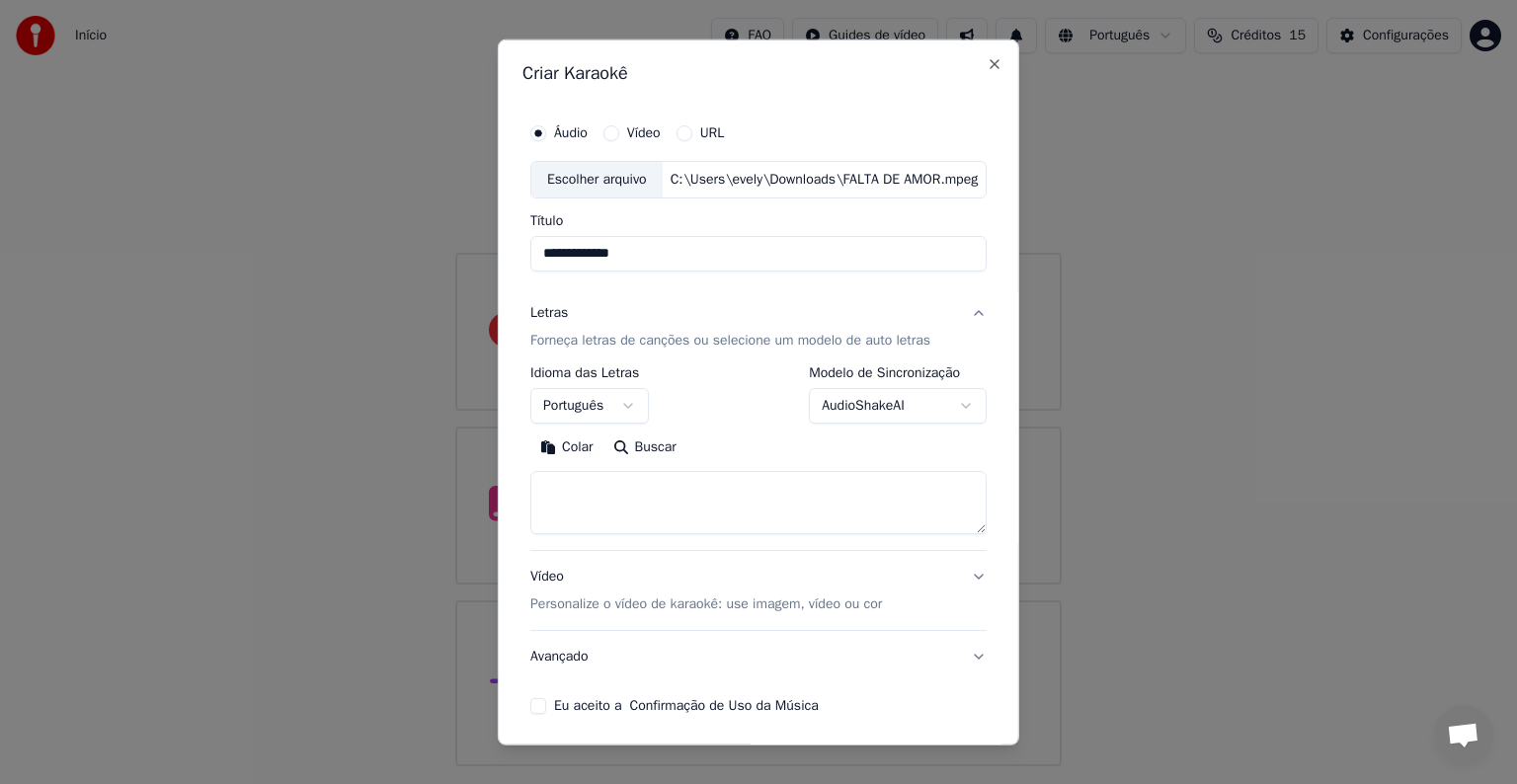click at bounding box center [758, 503] 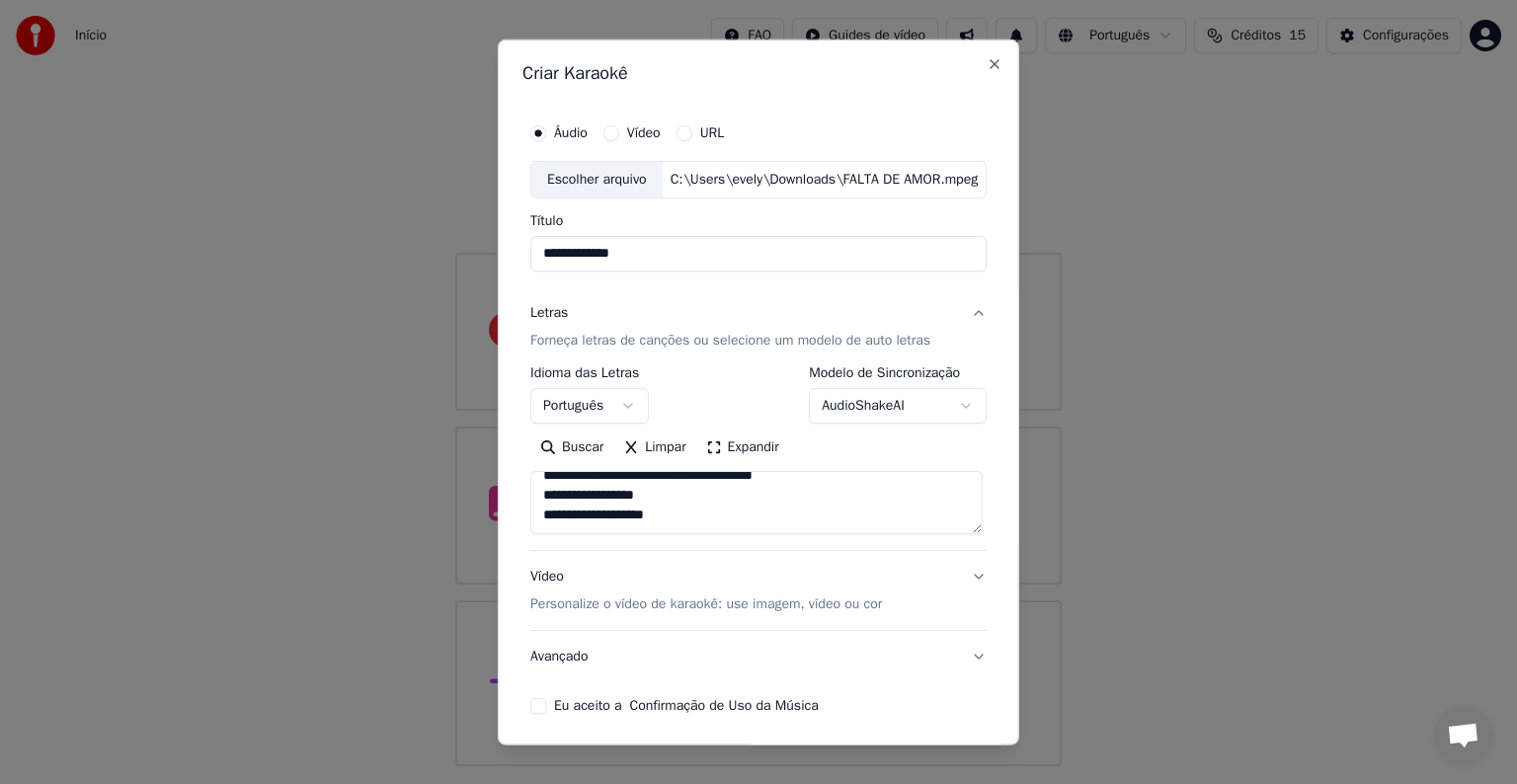 scroll, scrollTop: 447, scrollLeft: 0, axis: vertical 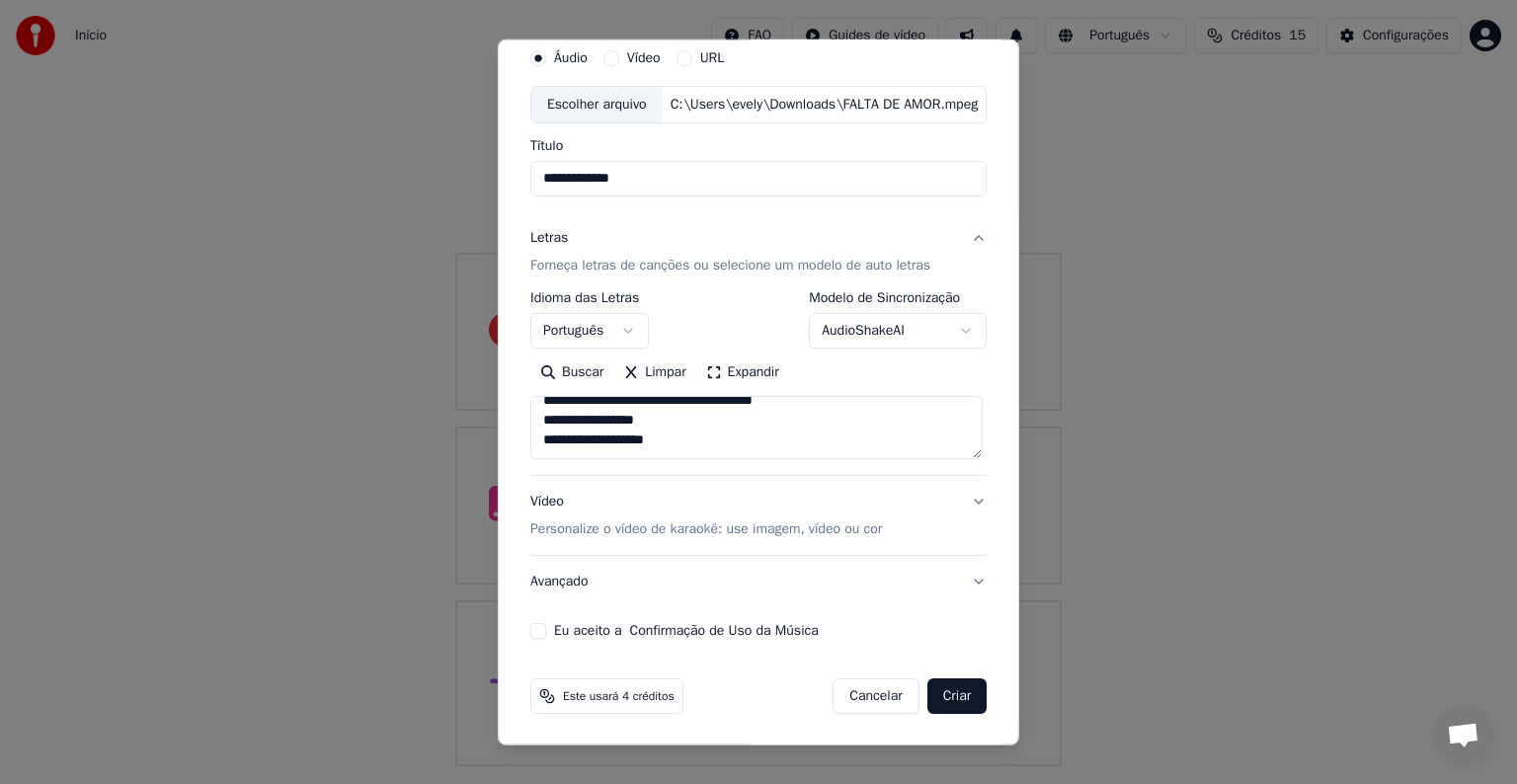 type on "**********" 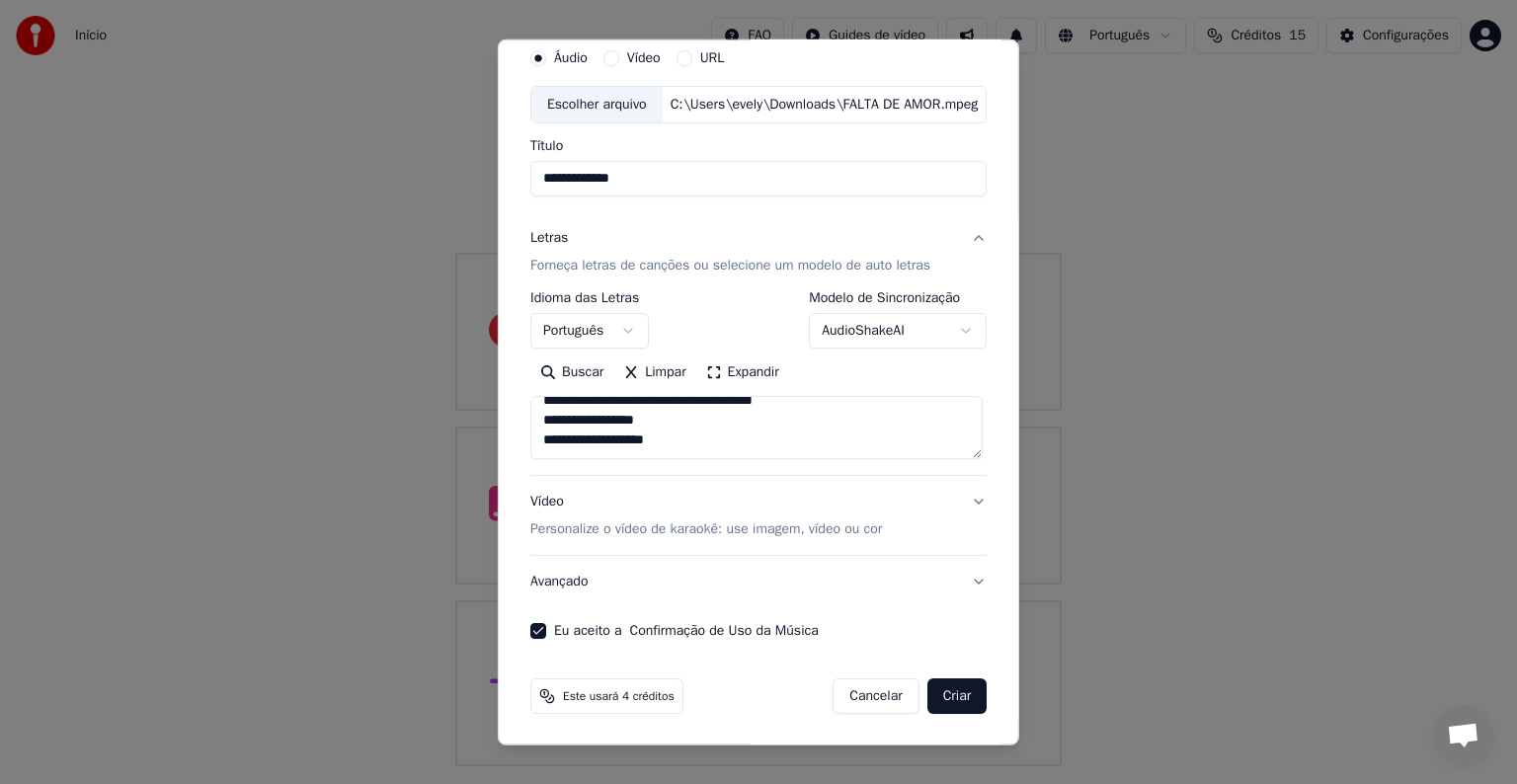 click on "Personalize o vídeo de karaokê: use imagem, vídeo ou cor" at bounding box center (706, 529) 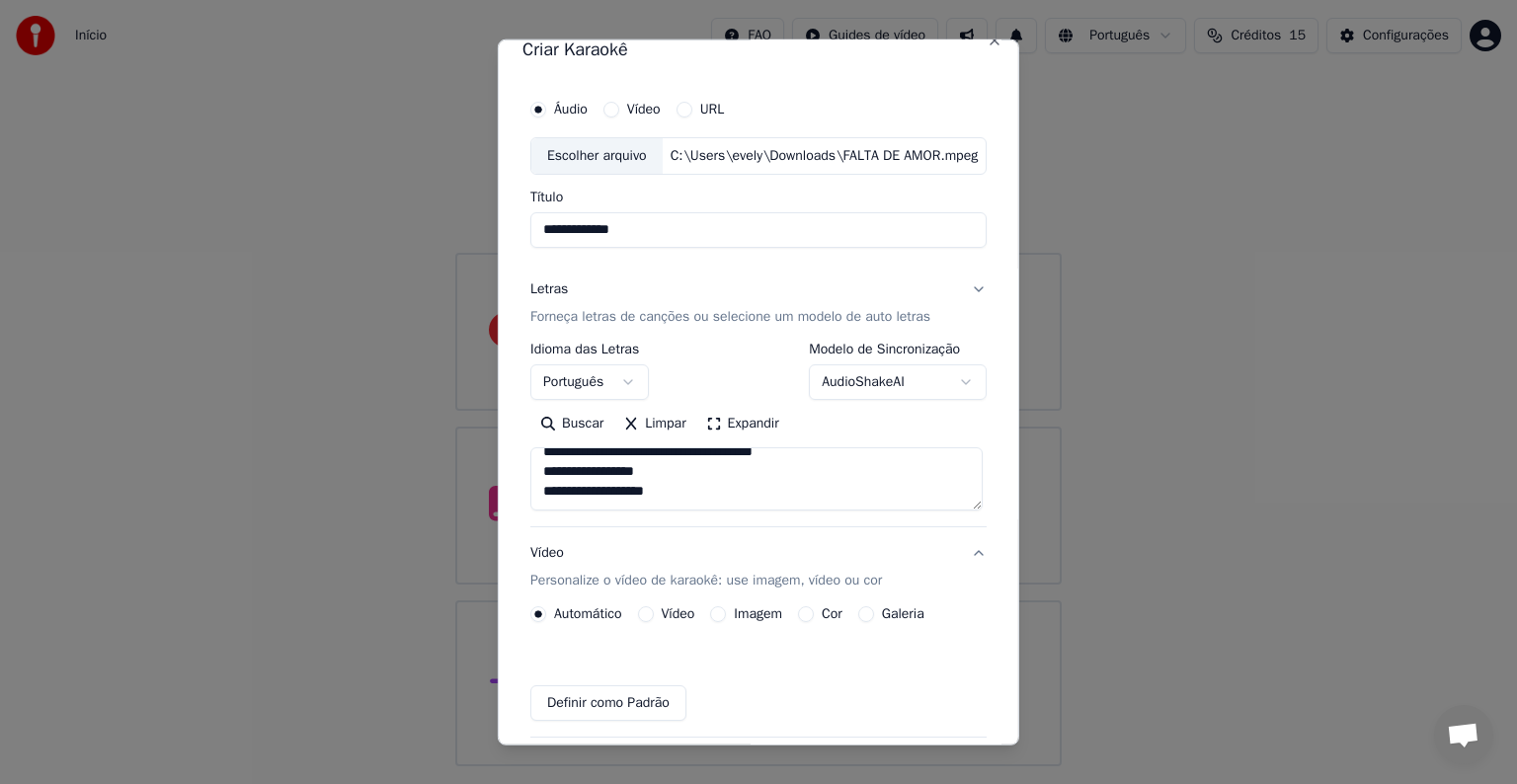 scroll, scrollTop: 22, scrollLeft: 0, axis: vertical 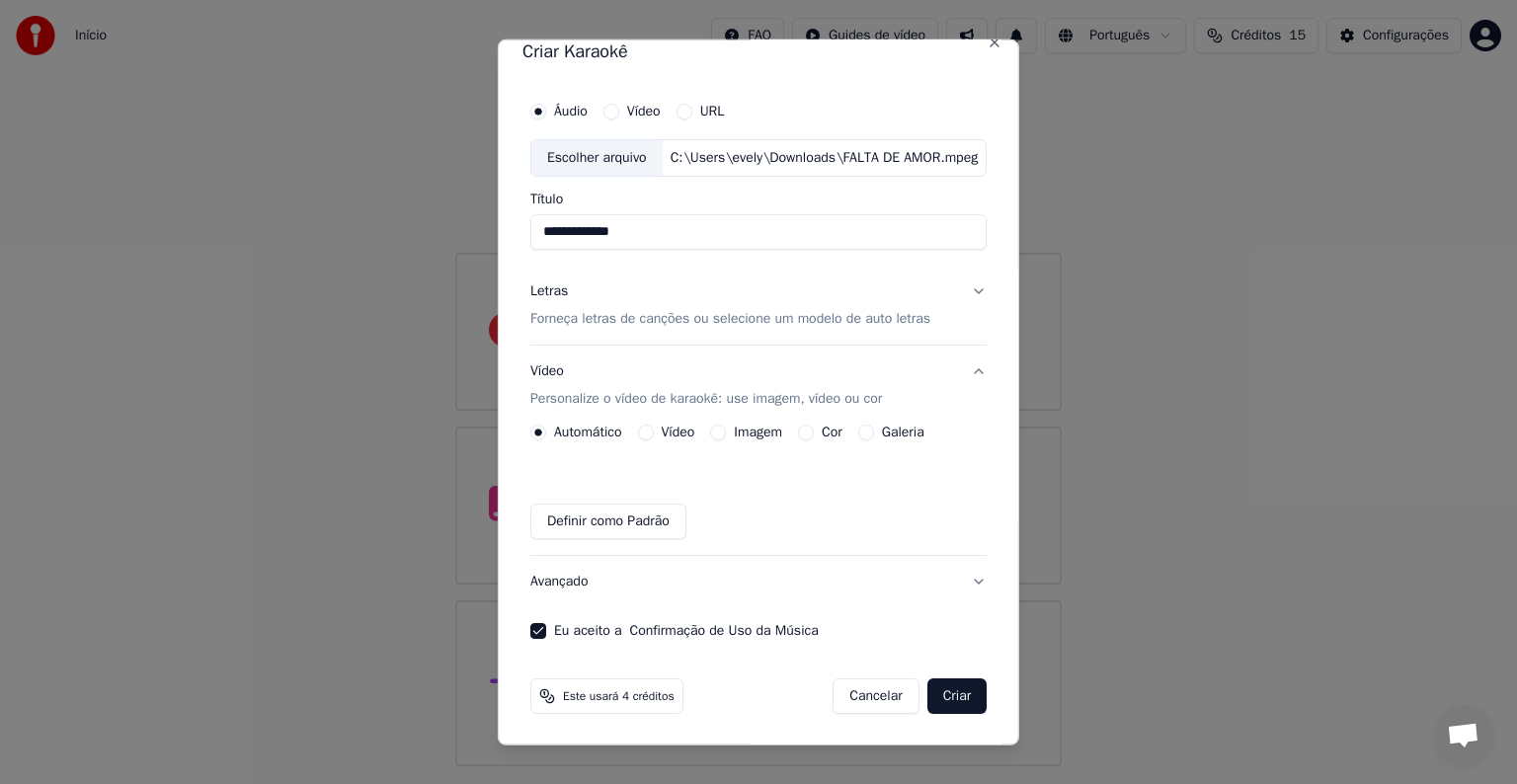 click on "Cor" at bounding box center [806, 432] 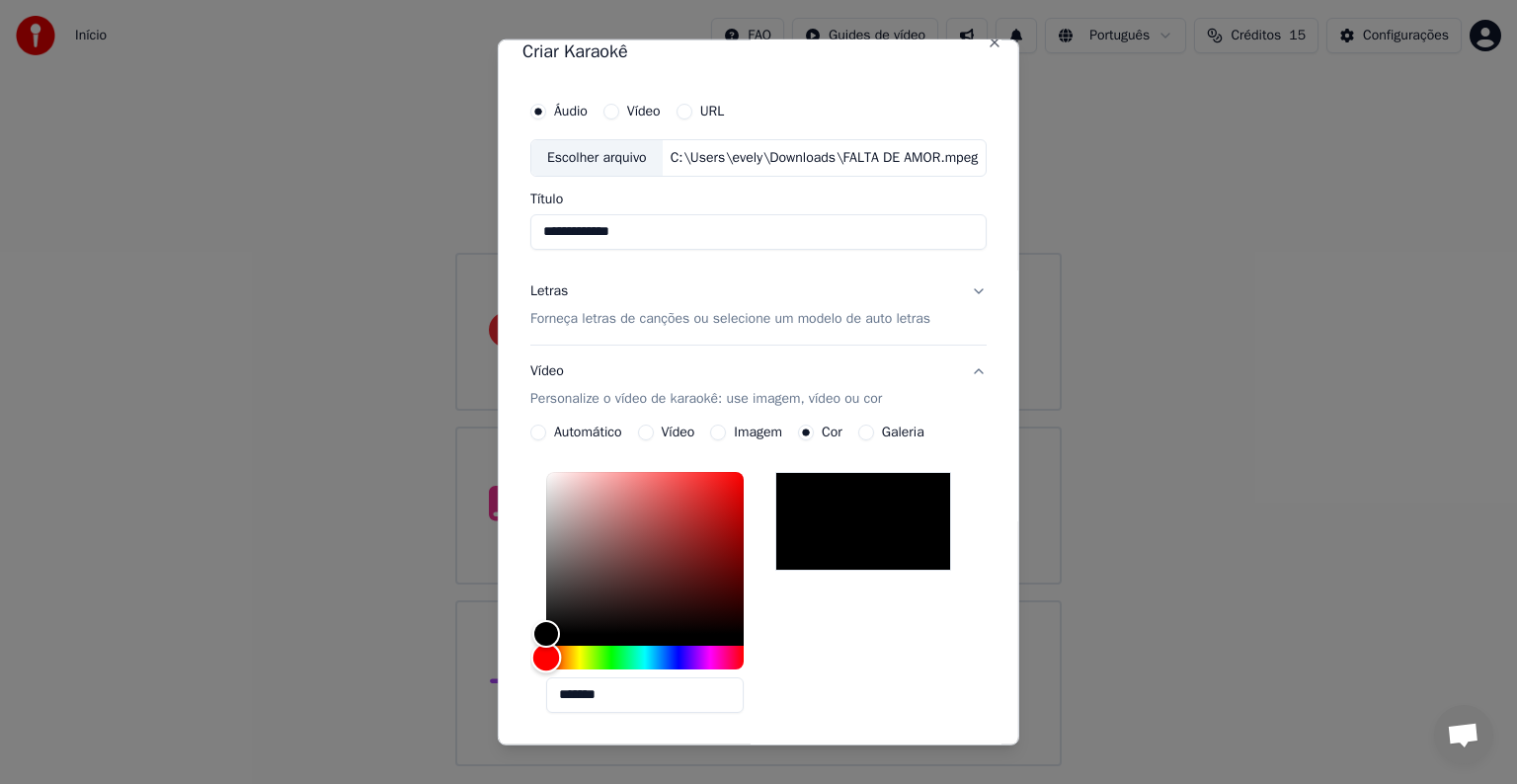 click at bounding box center [545, 657] 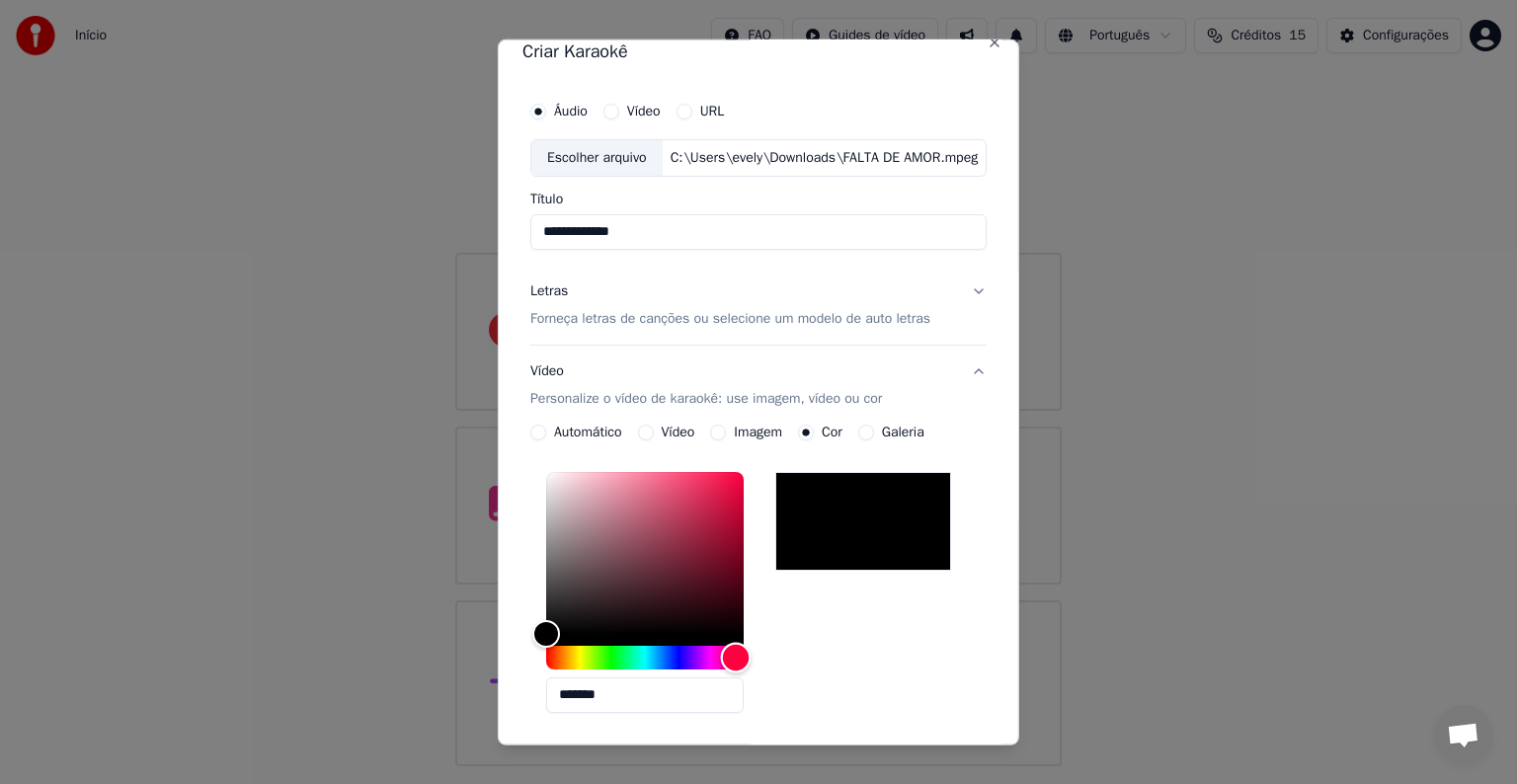 drag, startPoint x: 543, startPoint y: 652, endPoint x: 715, endPoint y: 495, distance: 232.8798 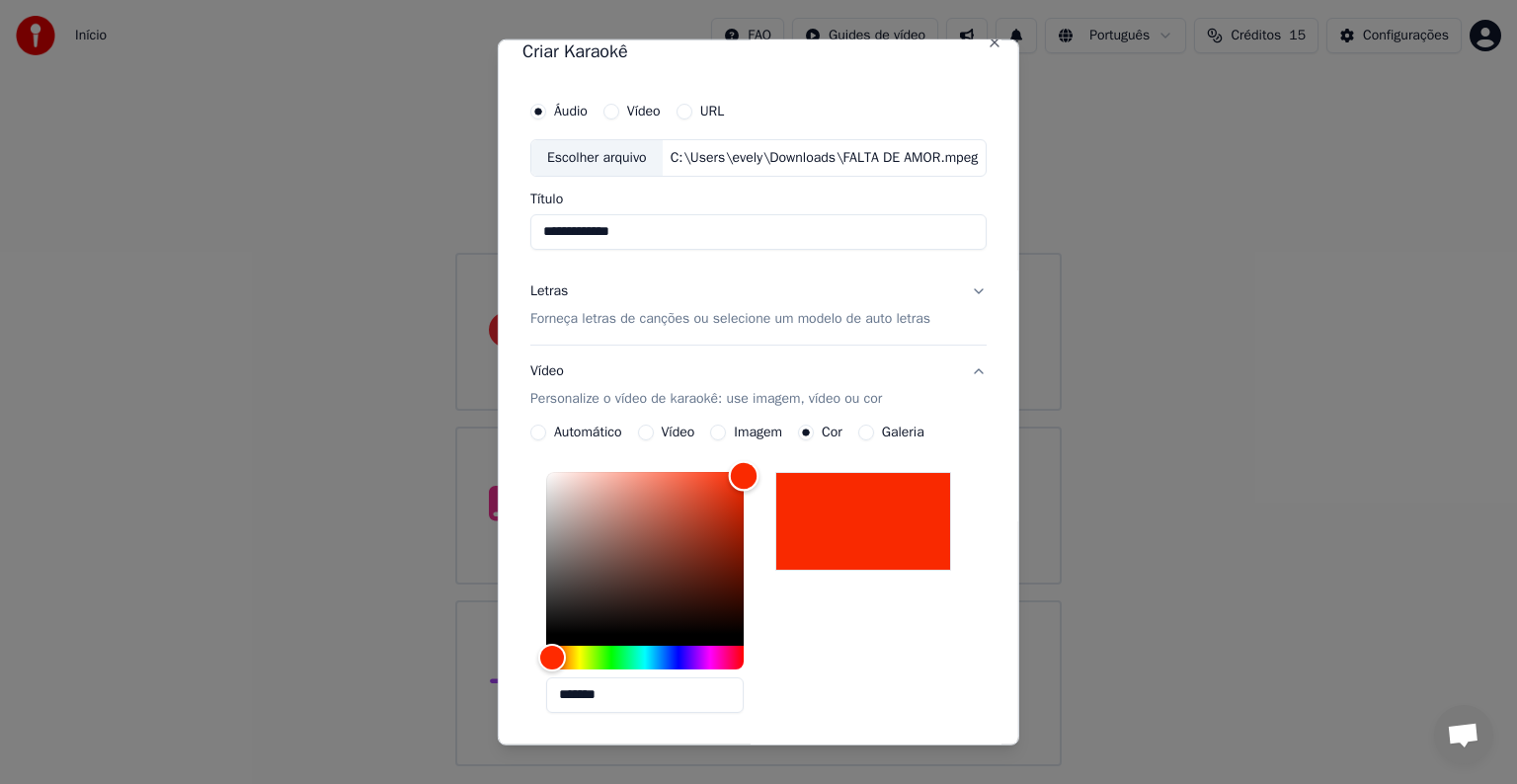type on "*******" 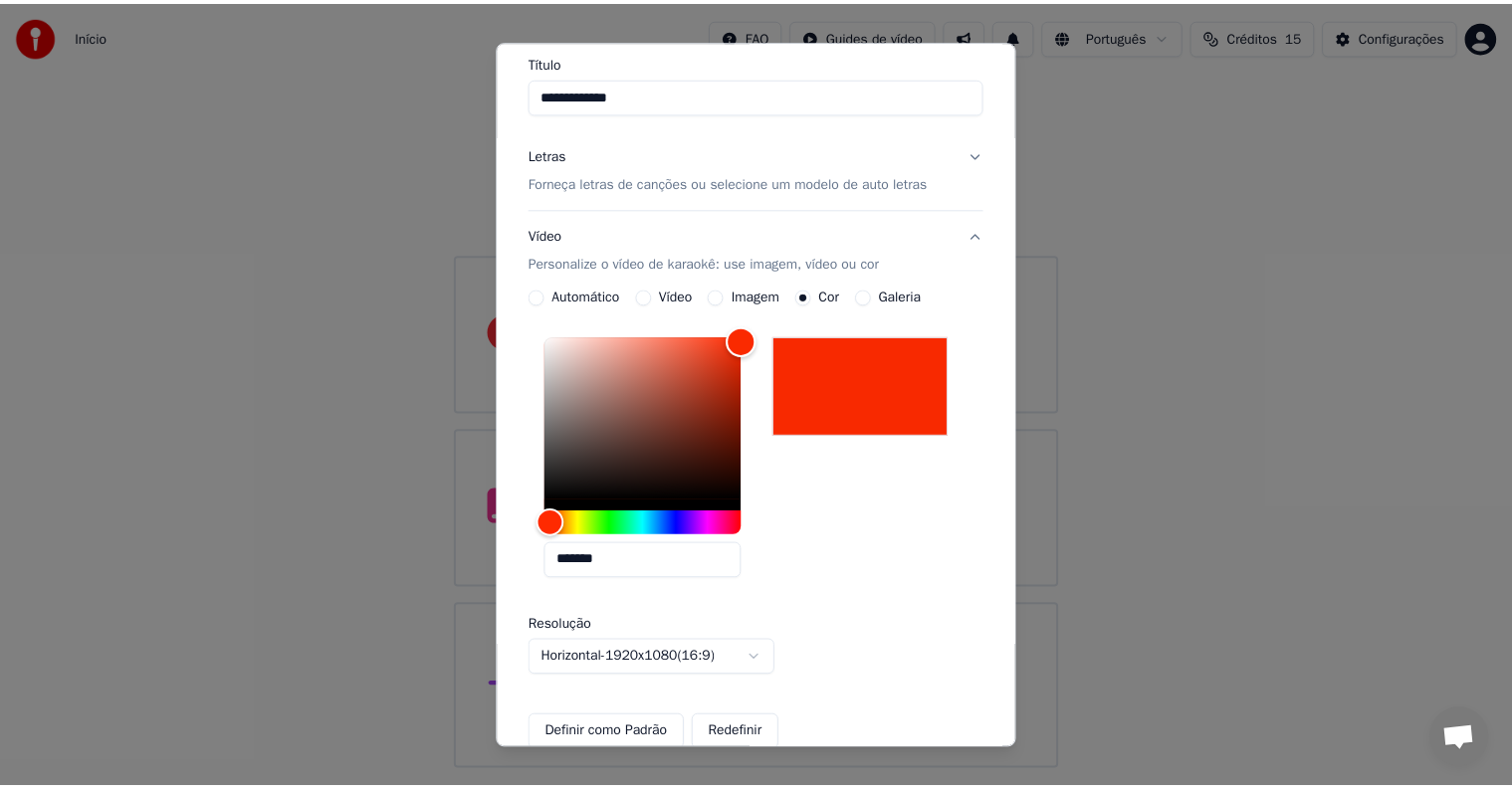 scroll, scrollTop: 370, scrollLeft: 0, axis: vertical 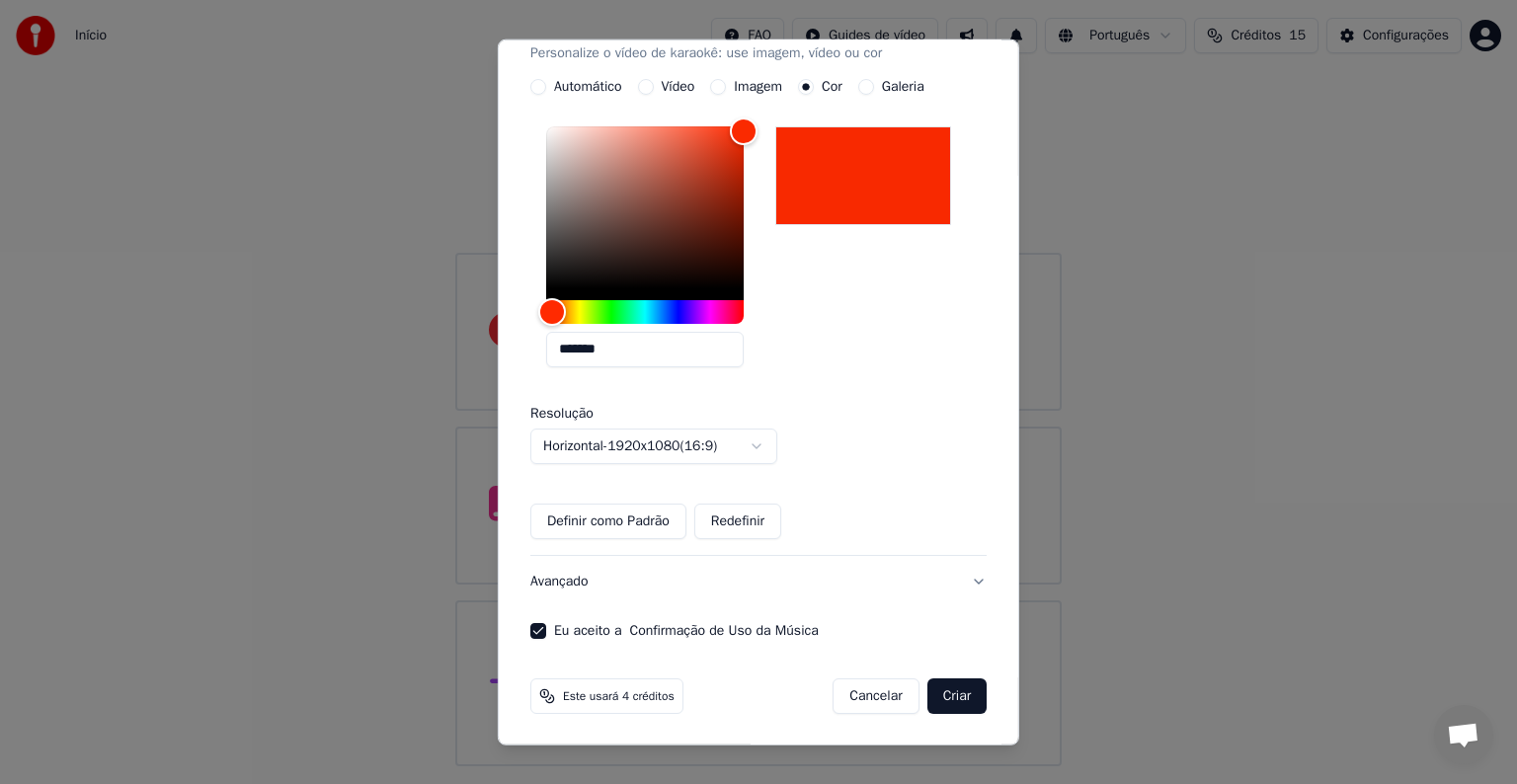 click on "Criar" at bounding box center (957, 696) 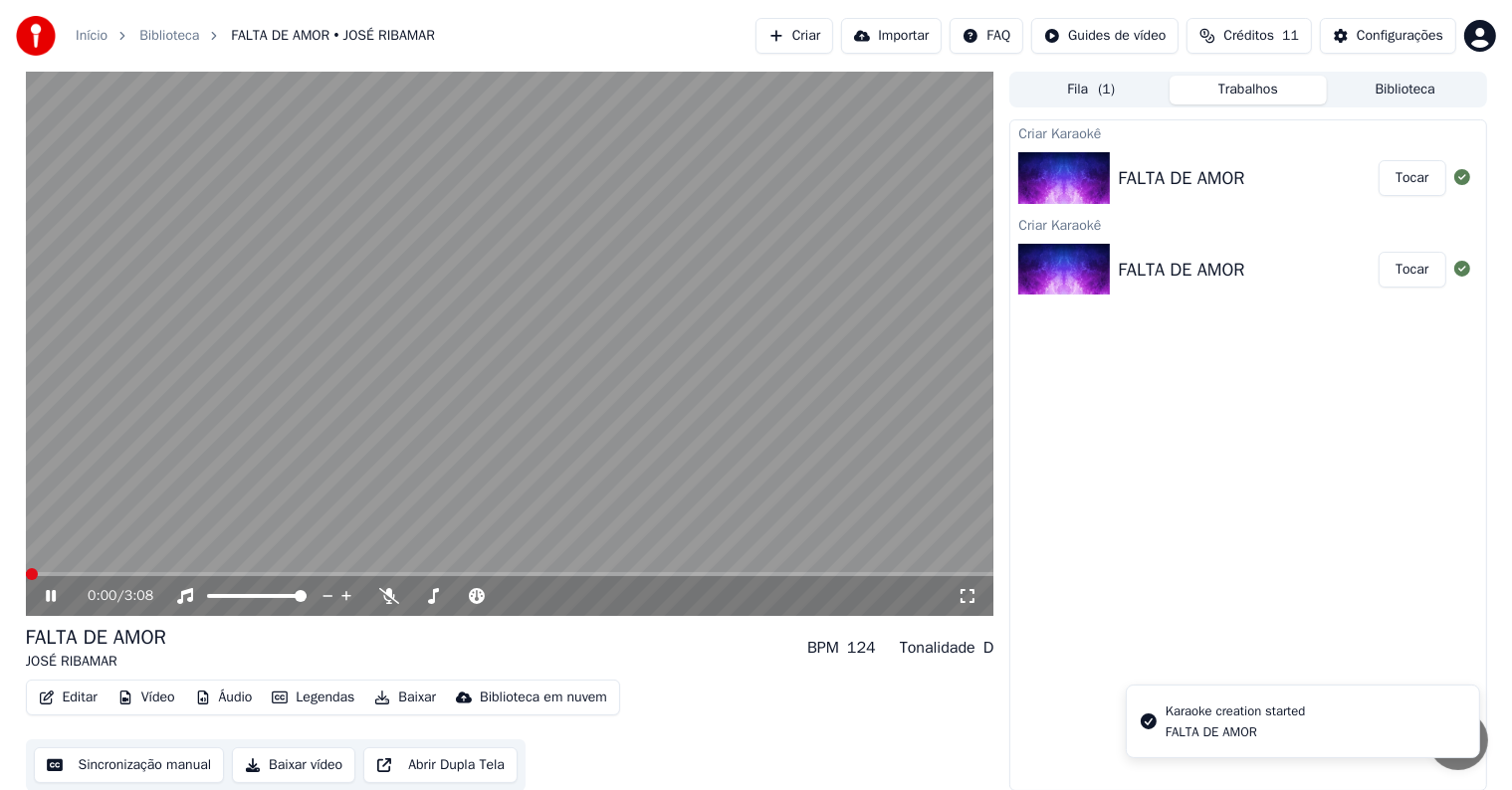 click on "0:00  /  3:08" at bounding box center (510, 596) 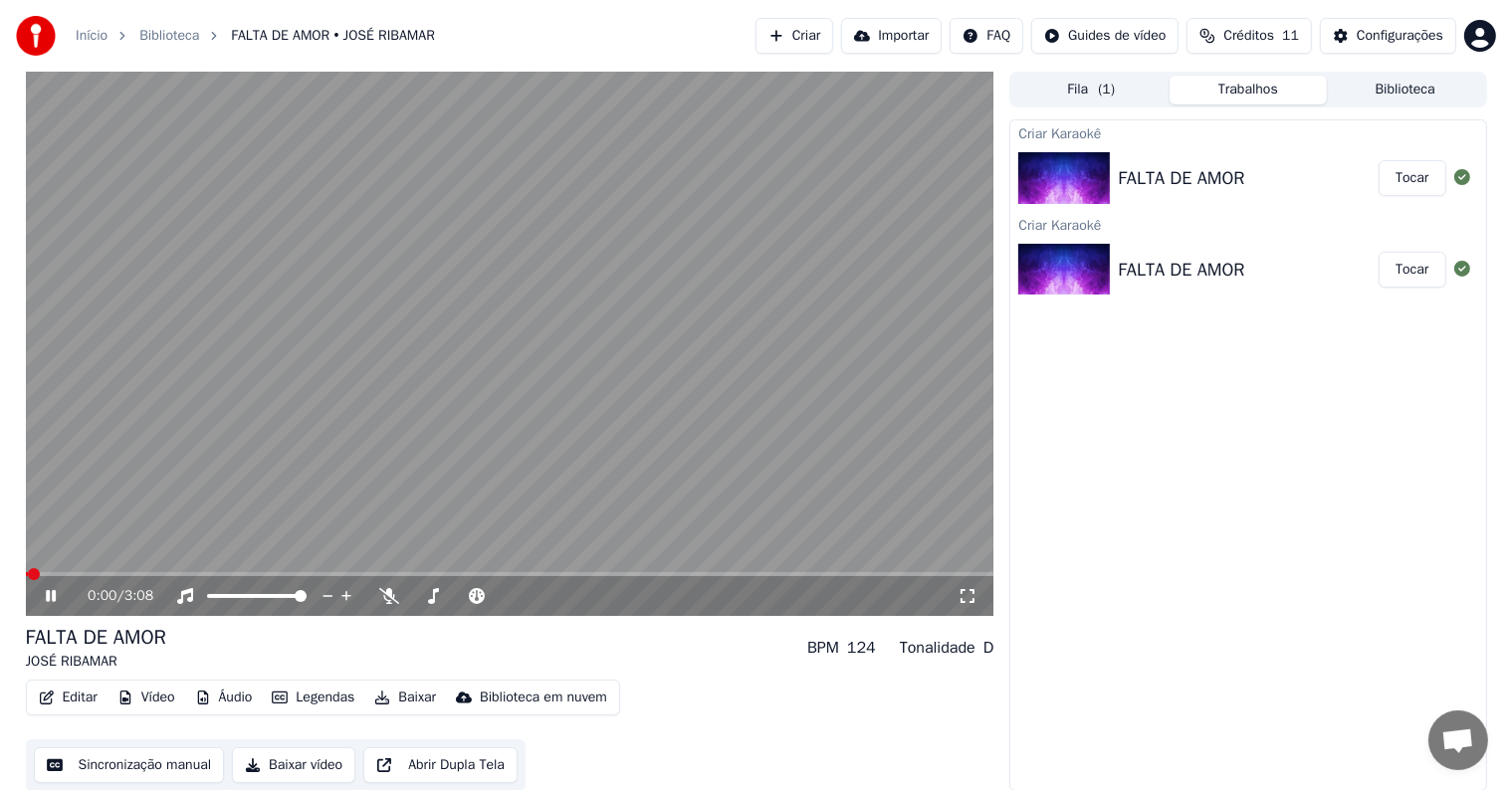 click 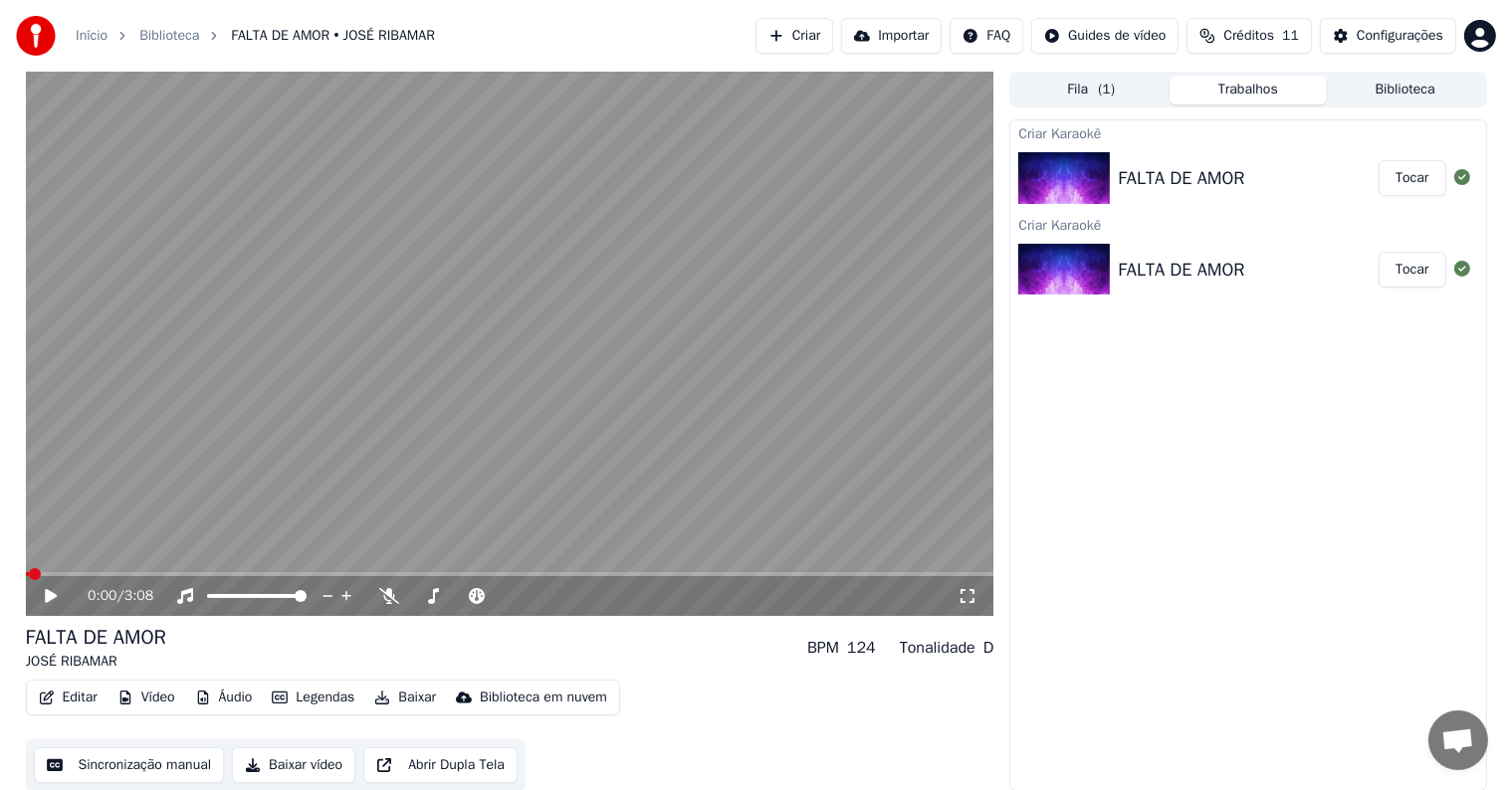 scroll, scrollTop: 1, scrollLeft: 0, axis: vertical 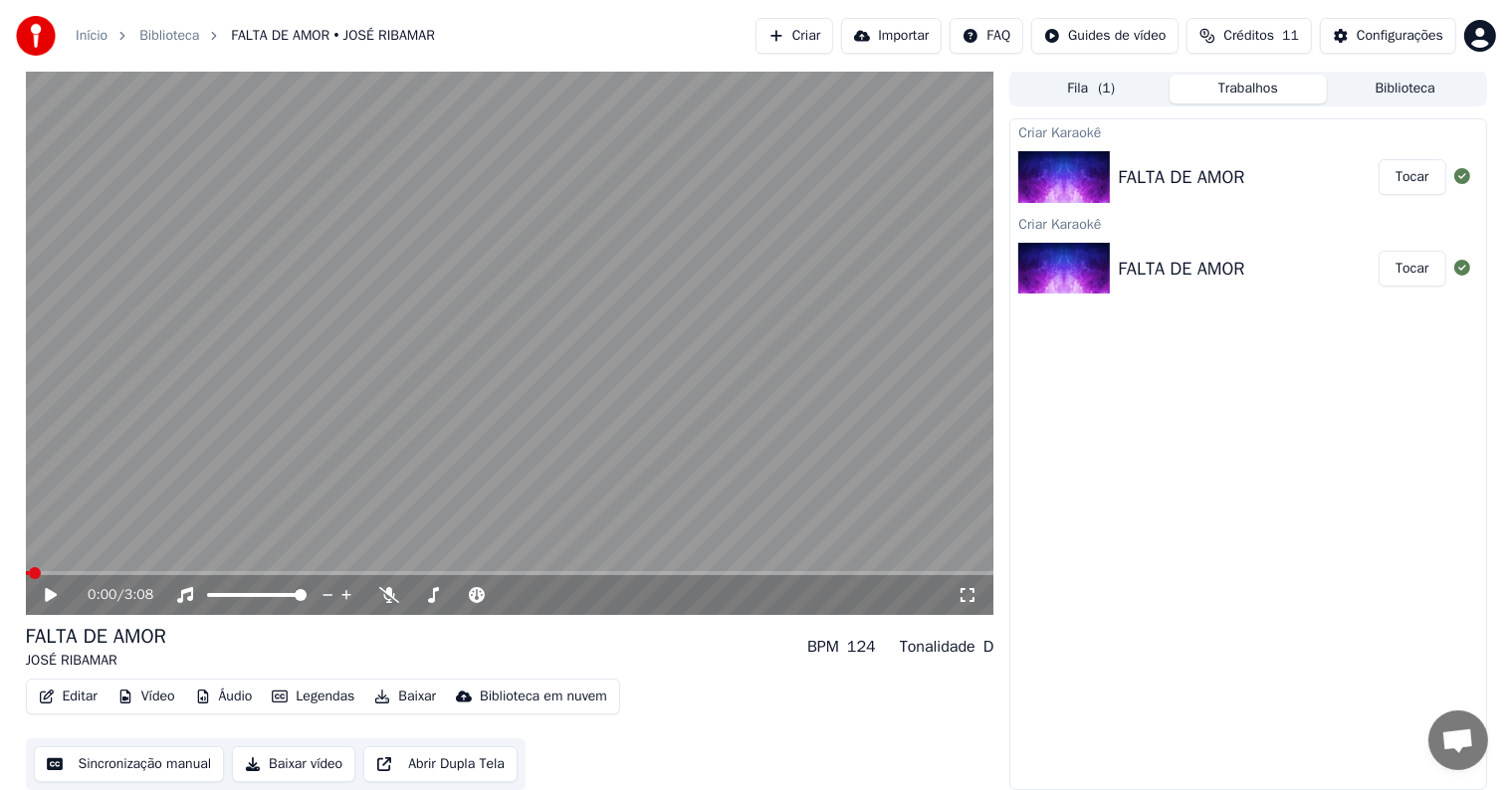 click 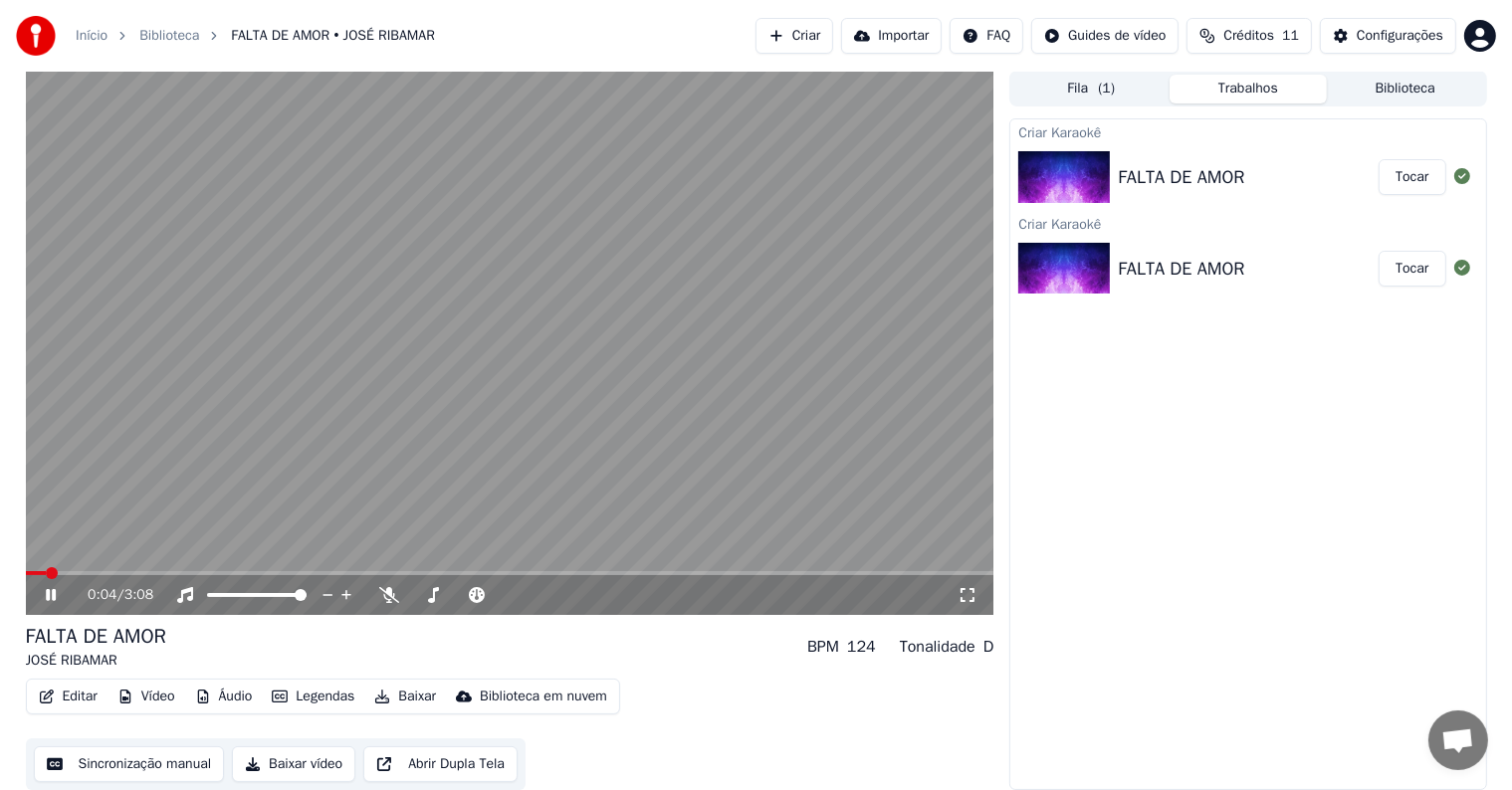 click 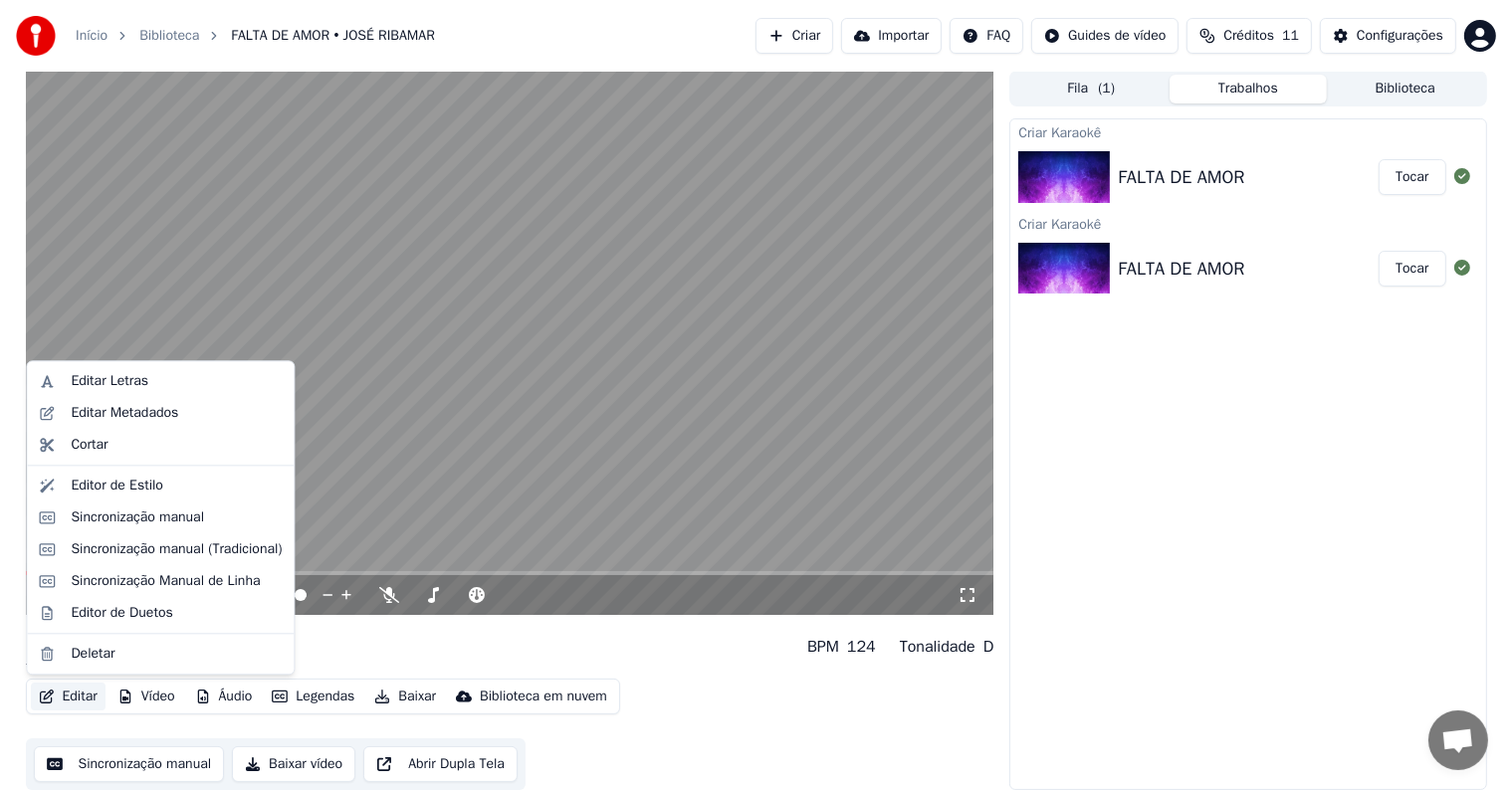 click on "Editar" at bounding box center [68, 696] 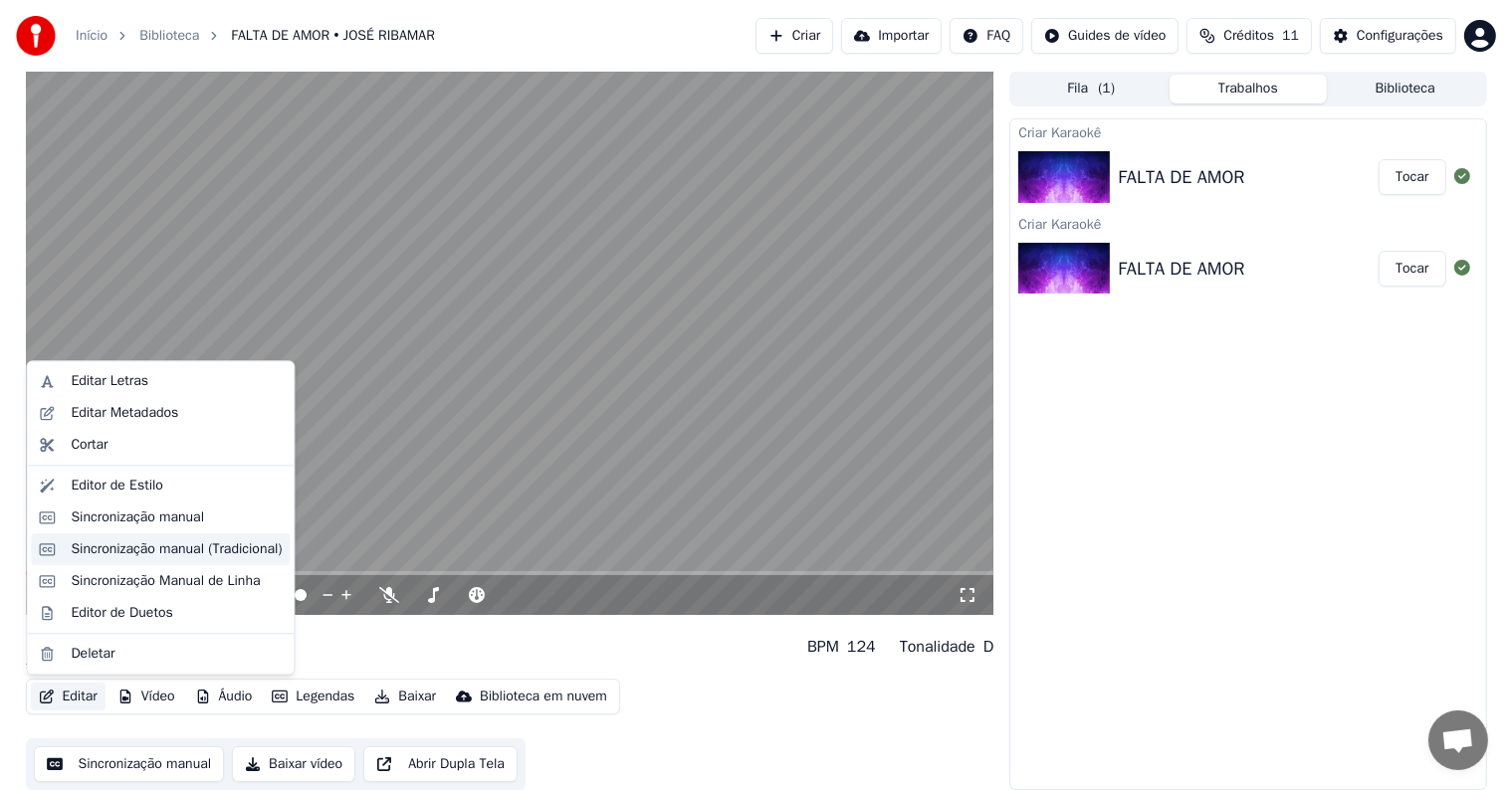 click on "Sincronização manual (Tradicional)" at bounding box center (176, 549) 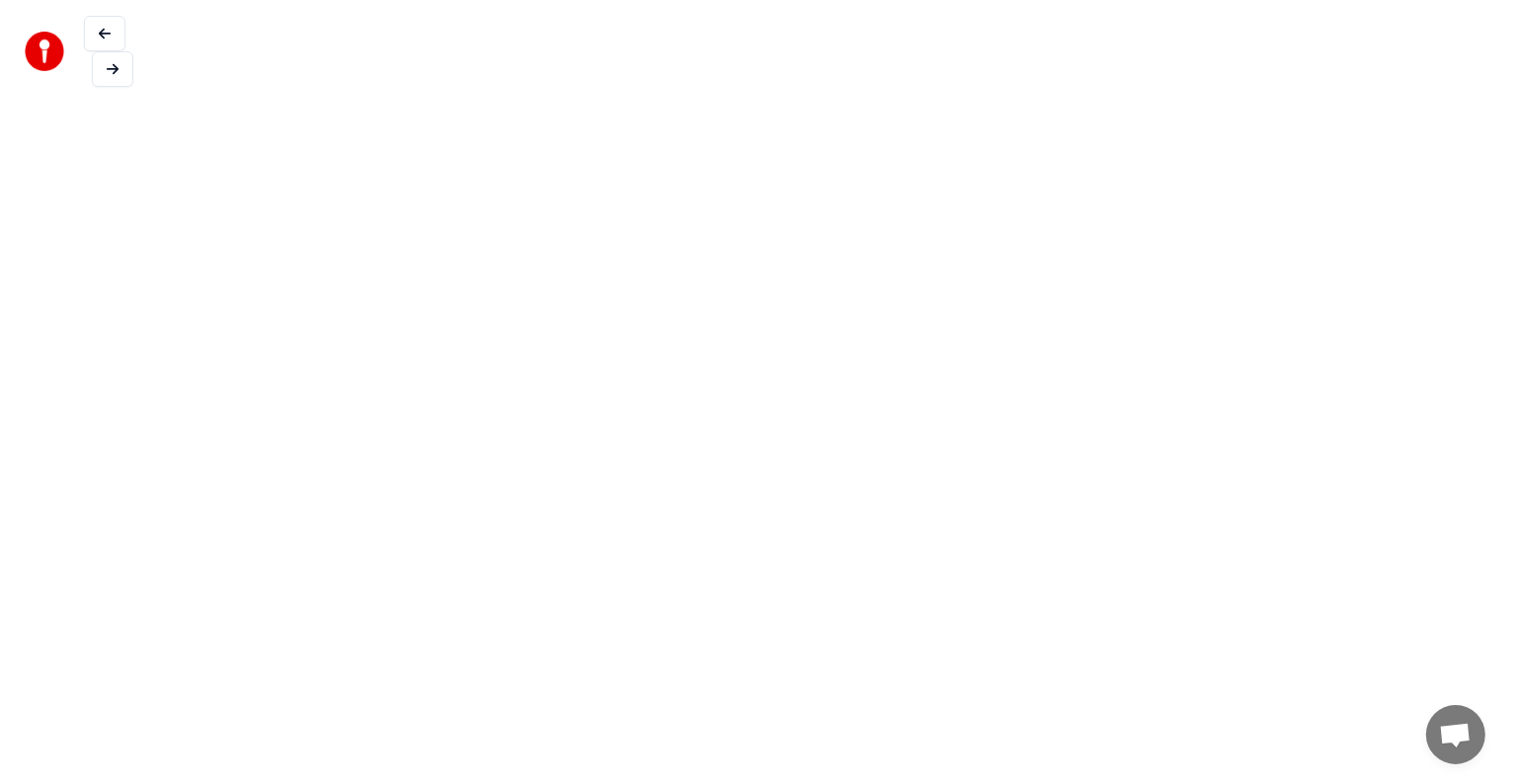 scroll, scrollTop: 0, scrollLeft: 0, axis: both 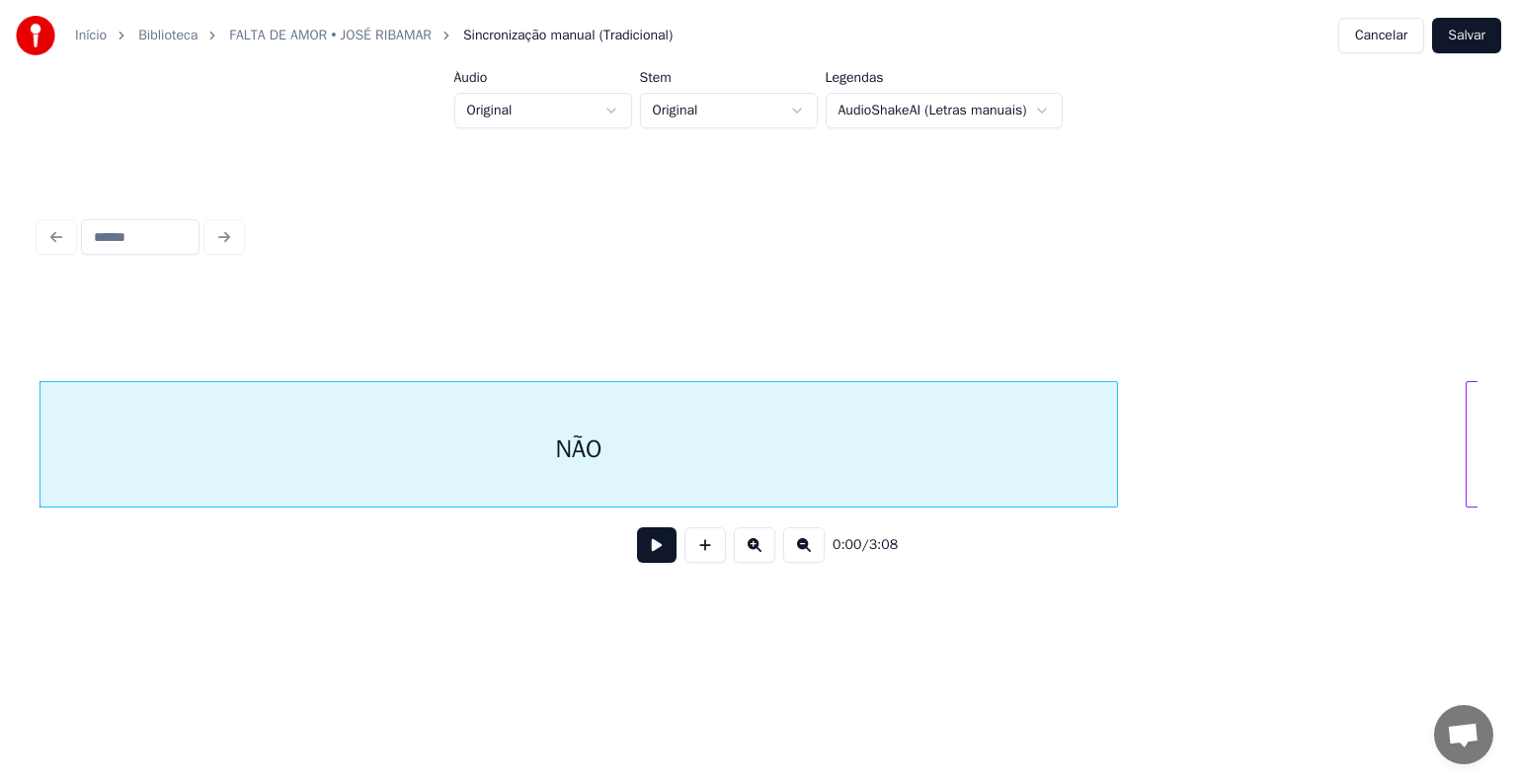 click on "Cancelar" at bounding box center [1381, 36] 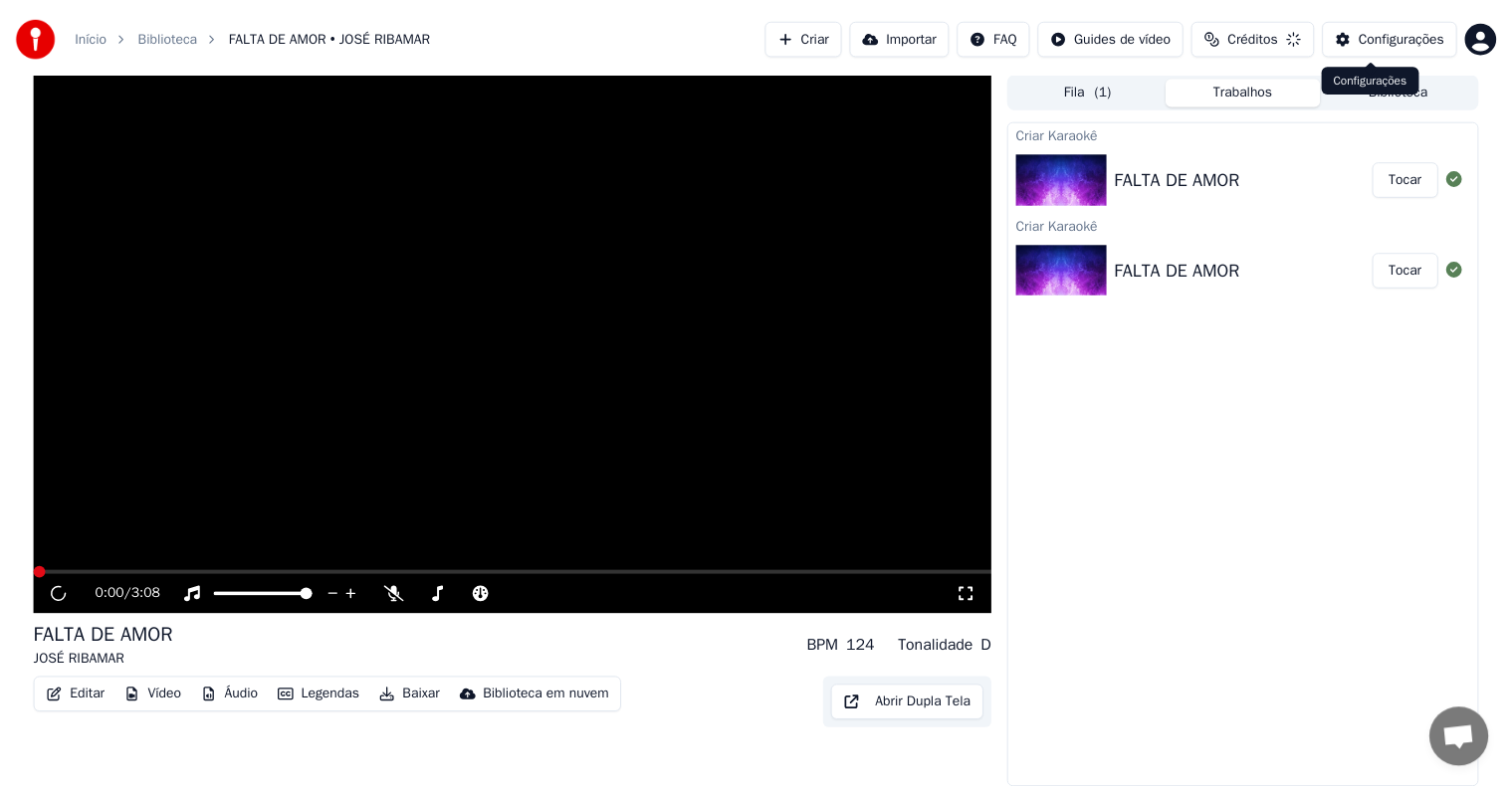 scroll, scrollTop: 0, scrollLeft: 0, axis: both 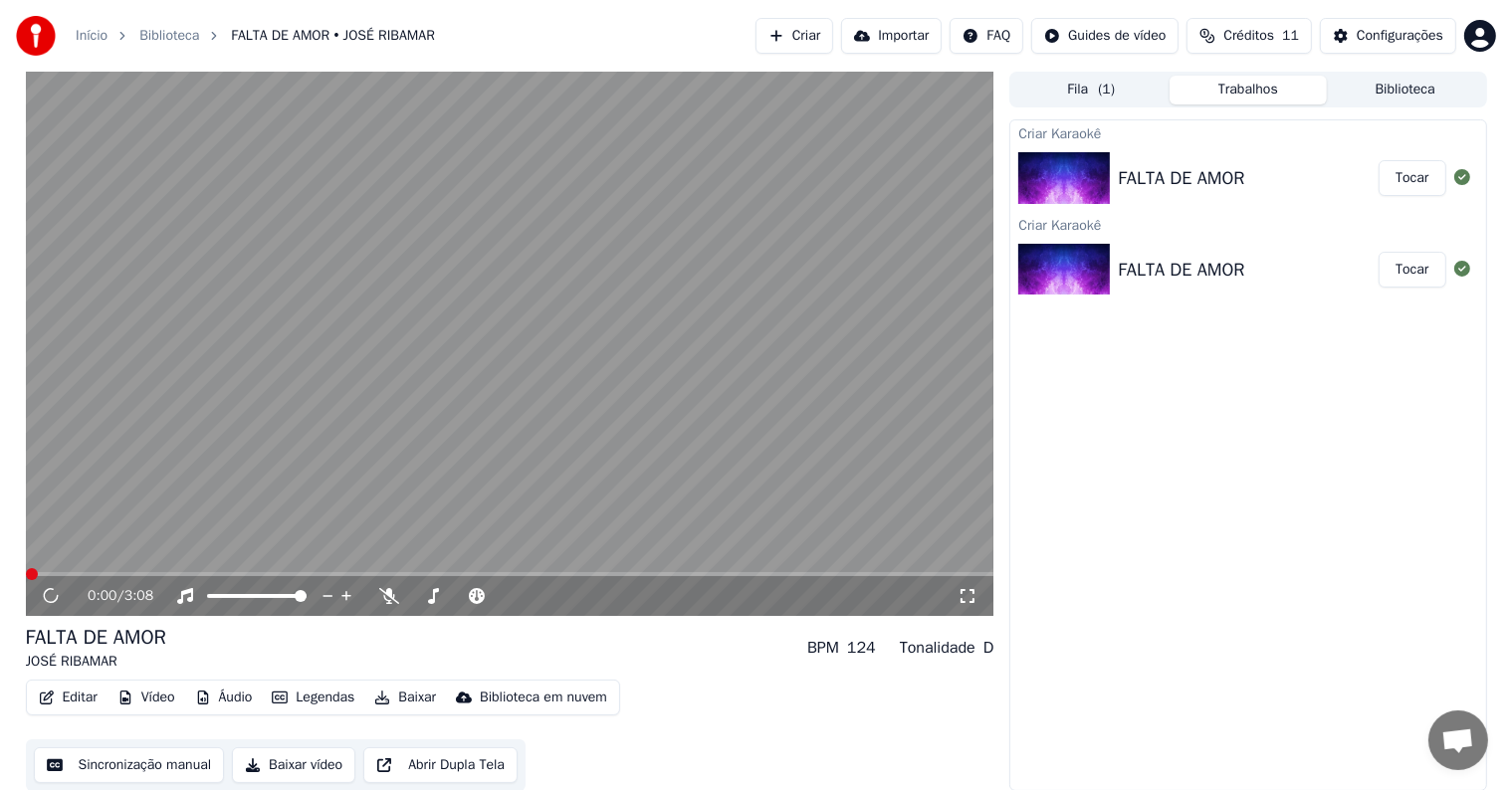 click on "Editar" at bounding box center (68, 697) 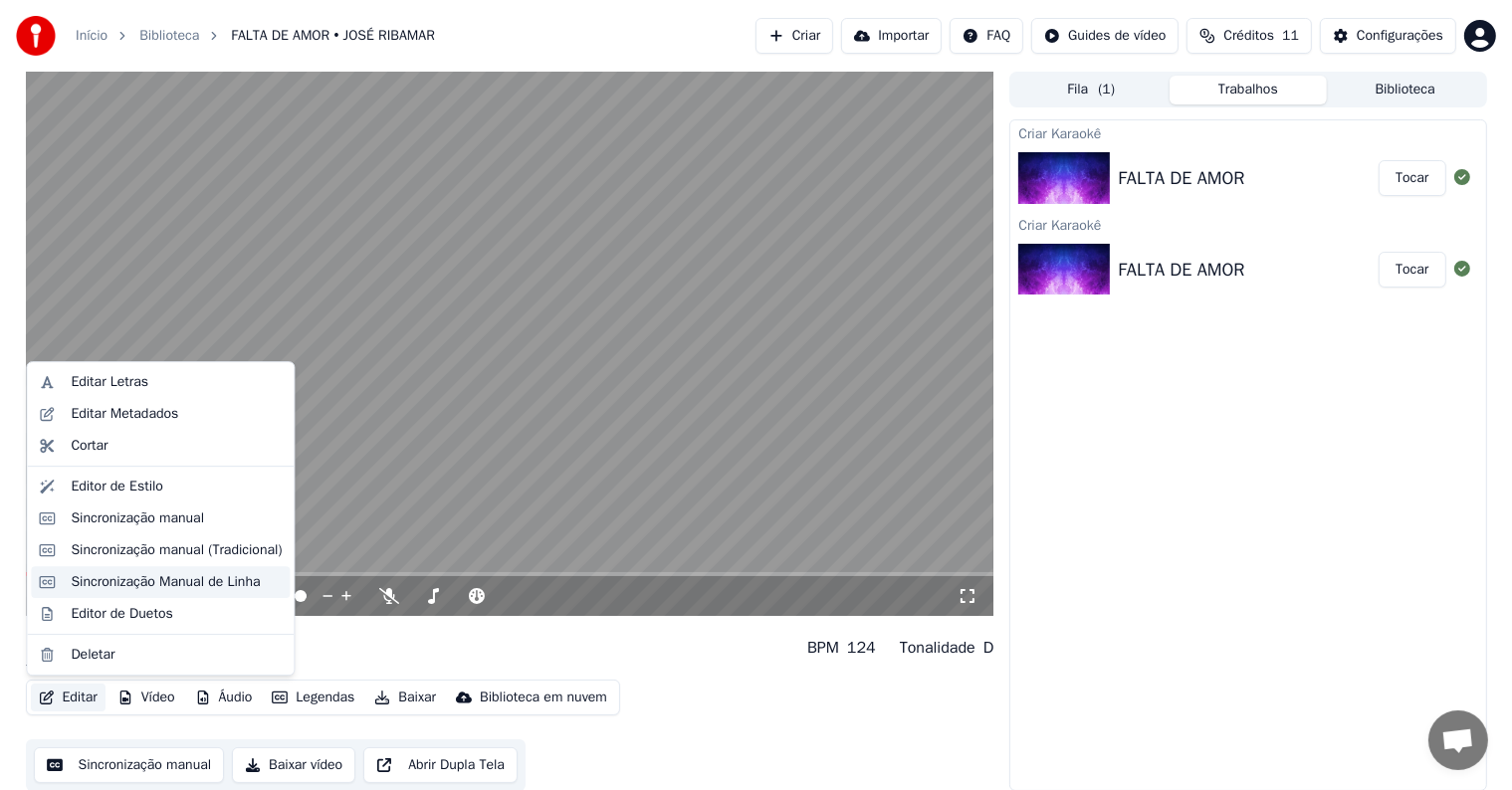 click on "Sincronização Manual de Linha" at bounding box center (165, 582) 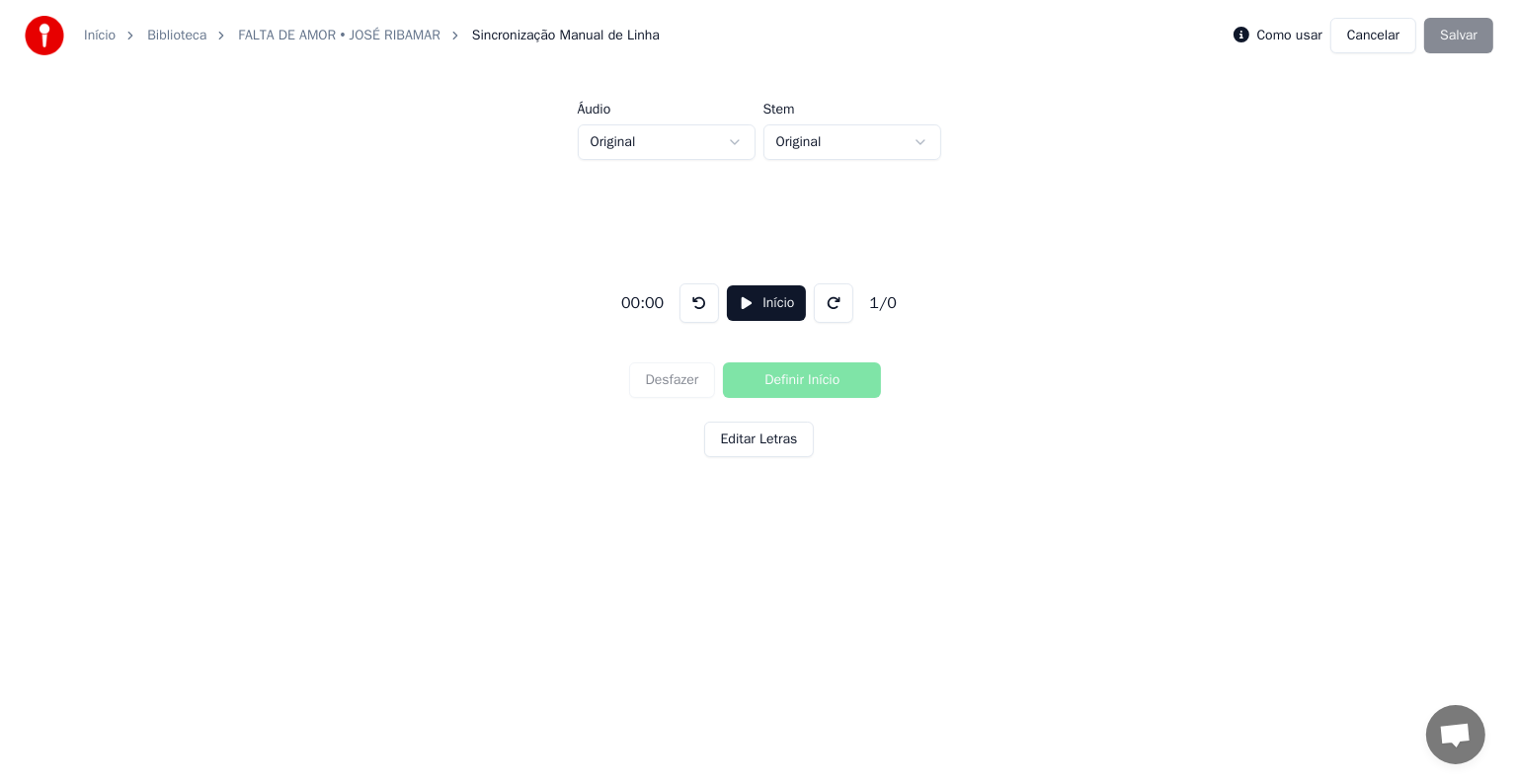 scroll, scrollTop: 0, scrollLeft: 0, axis: both 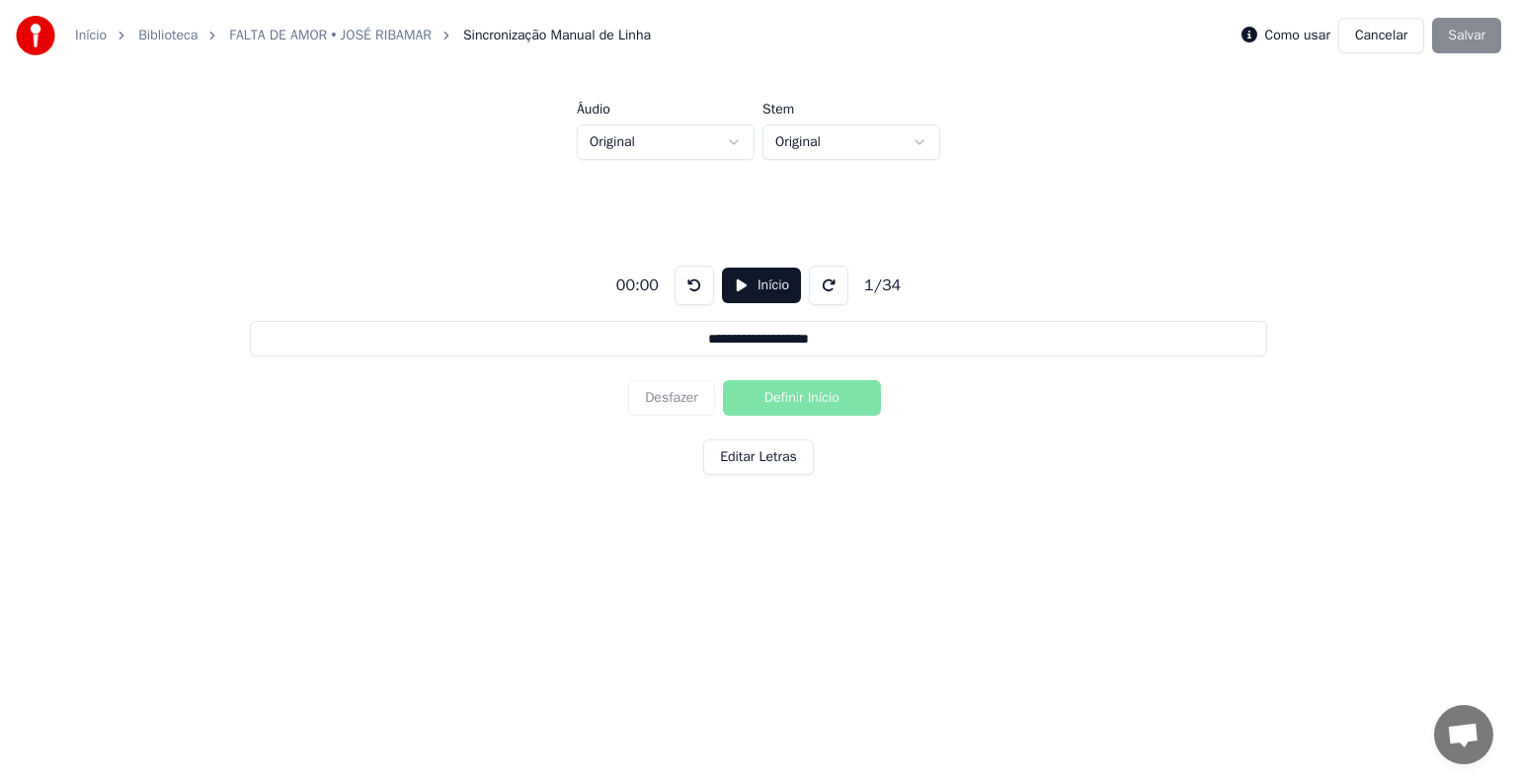 click on "Início" at bounding box center [761, 285] 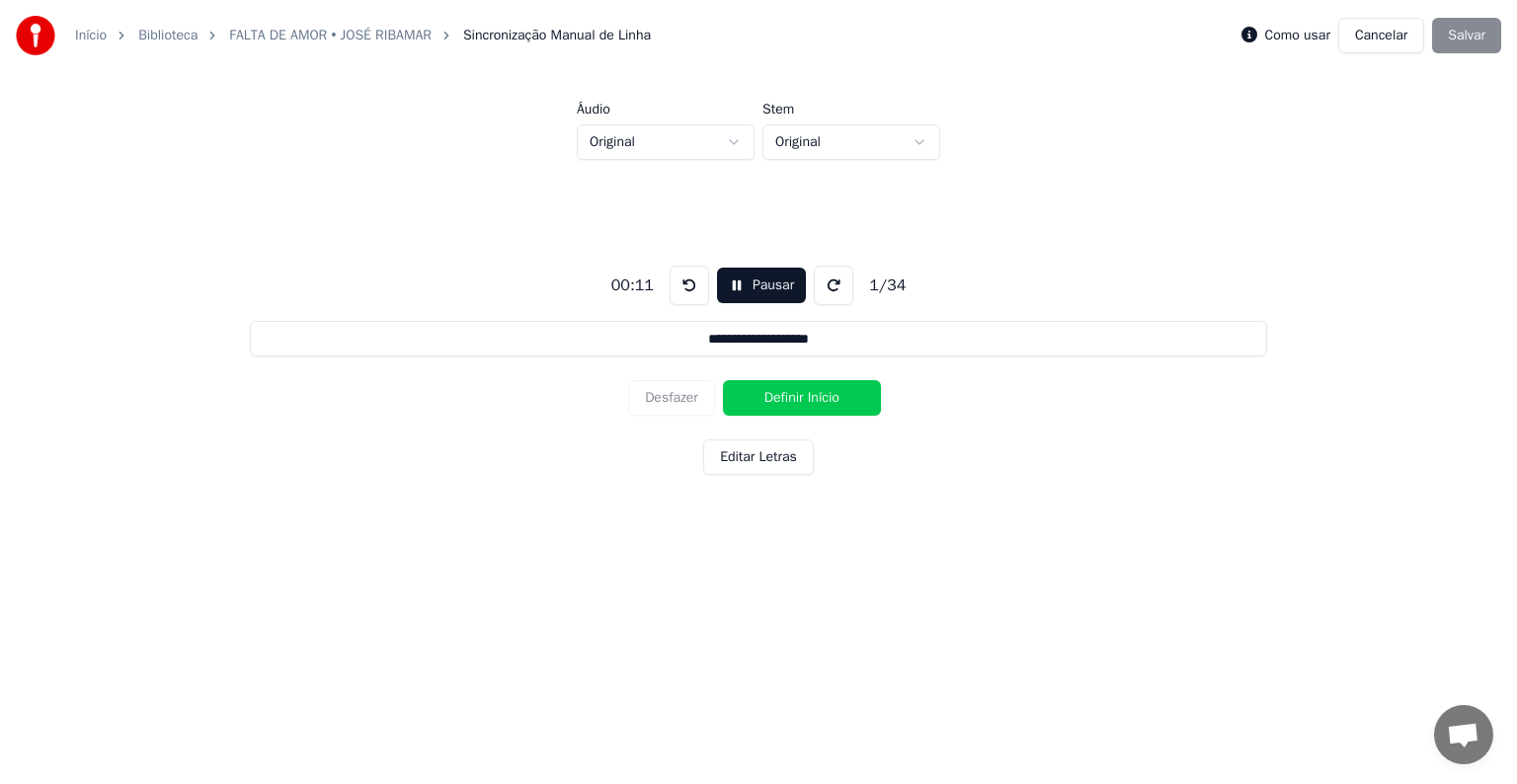 click on "Pausar" at bounding box center (761, 285) 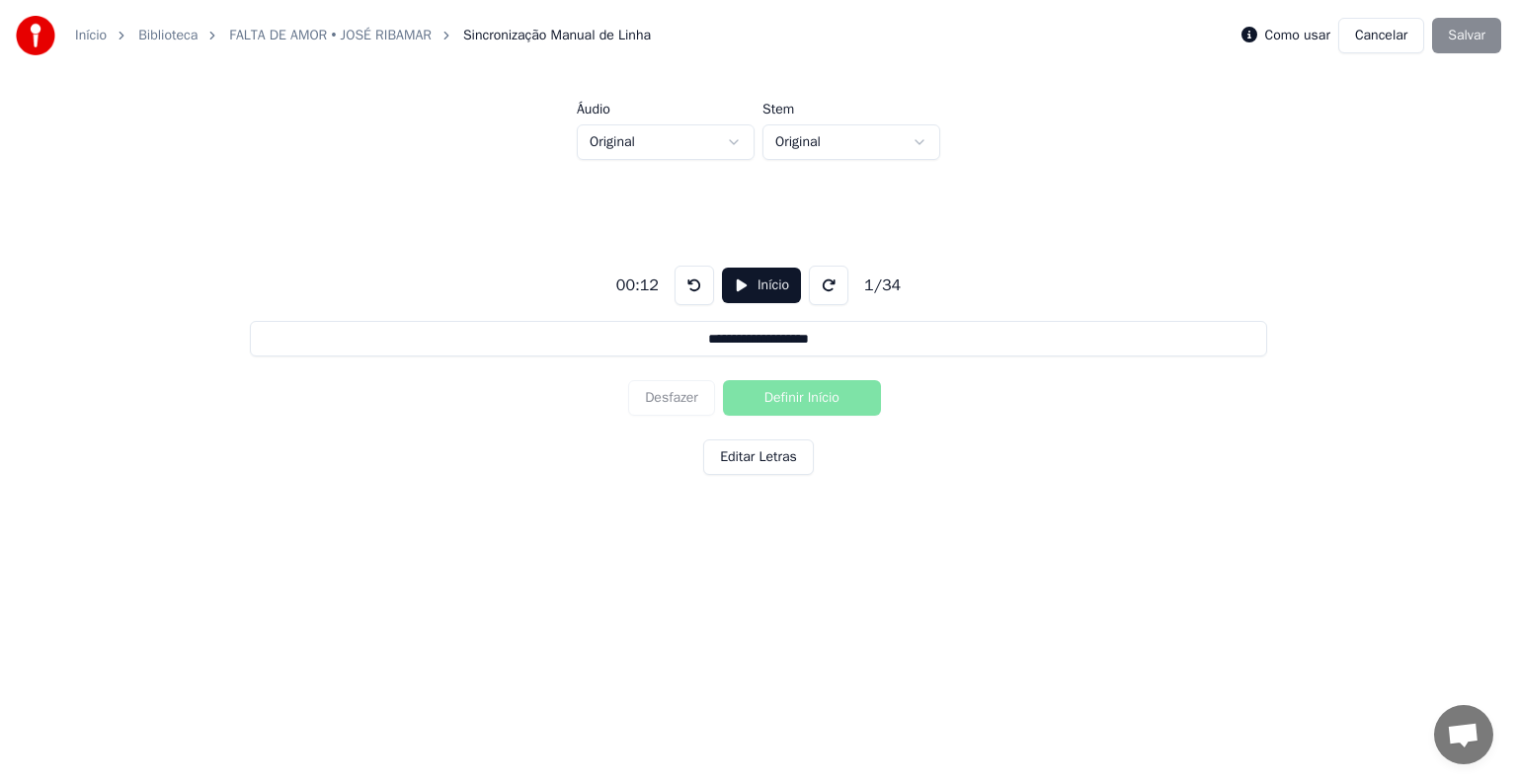click at bounding box center [694, 285] 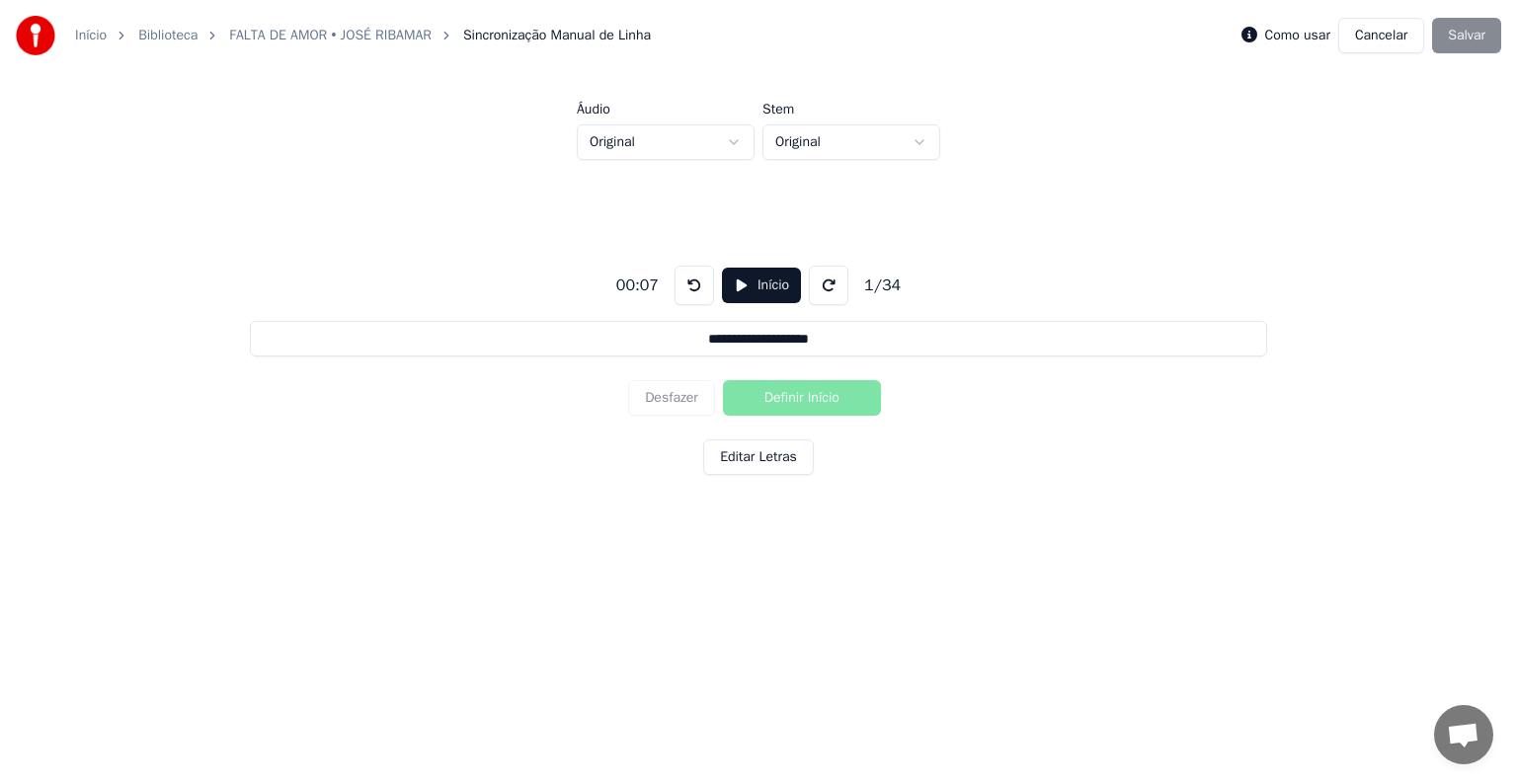 click at bounding box center (694, 285) 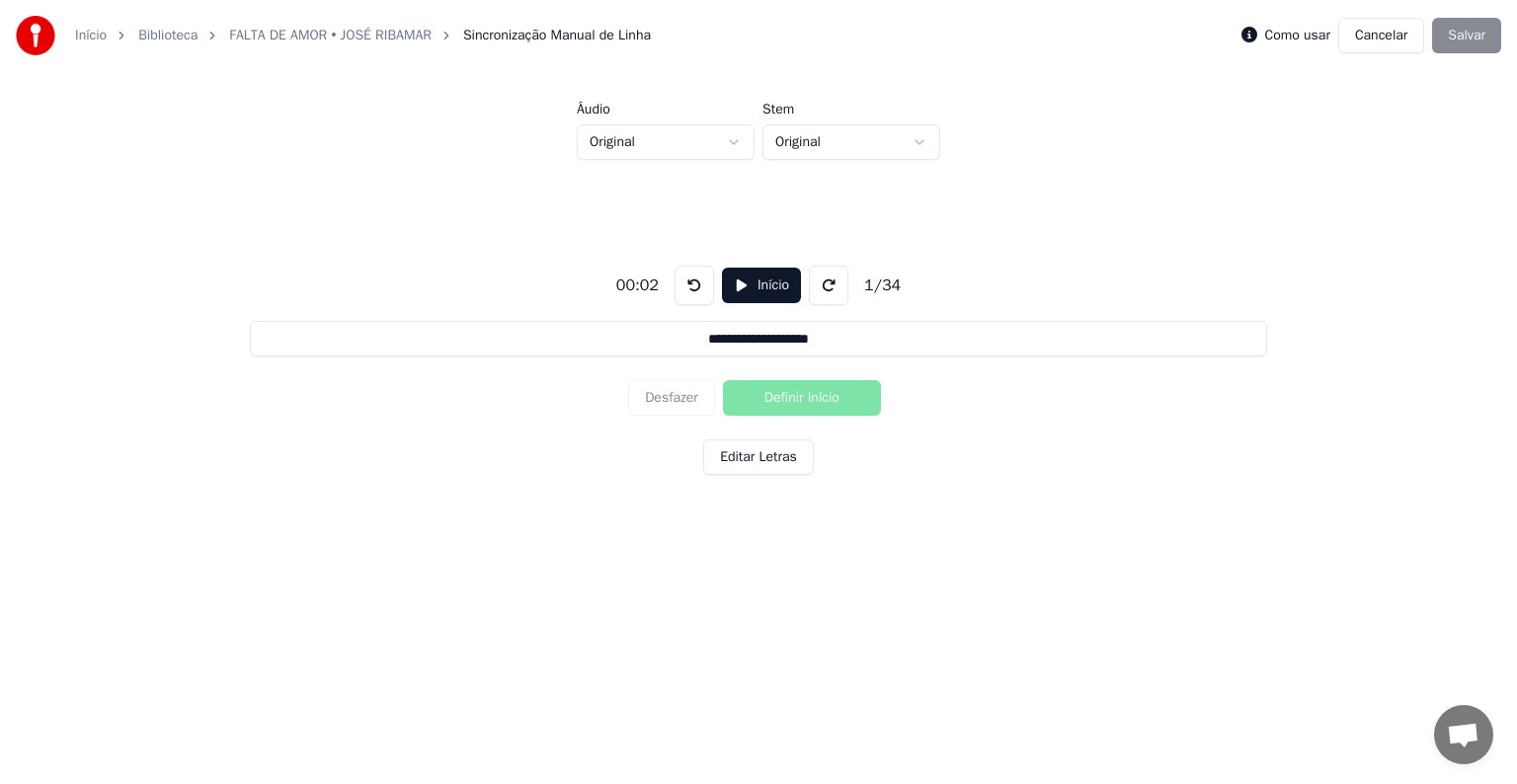 click at bounding box center [694, 285] 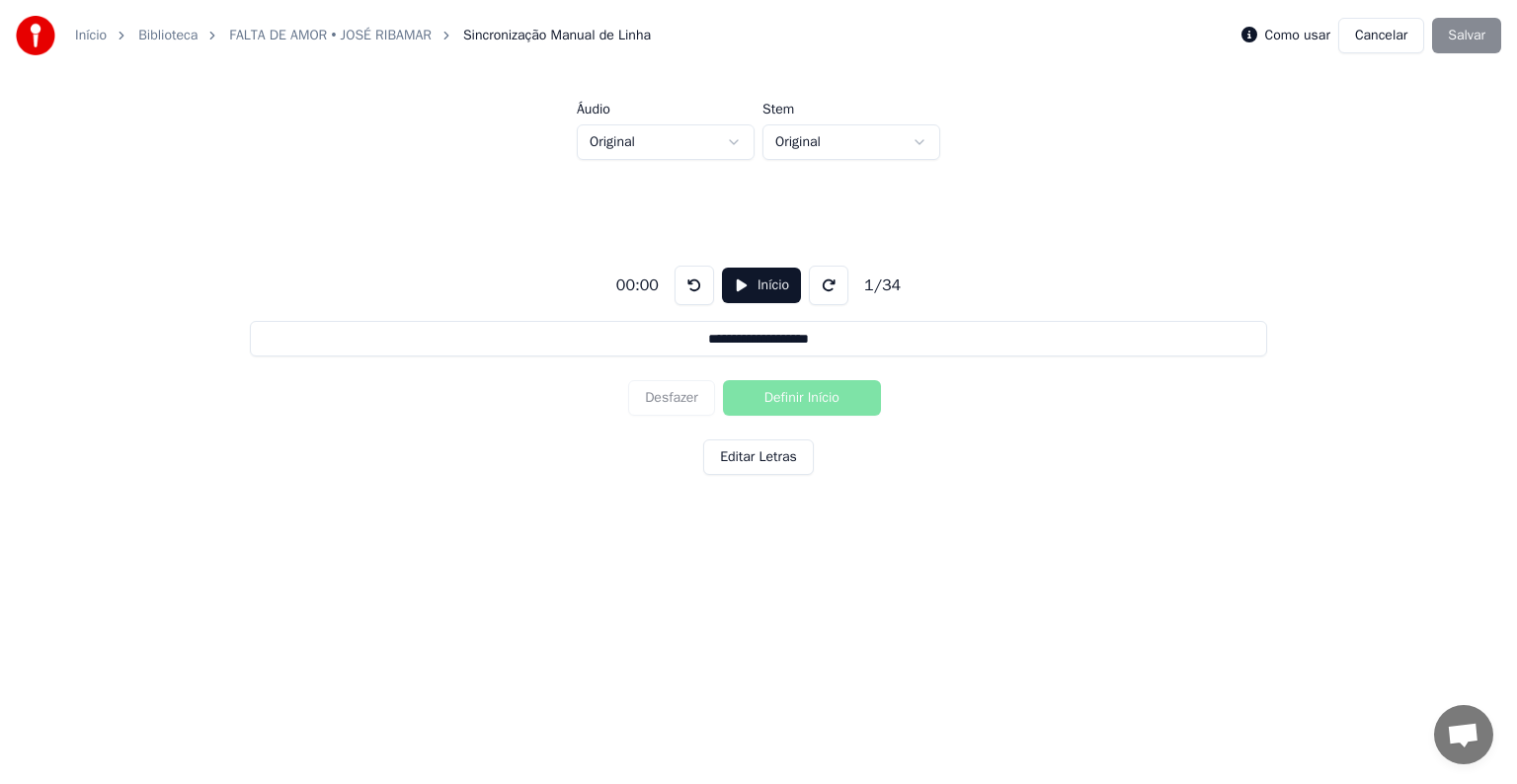 click on "Início" at bounding box center (761, 285) 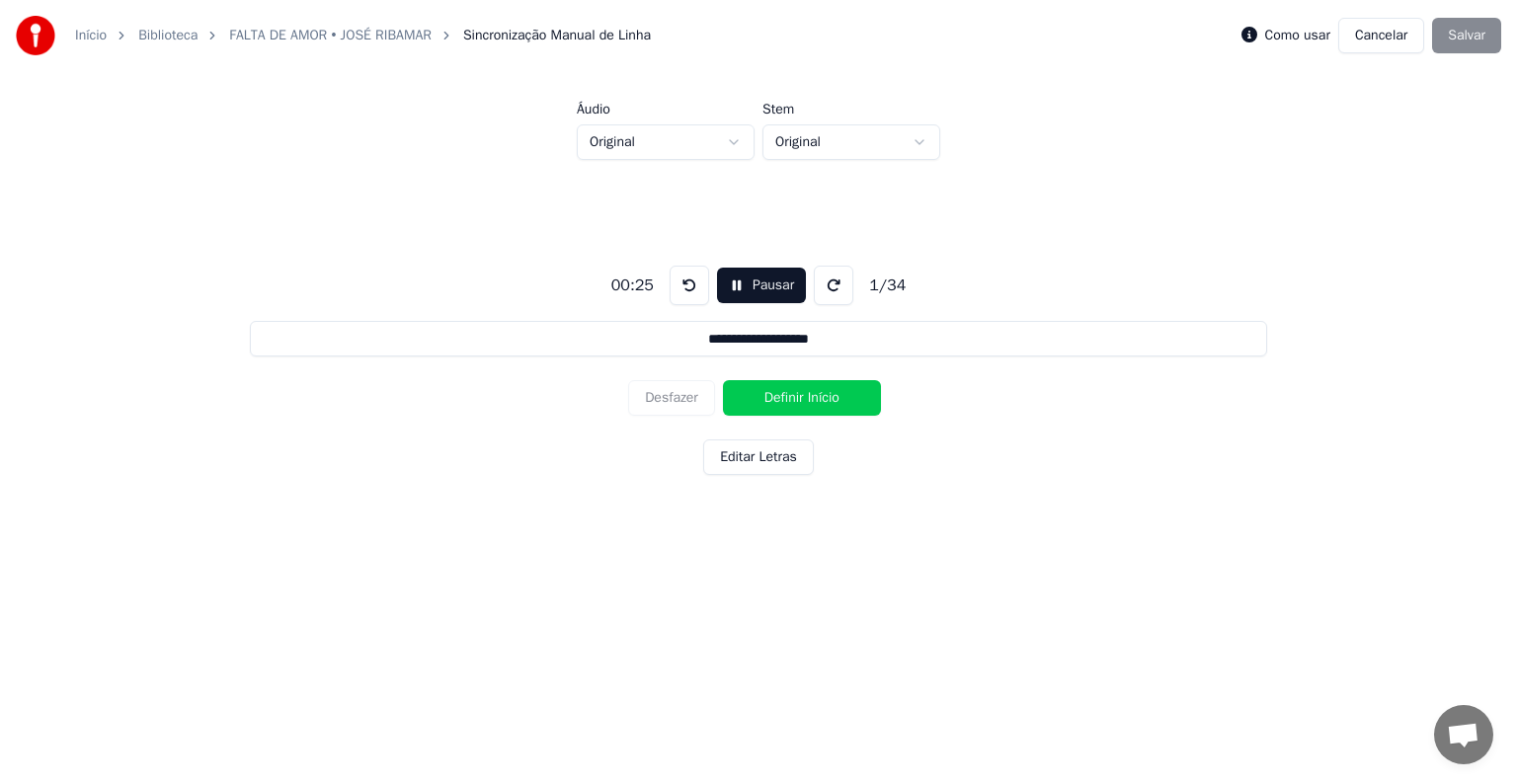 click on "Definir Início" at bounding box center (802, 398) 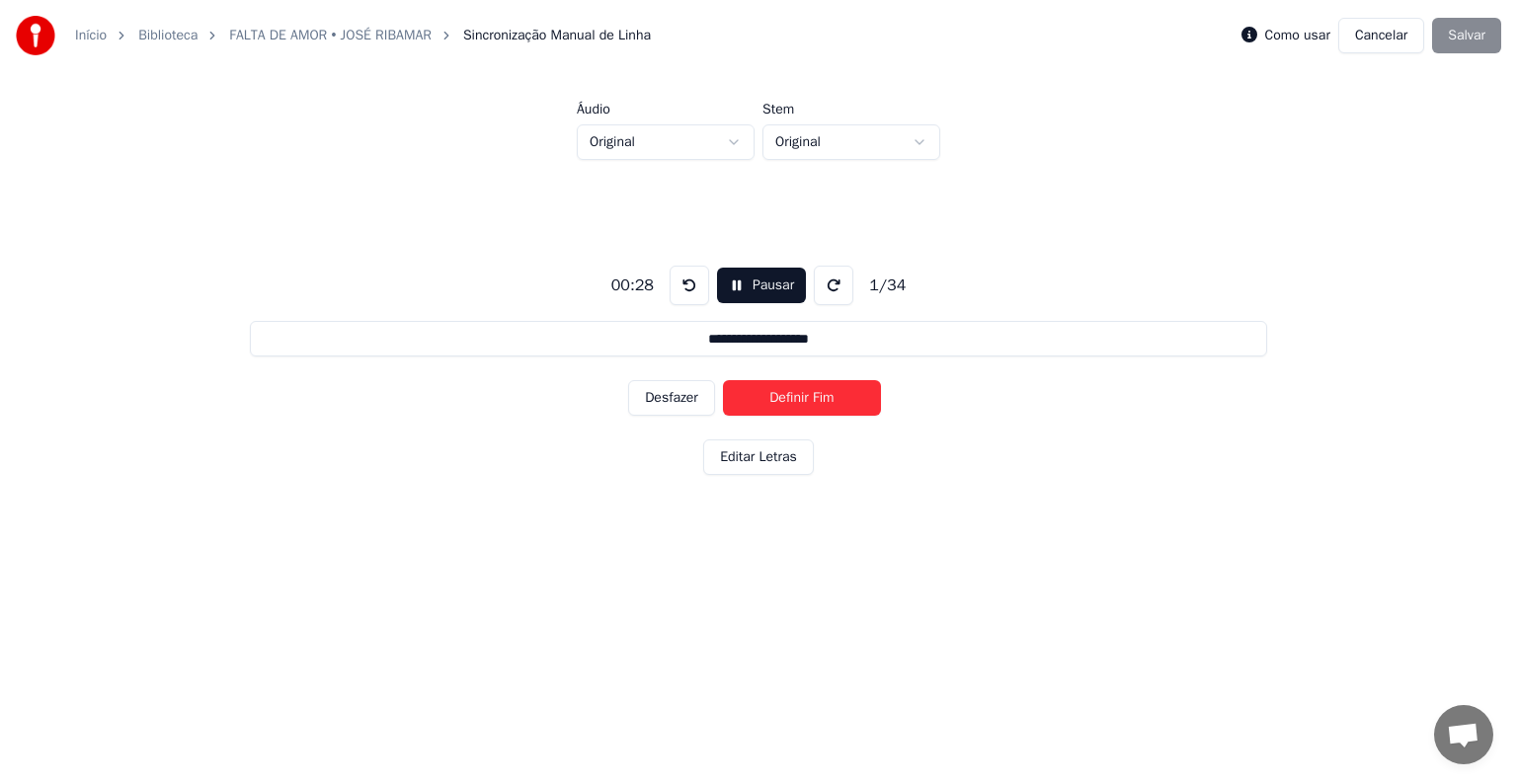 click on "Definir Fim" at bounding box center [802, 398] 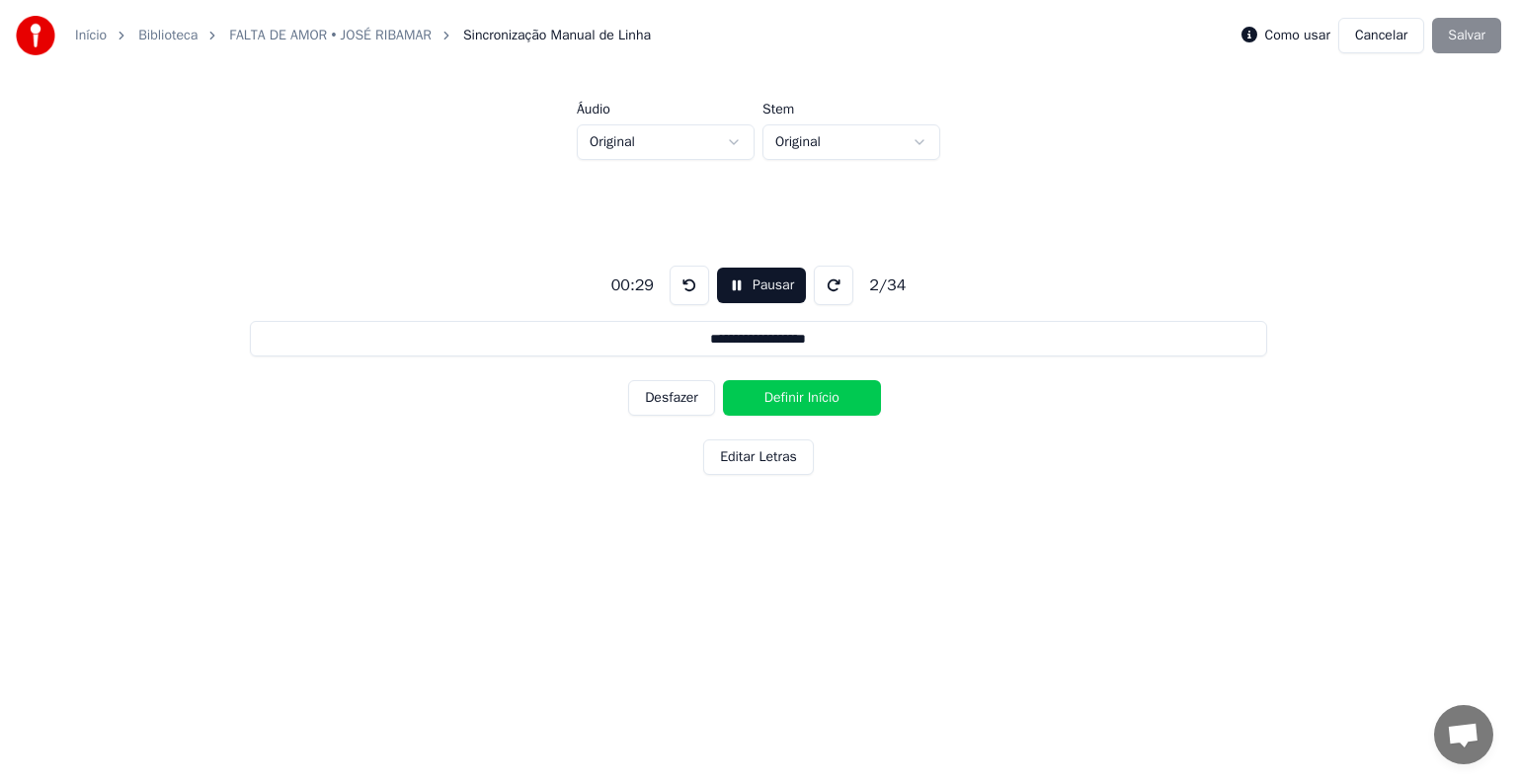 click on "Definir Início" at bounding box center (802, 398) 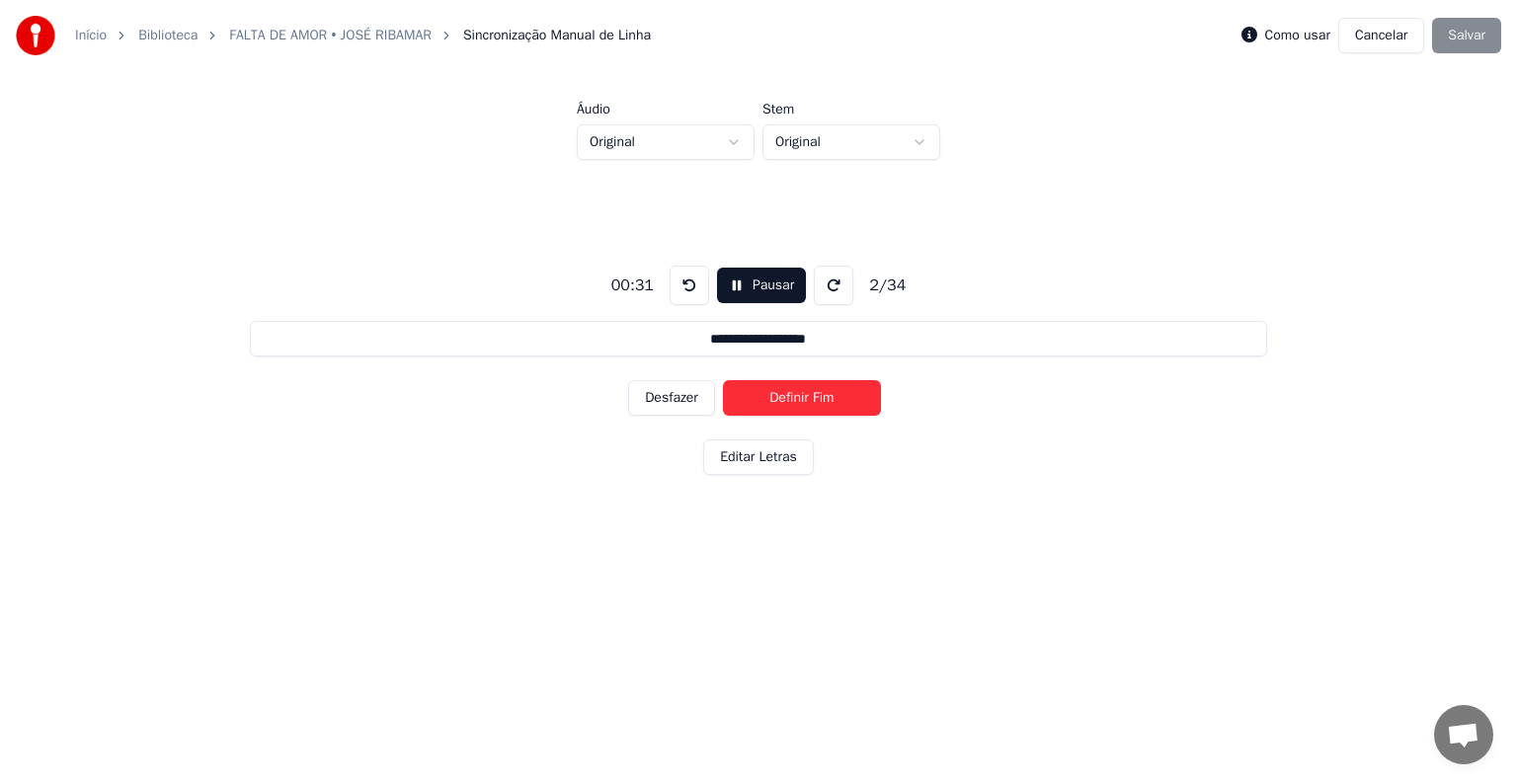 click on "Definir Fim" at bounding box center [802, 398] 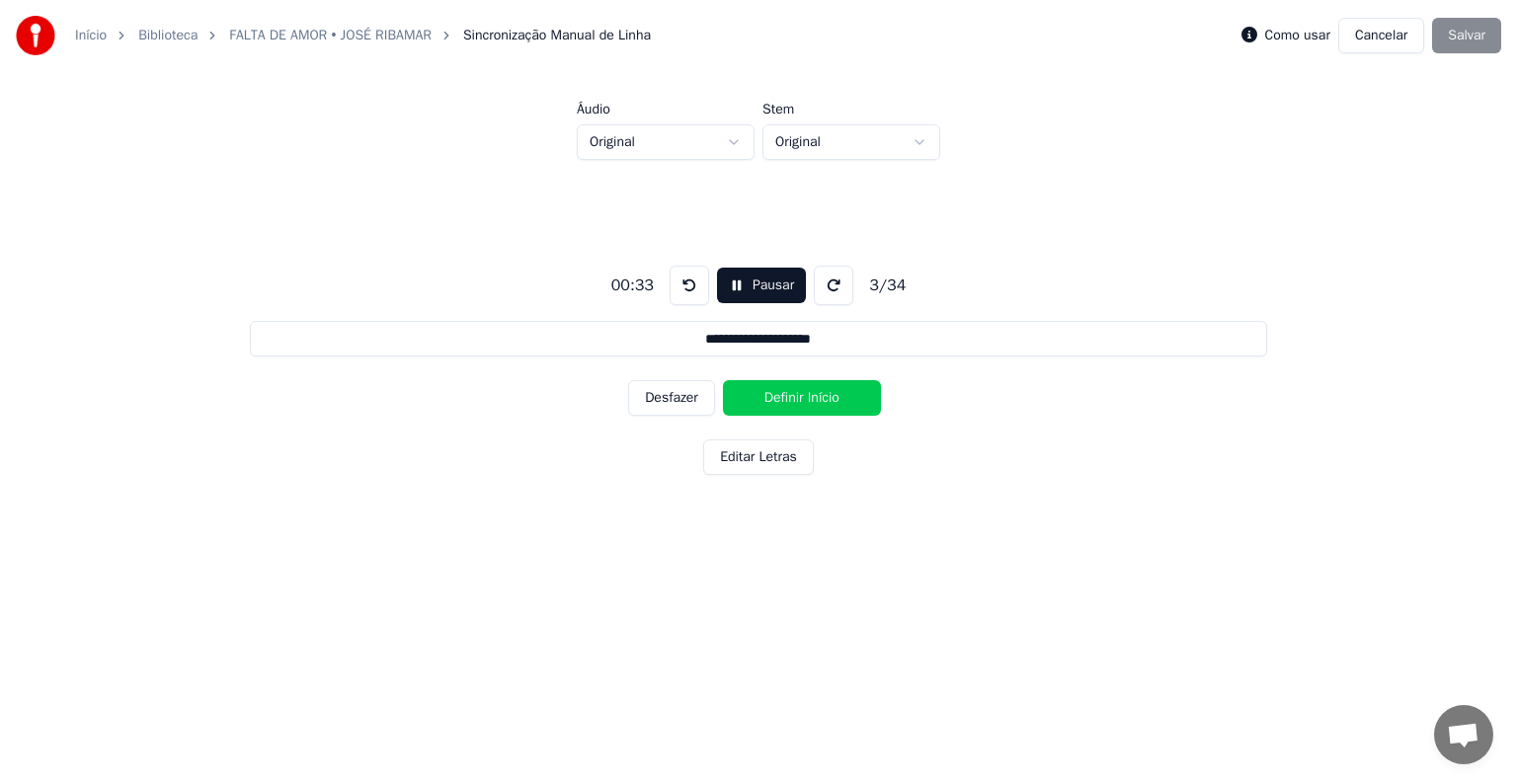 click on "Definir Início" at bounding box center [802, 398] 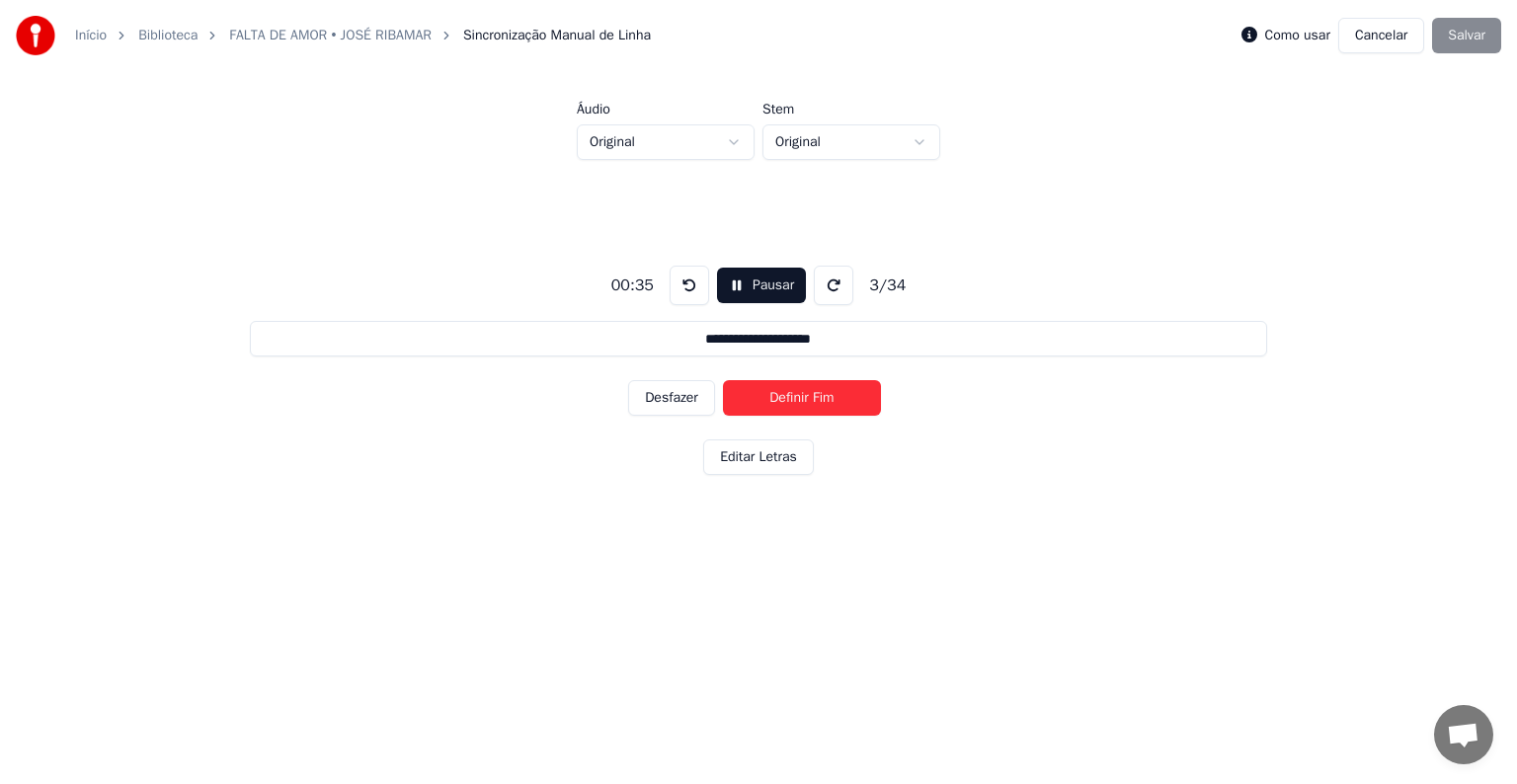 click on "Definir Fim" at bounding box center (802, 398) 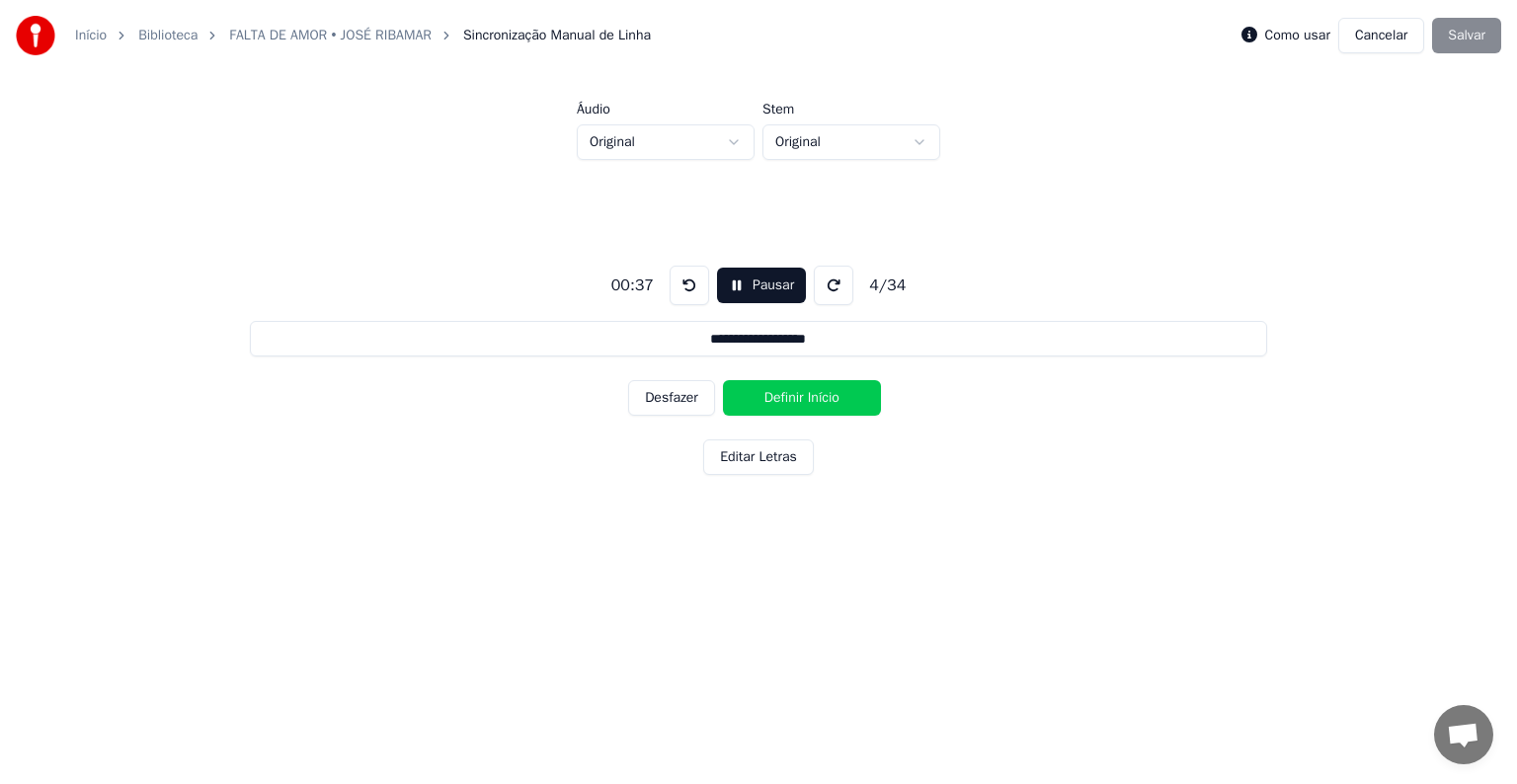 click on "Definir Início" at bounding box center (802, 398) 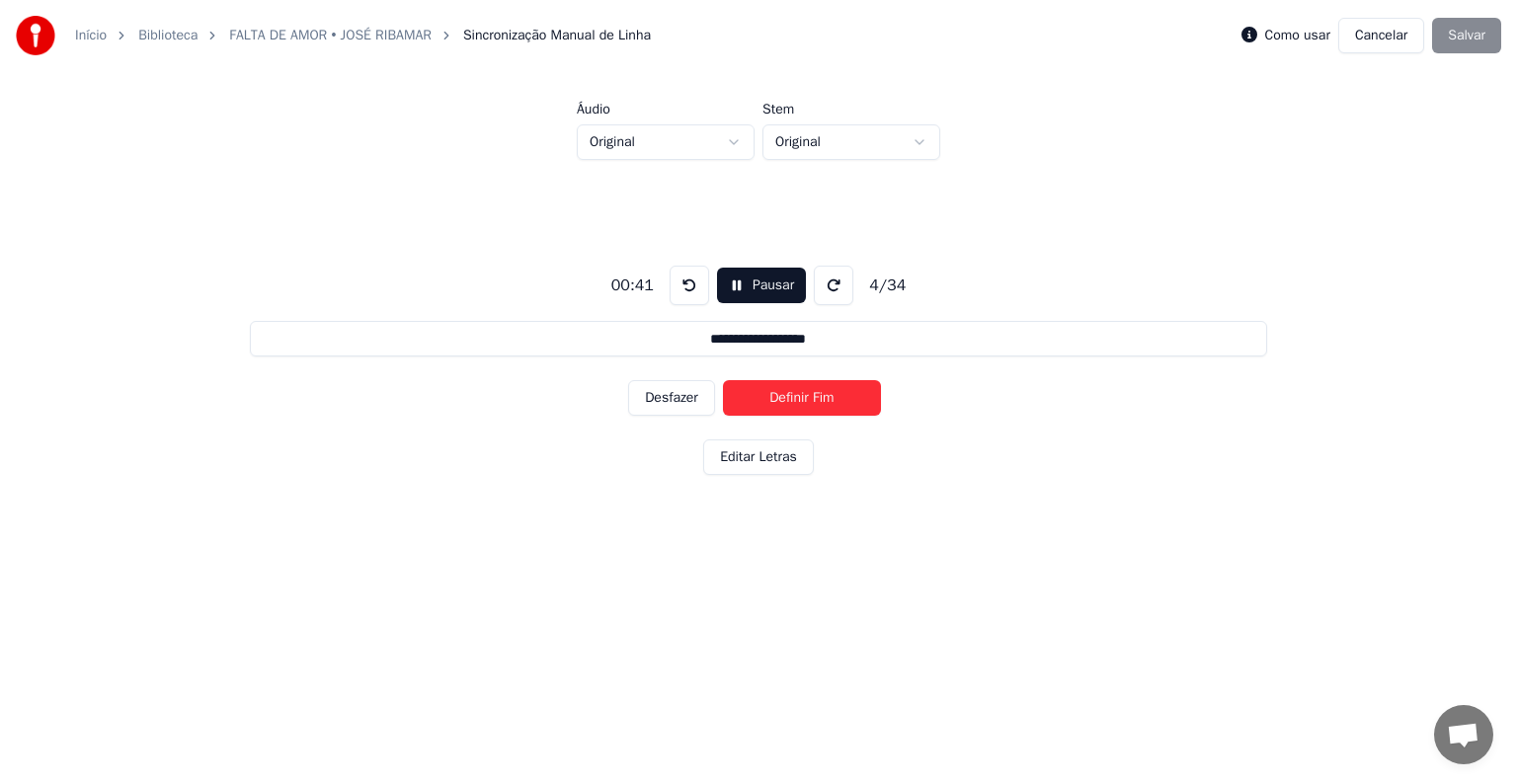 click on "Editar Letras" at bounding box center (758, 457) 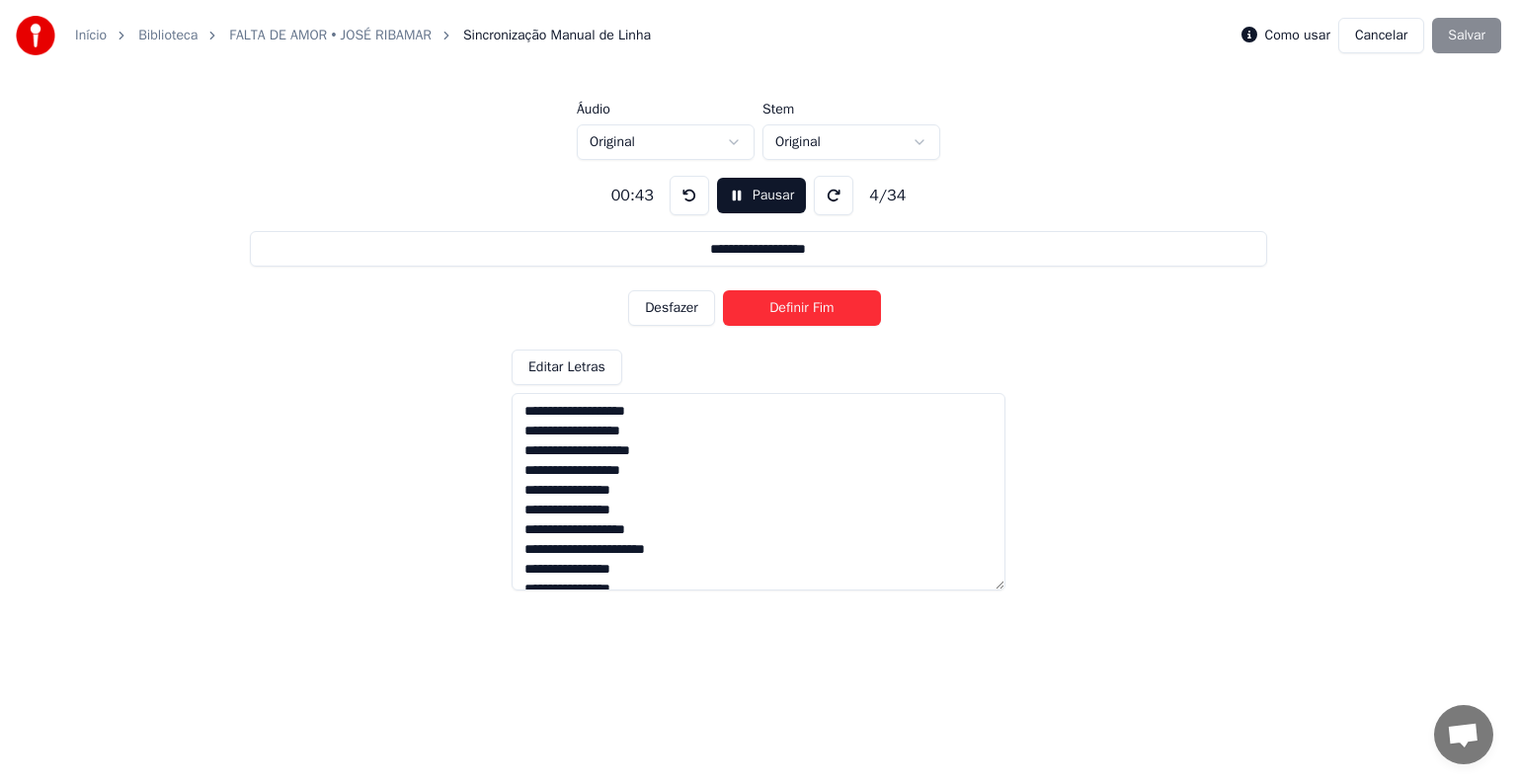 click on "Pausar" at bounding box center [761, 196] 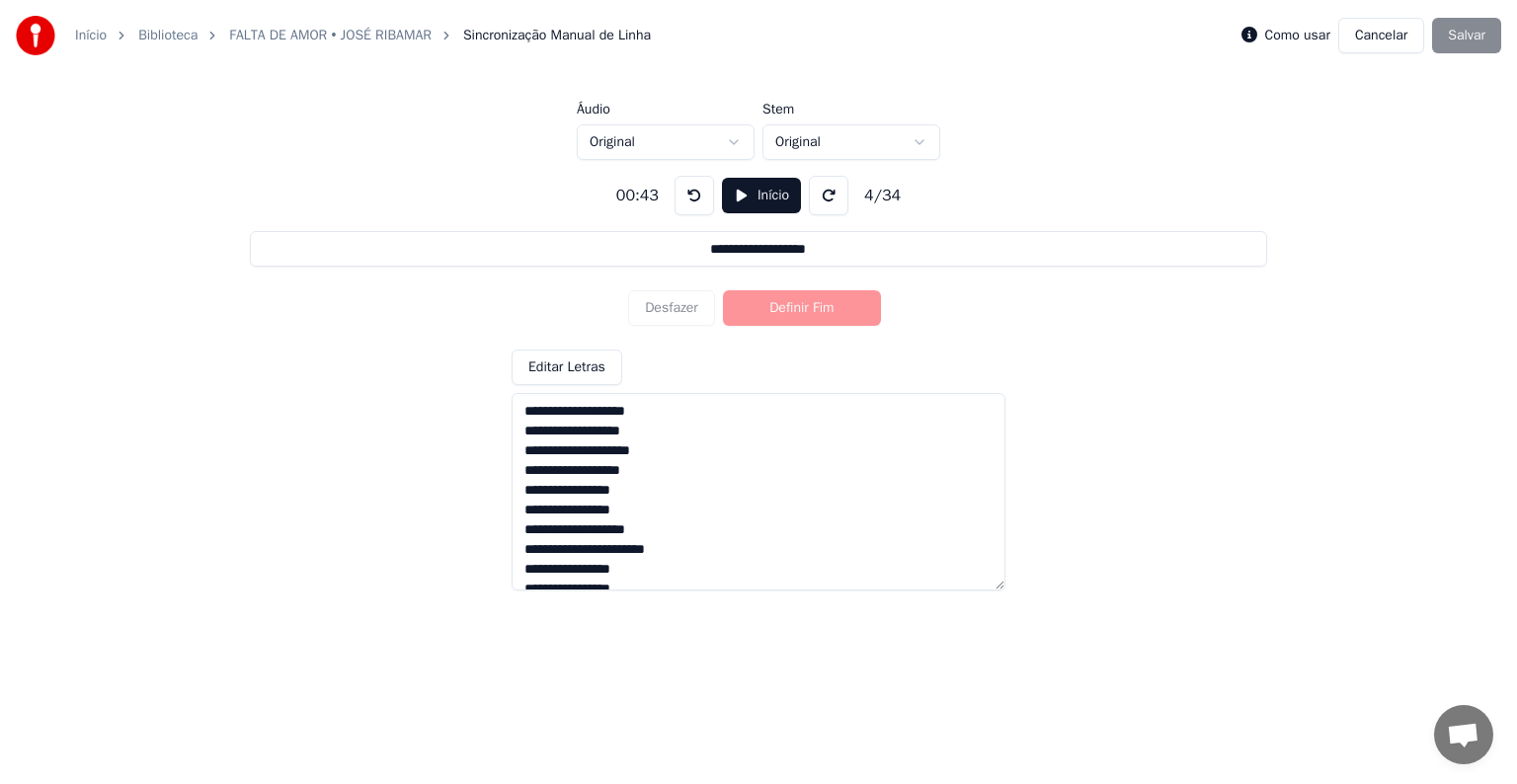 click on "Cancelar" at bounding box center (1381, 36) 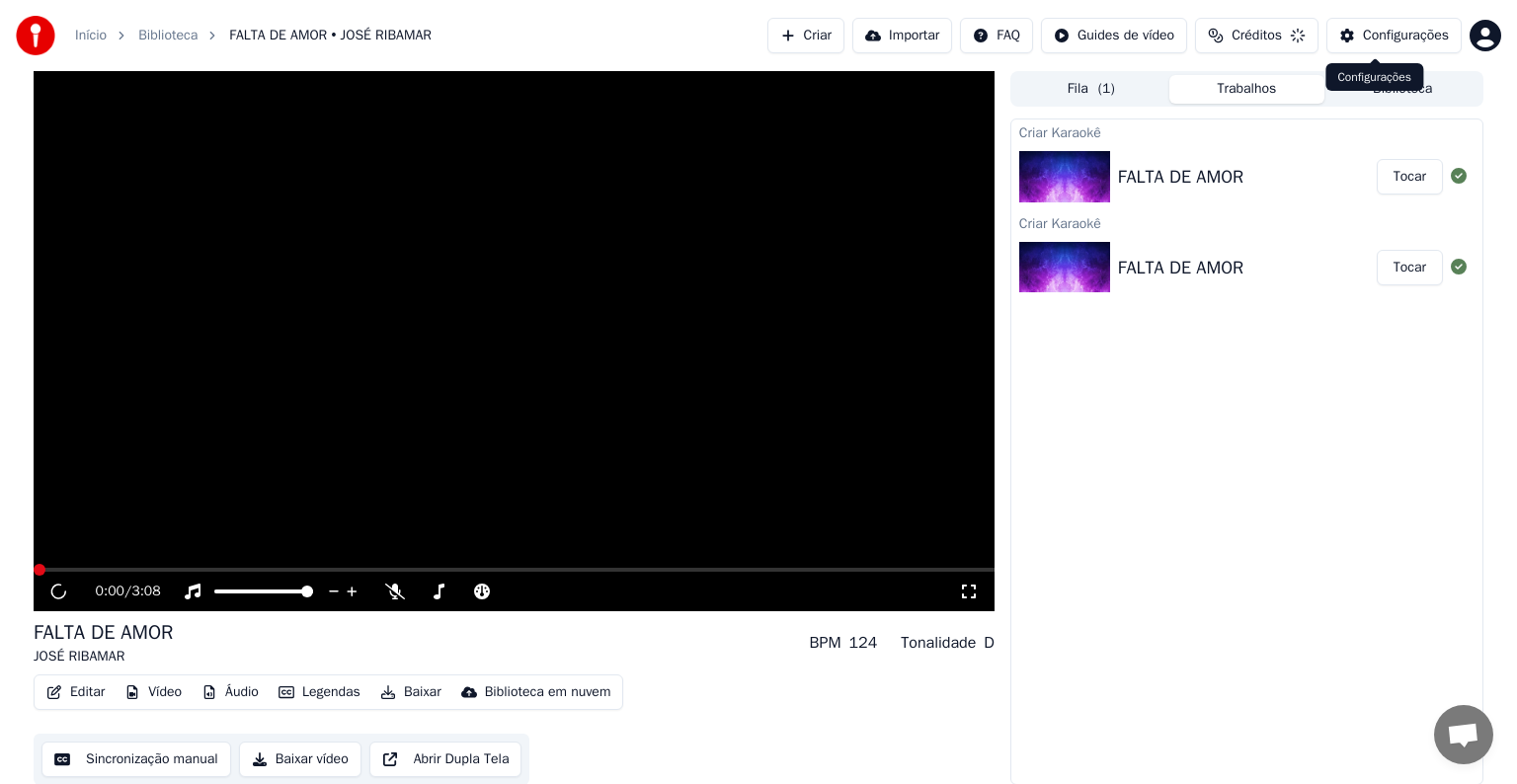 scroll, scrollTop: 0, scrollLeft: 0, axis: both 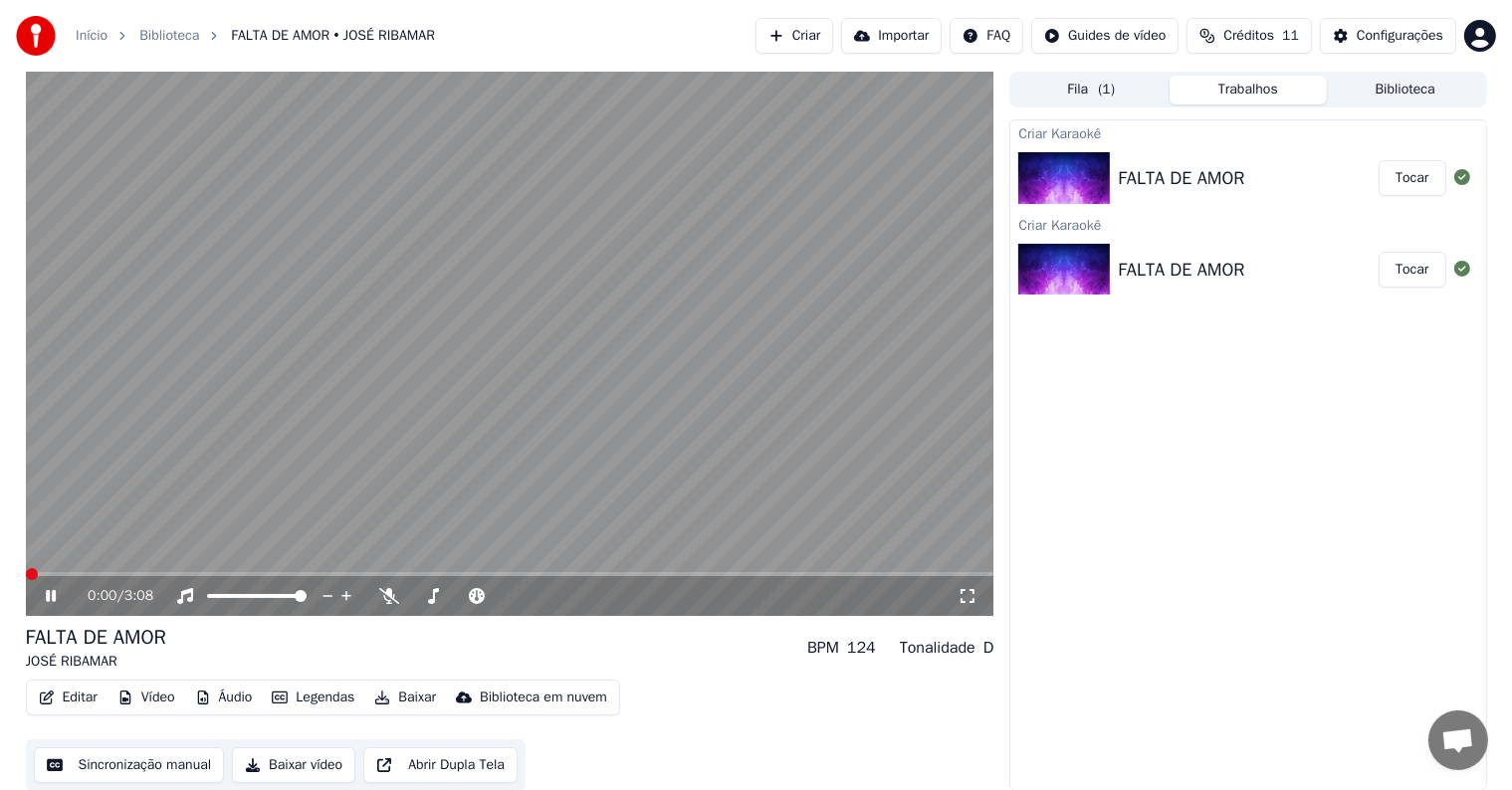 click on "Editar" at bounding box center [68, 697] 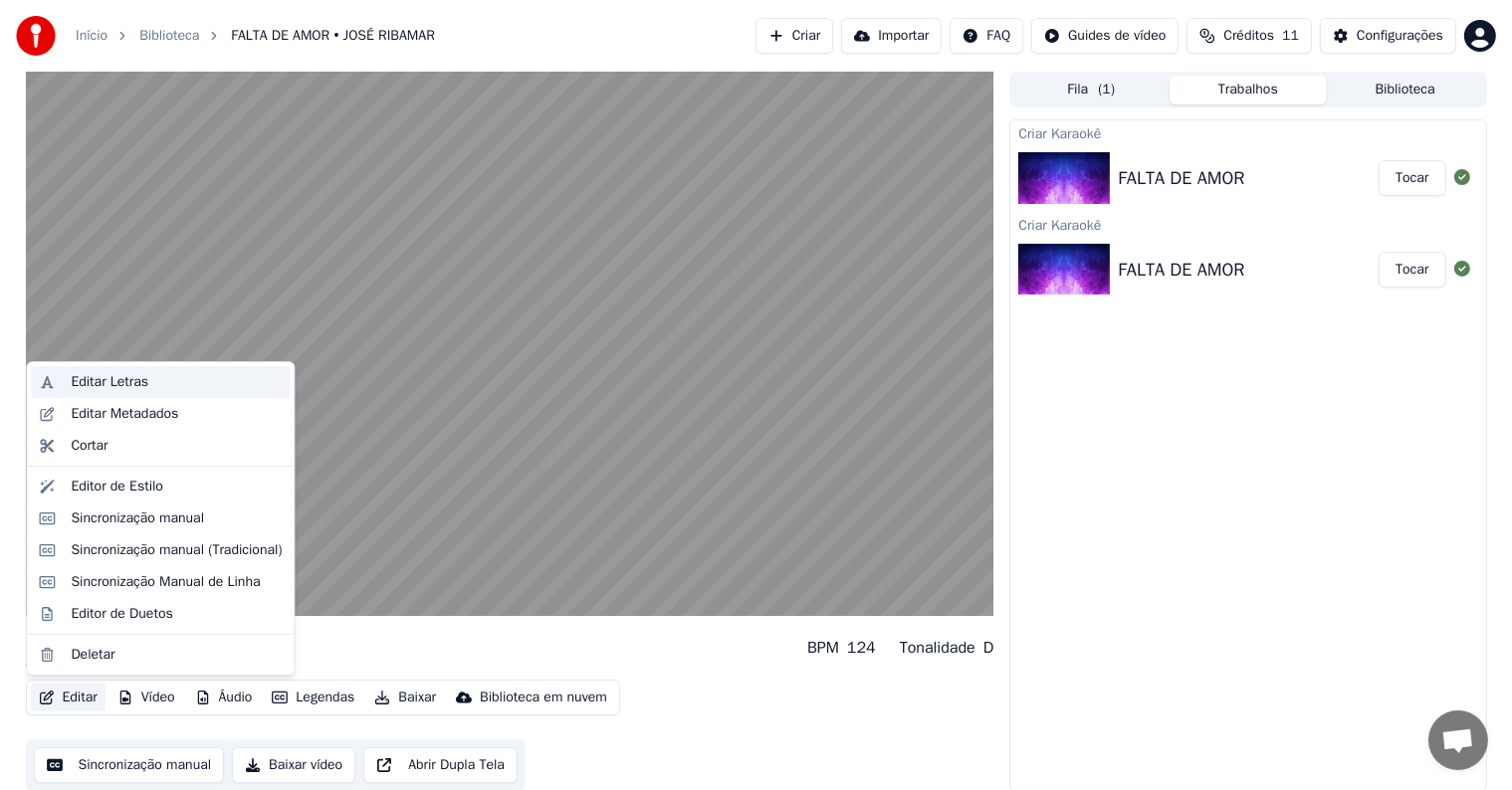 click on "Editar Letras" at bounding box center [109, 382] 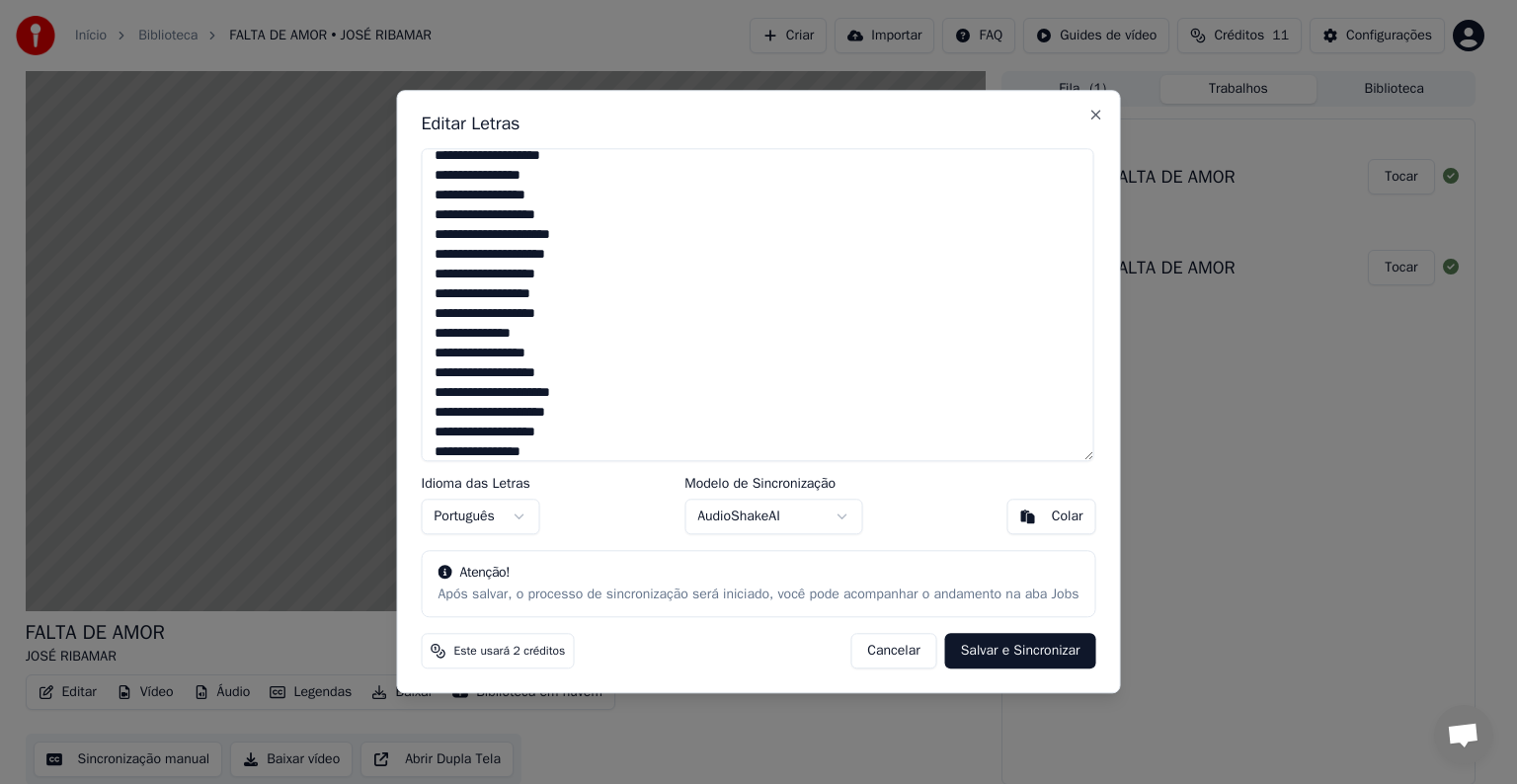 scroll, scrollTop: 374, scrollLeft: 0, axis: vertical 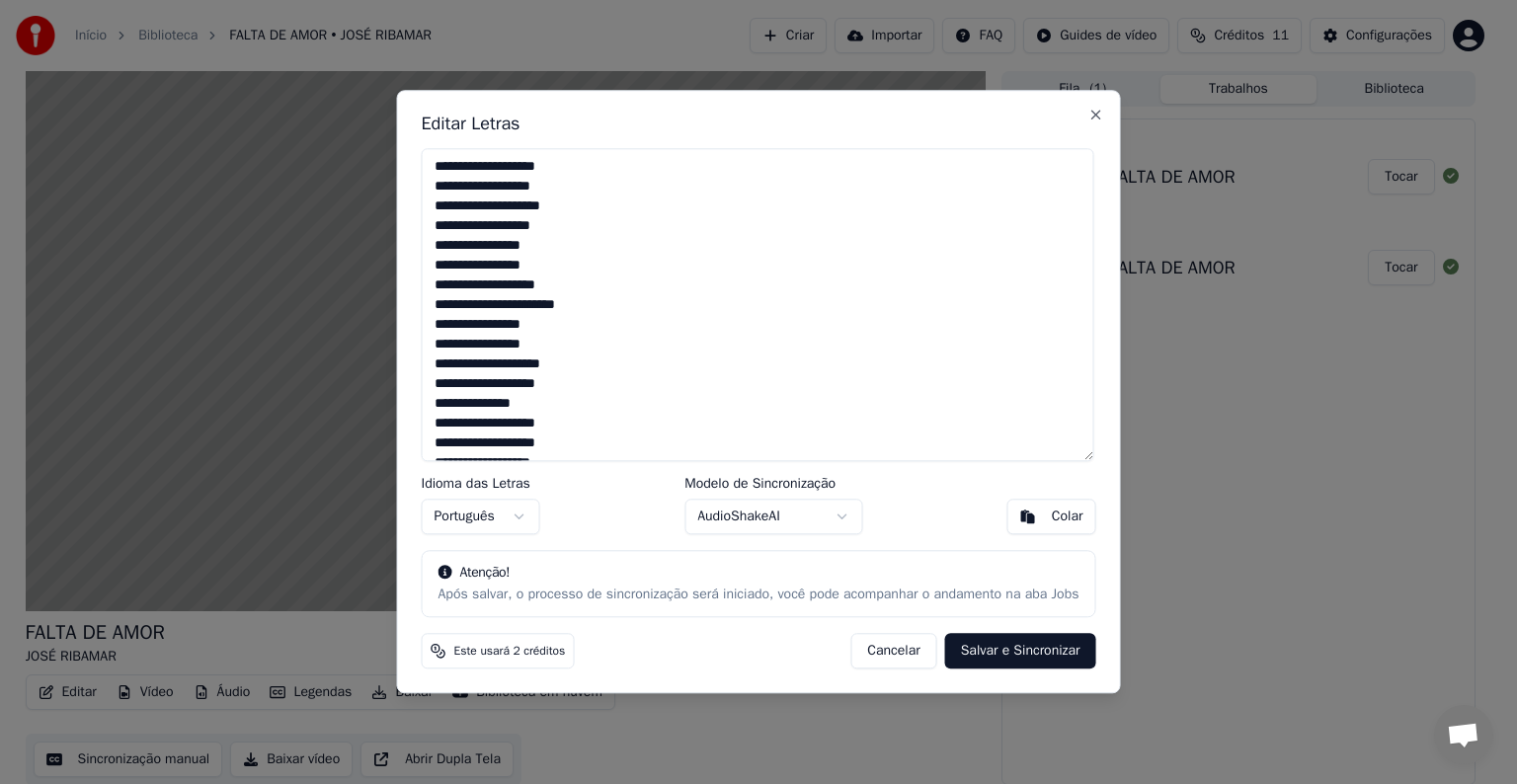 drag, startPoint x: 636, startPoint y: 442, endPoint x: 364, endPoint y: 101, distance: 436.19376 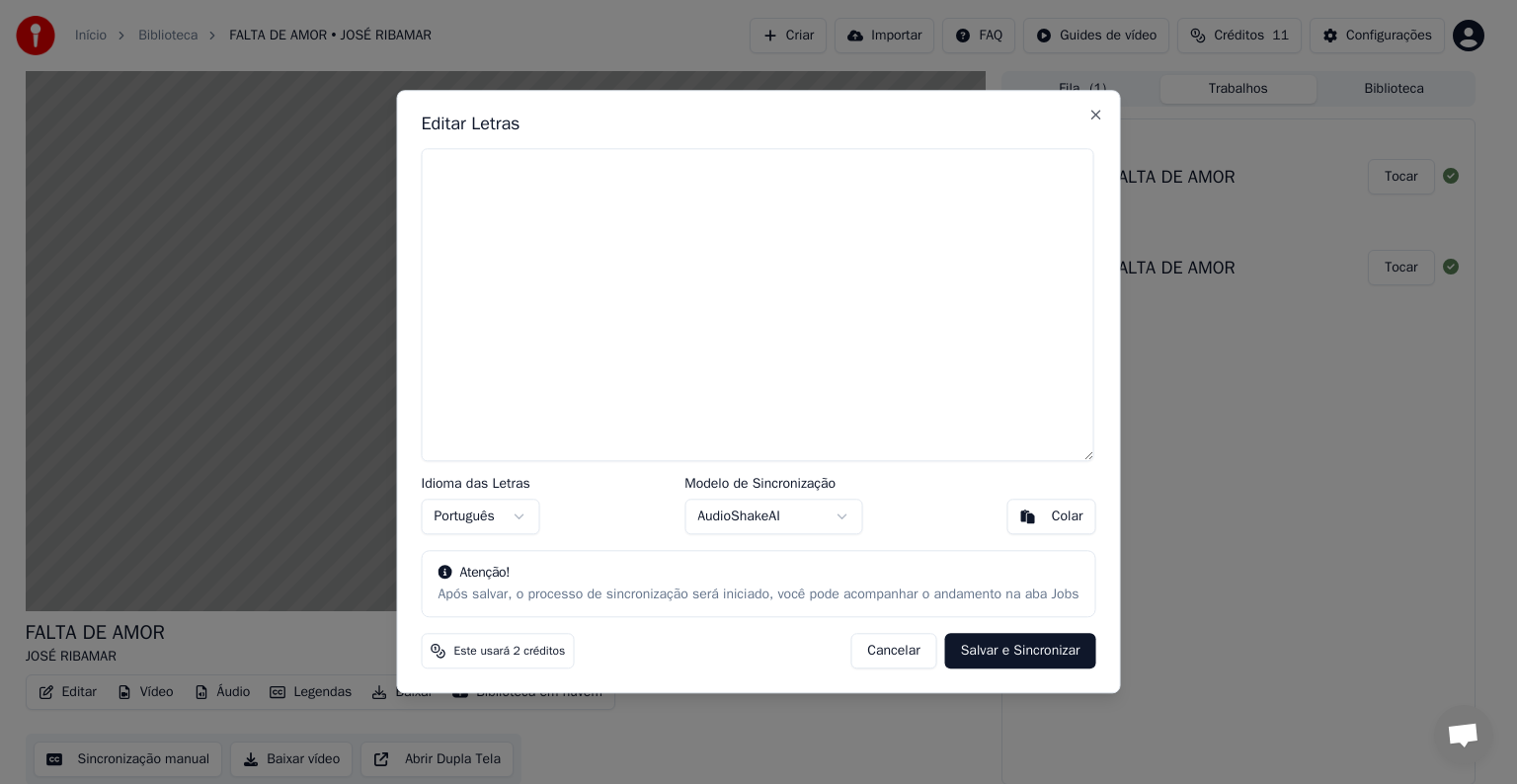 paste on "**********" 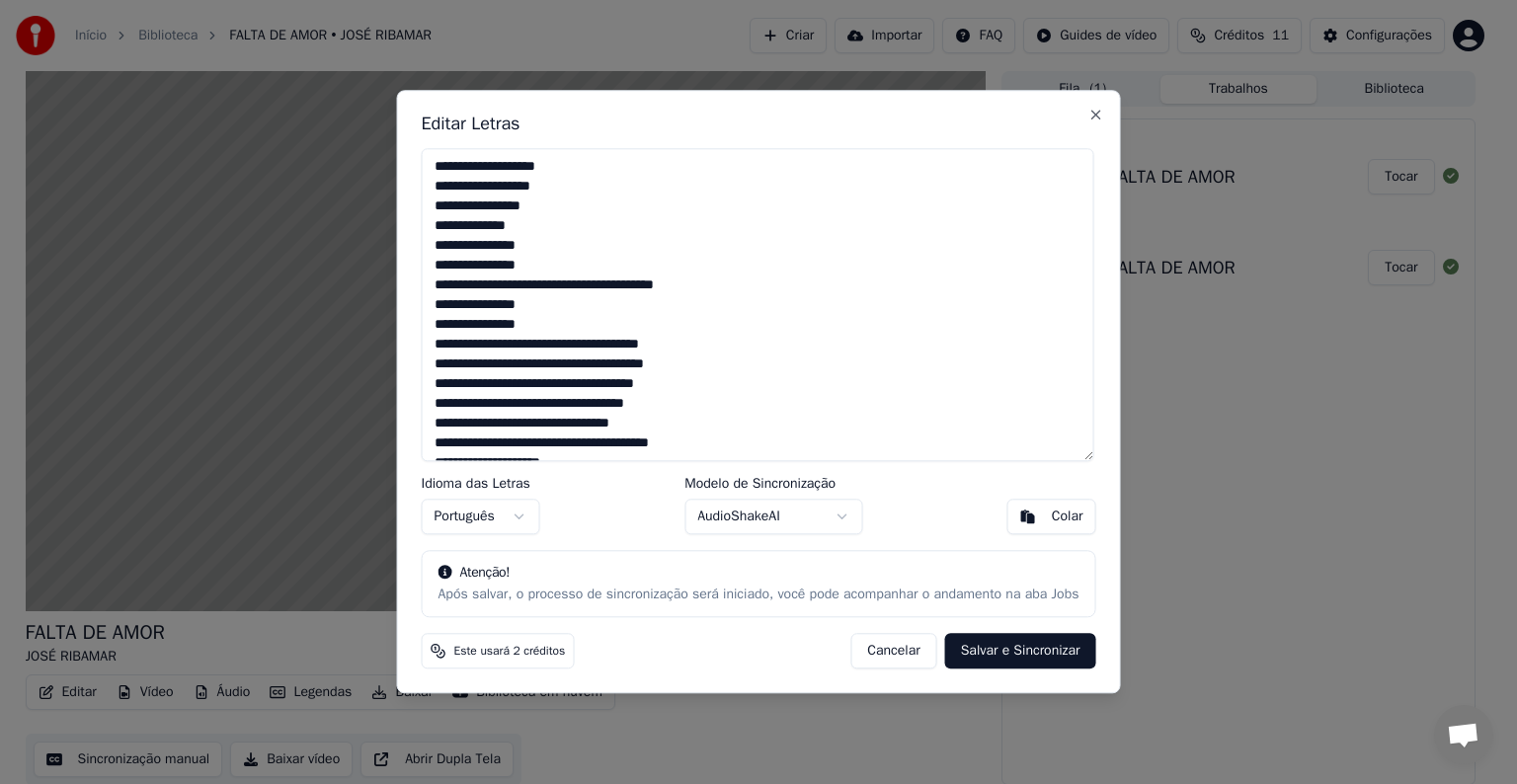 scroll, scrollTop: 188, scrollLeft: 0, axis: vertical 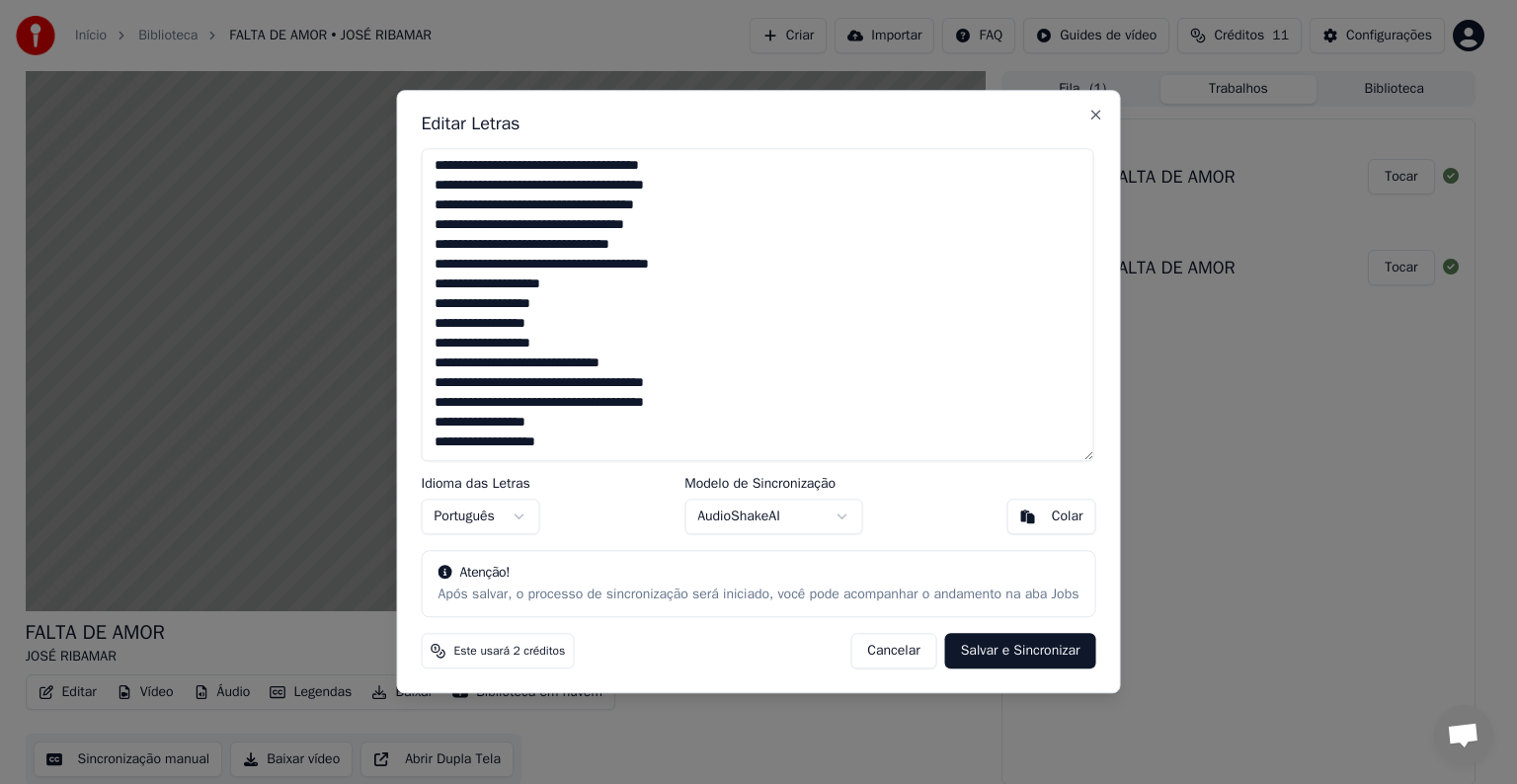 click on "Salvar e Sincronizar" at bounding box center [1020, 652] 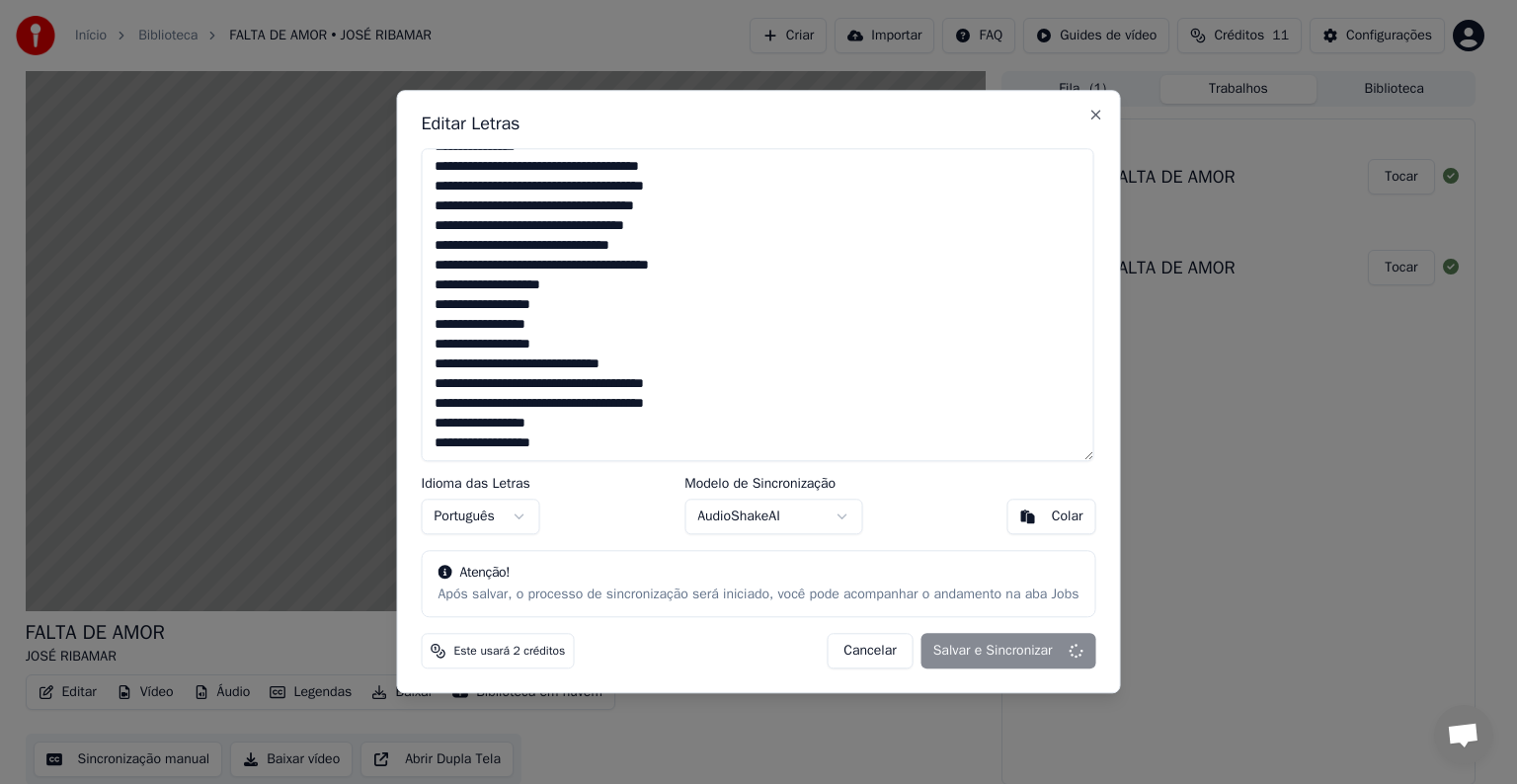 type on "**********" 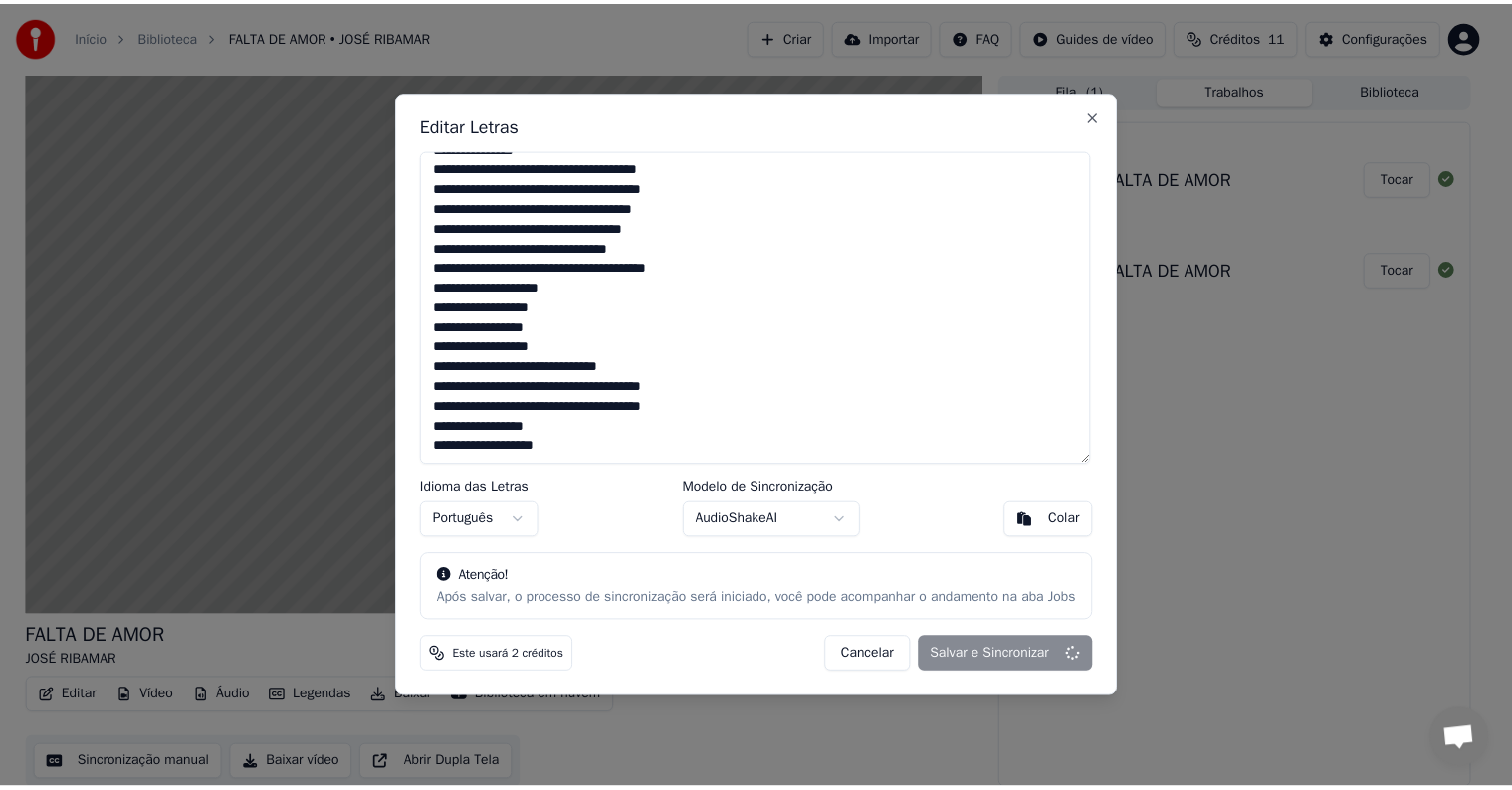 scroll, scrollTop: 189, scrollLeft: 0, axis: vertical 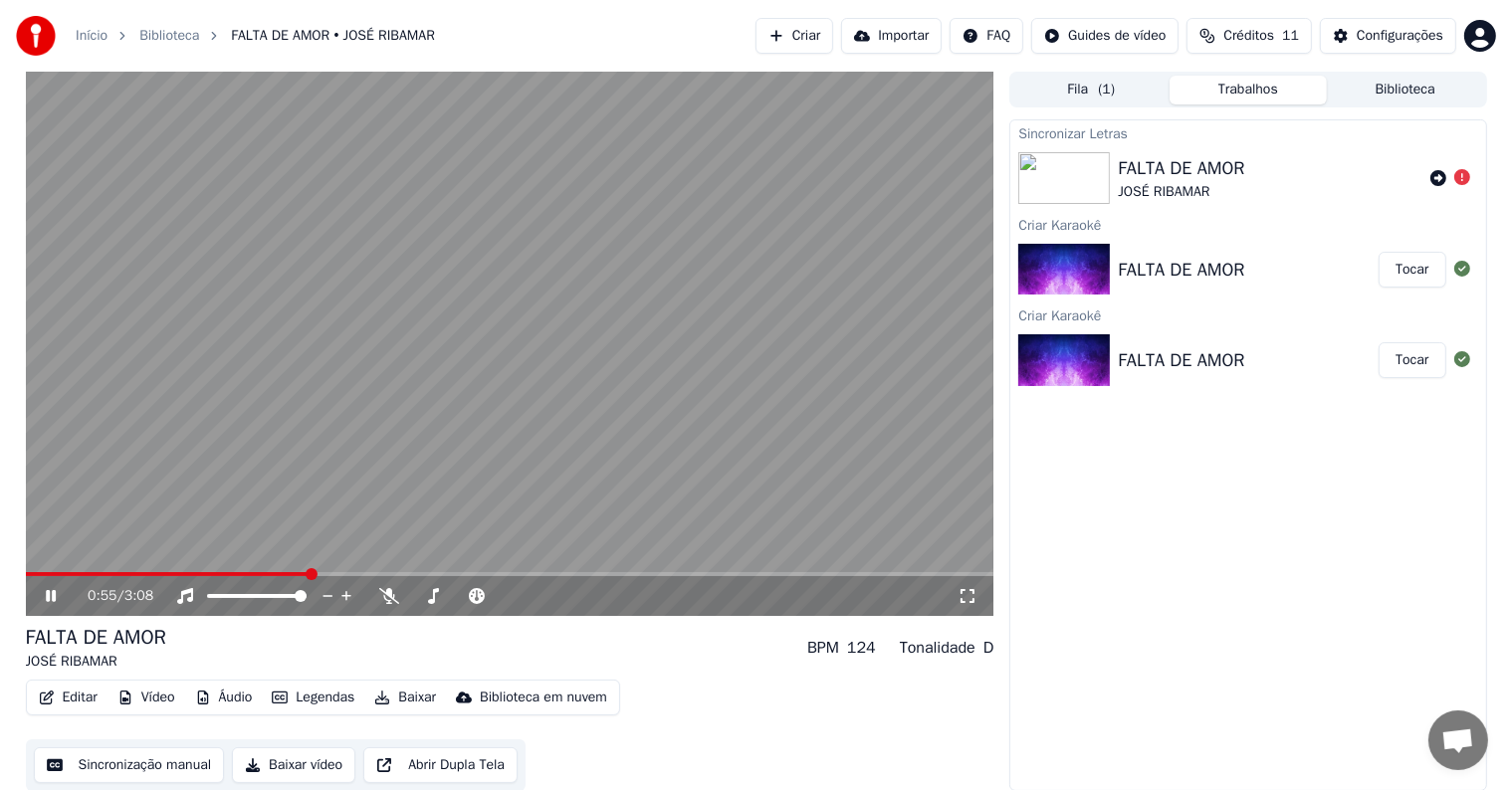 click on "0:55  /  3:08 FALTA DE AMOR [FIRST] [LAST] BPM 124 Tonalidade D Editar Vídeo Áudio Legendas Baixar Biblioteca em nuvem Sincronização manual Baixar vídeo Abrir Dupla Tela Fila ( 1 ) Trabalhos Biblioteca Sincronizar Letras FALTA DE AMOR [FIRST] [LAST] Criar Karaokê FALTA DE AMOR Tocar Criar Karaokê FALTA DE AMOR Tocar" at bounding box center [756, 431] 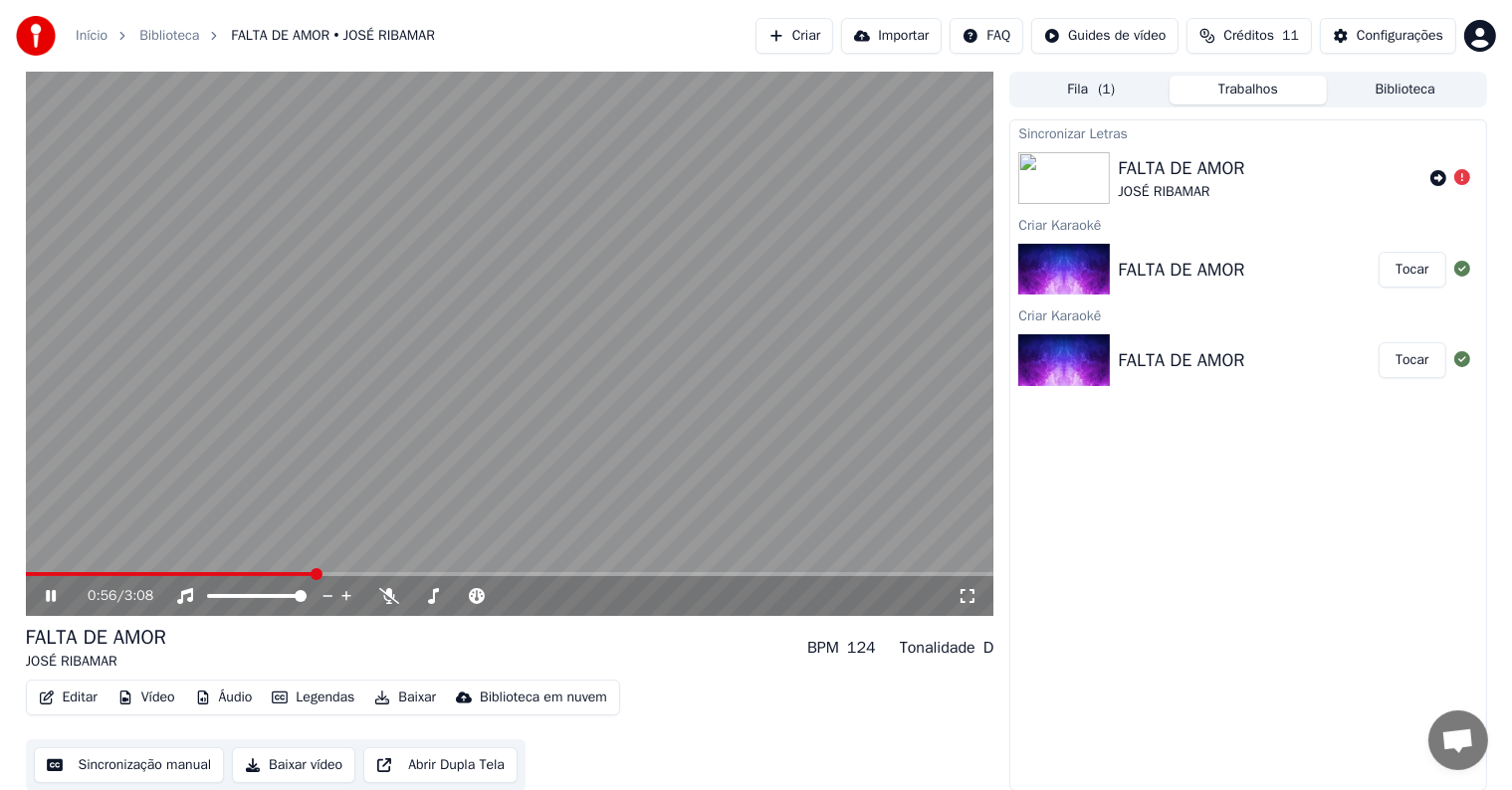click at bounding box center [510, 343] 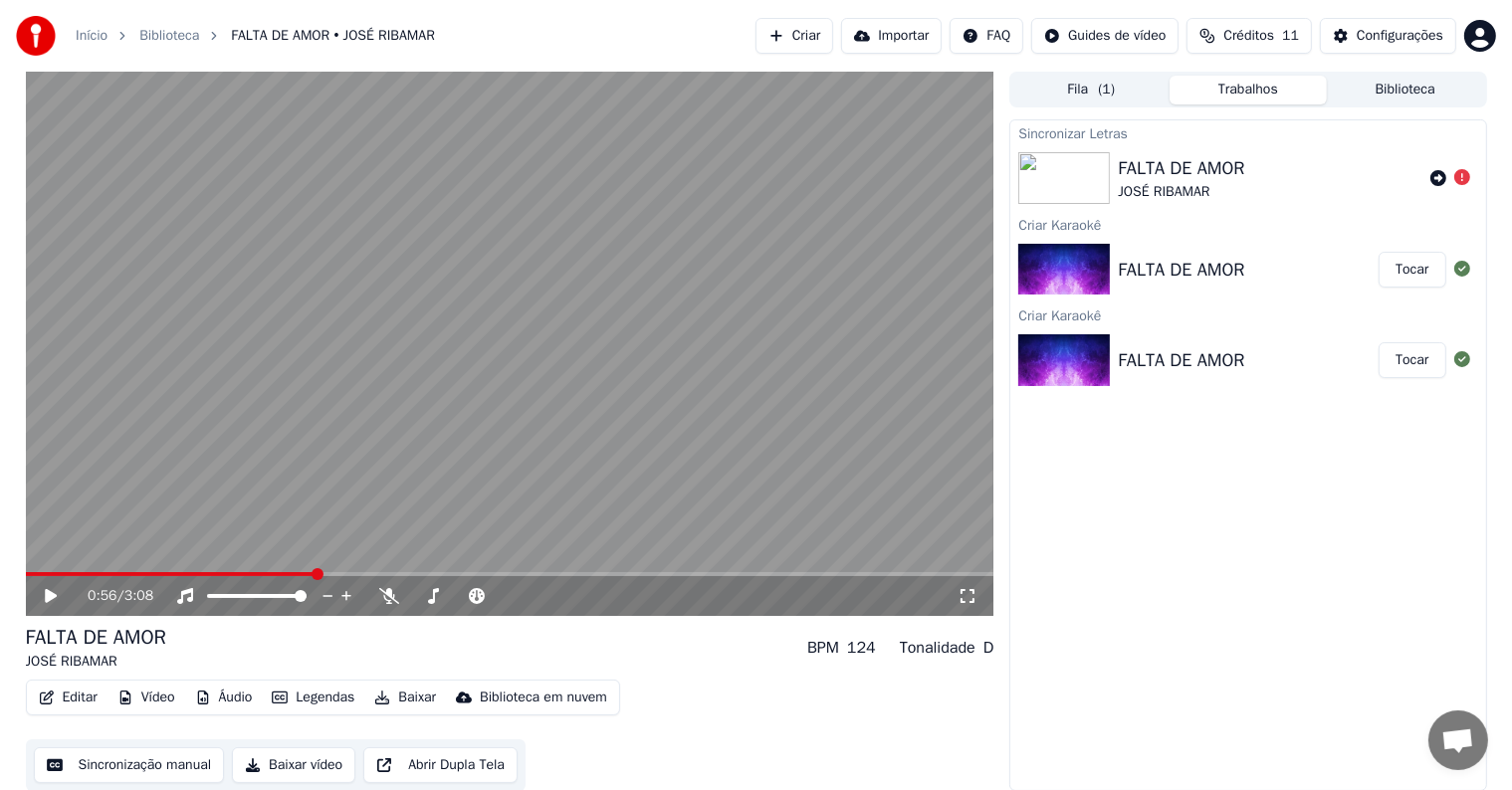 click at bounding box center (510, 343) 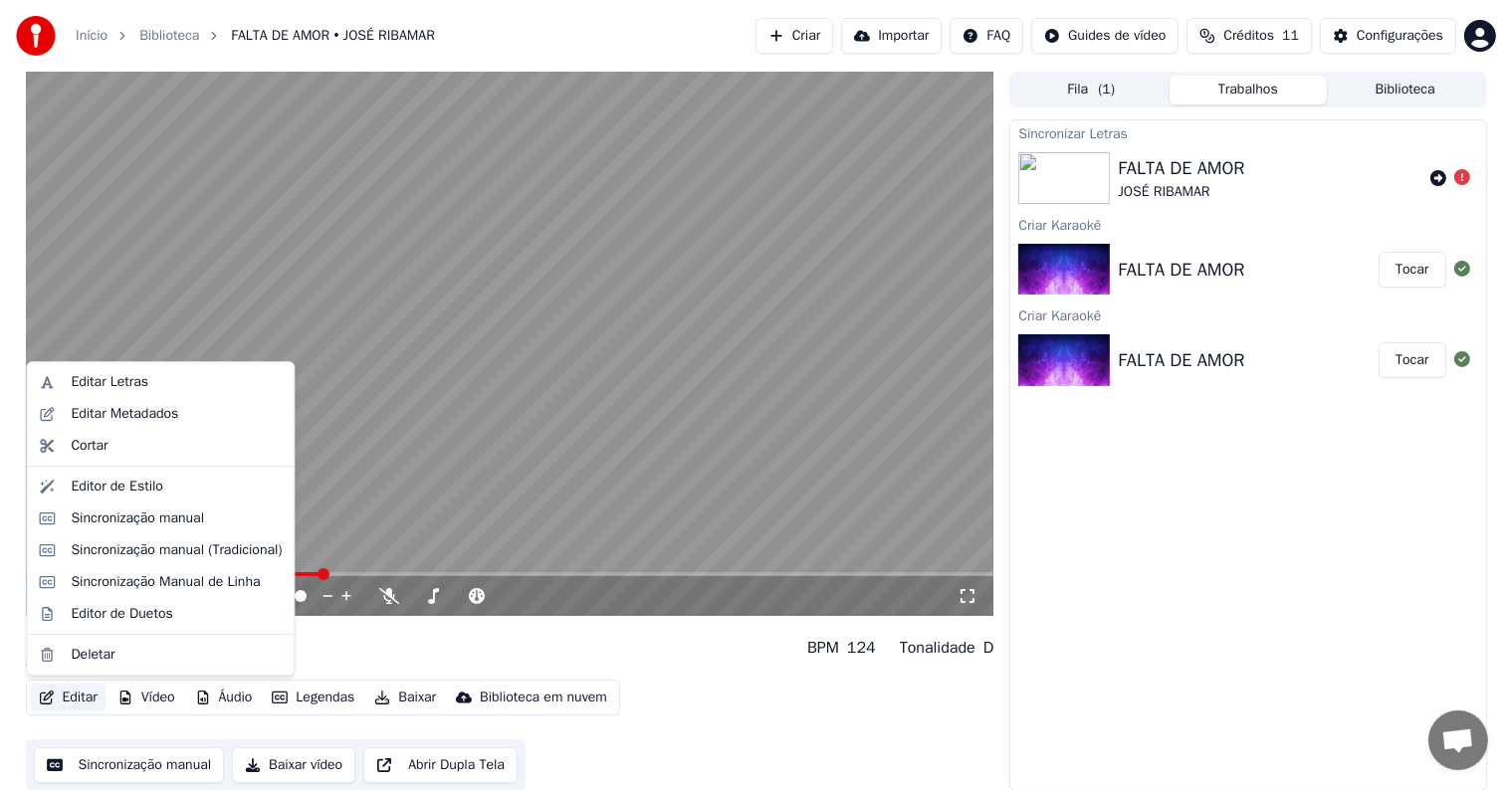 click on "Editar" at bounding box center [68, 697] 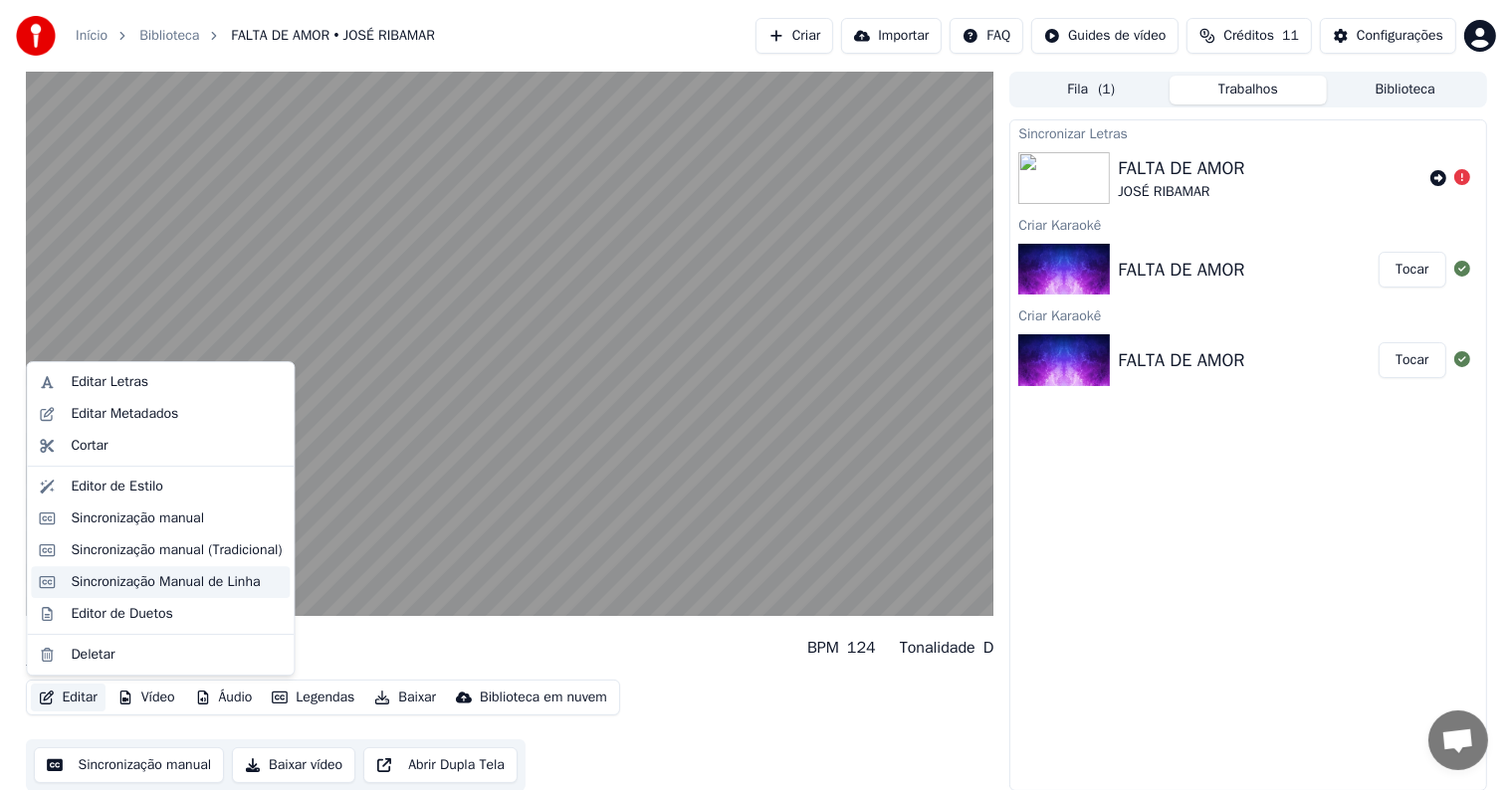 click on "Sincronização Manual de Linha" at bounding box center (165, 582) 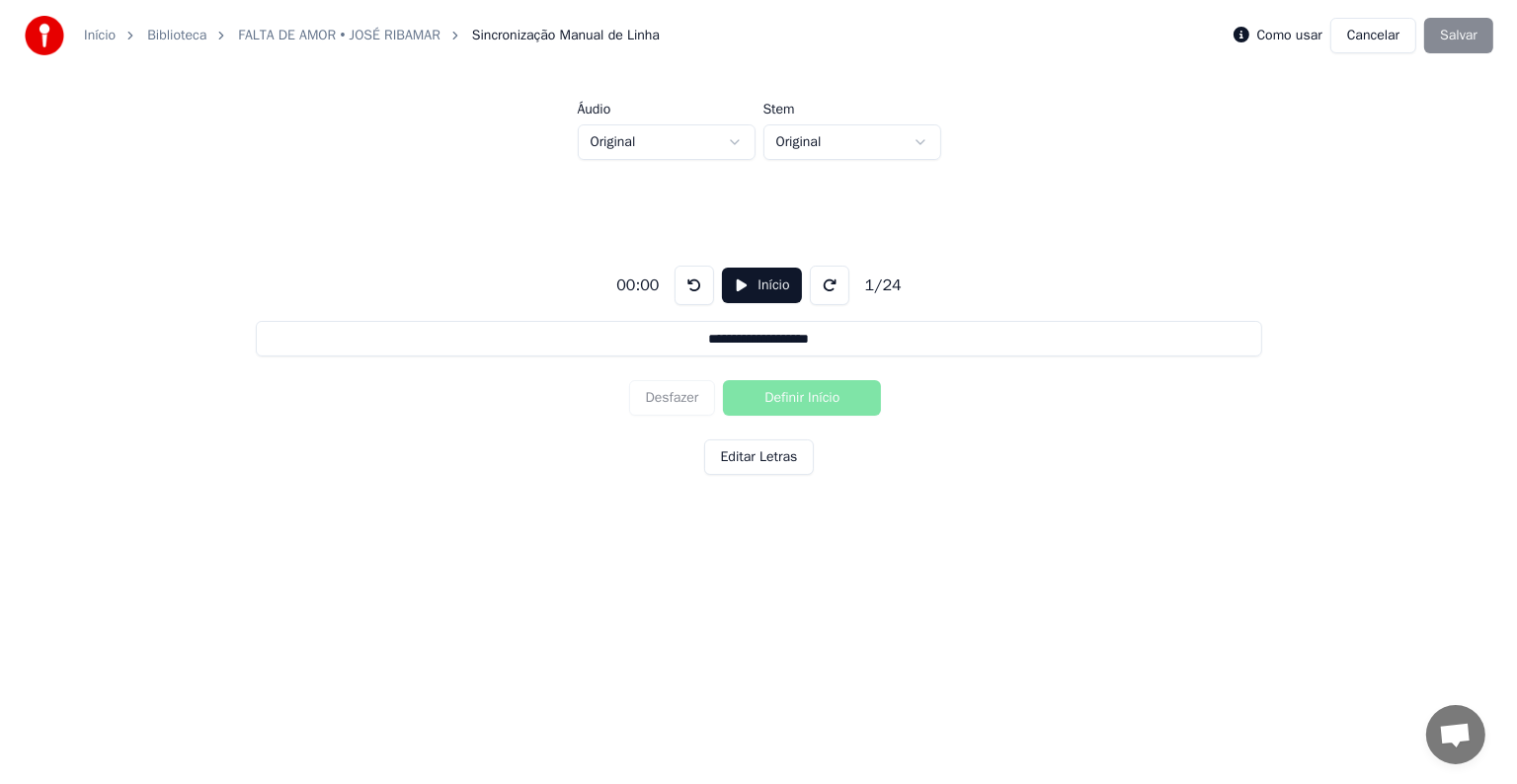 scroll, scrollTop: 0, scrollLeft: 0, axis: both 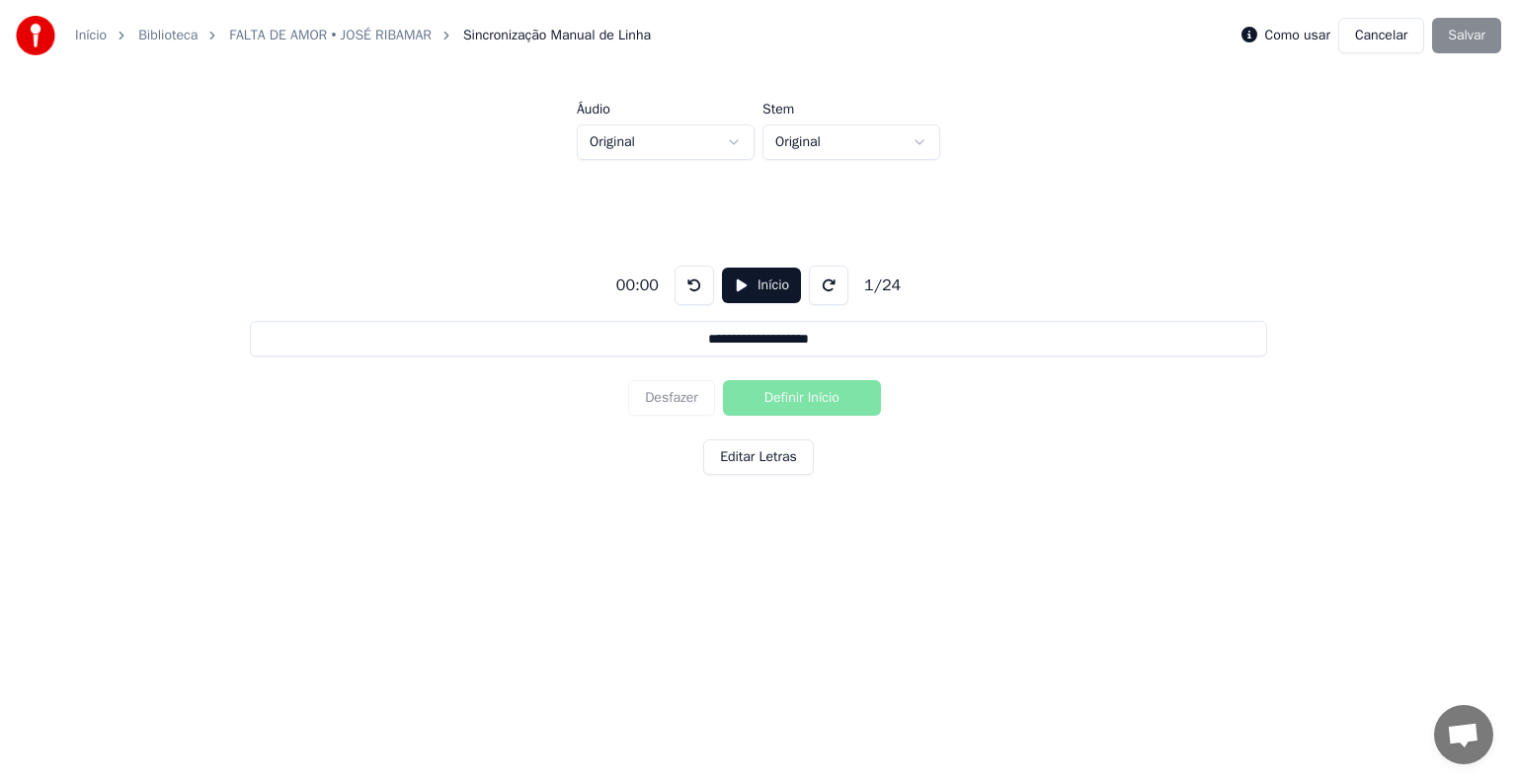 click on "Início" at bounding box center [761, 285] 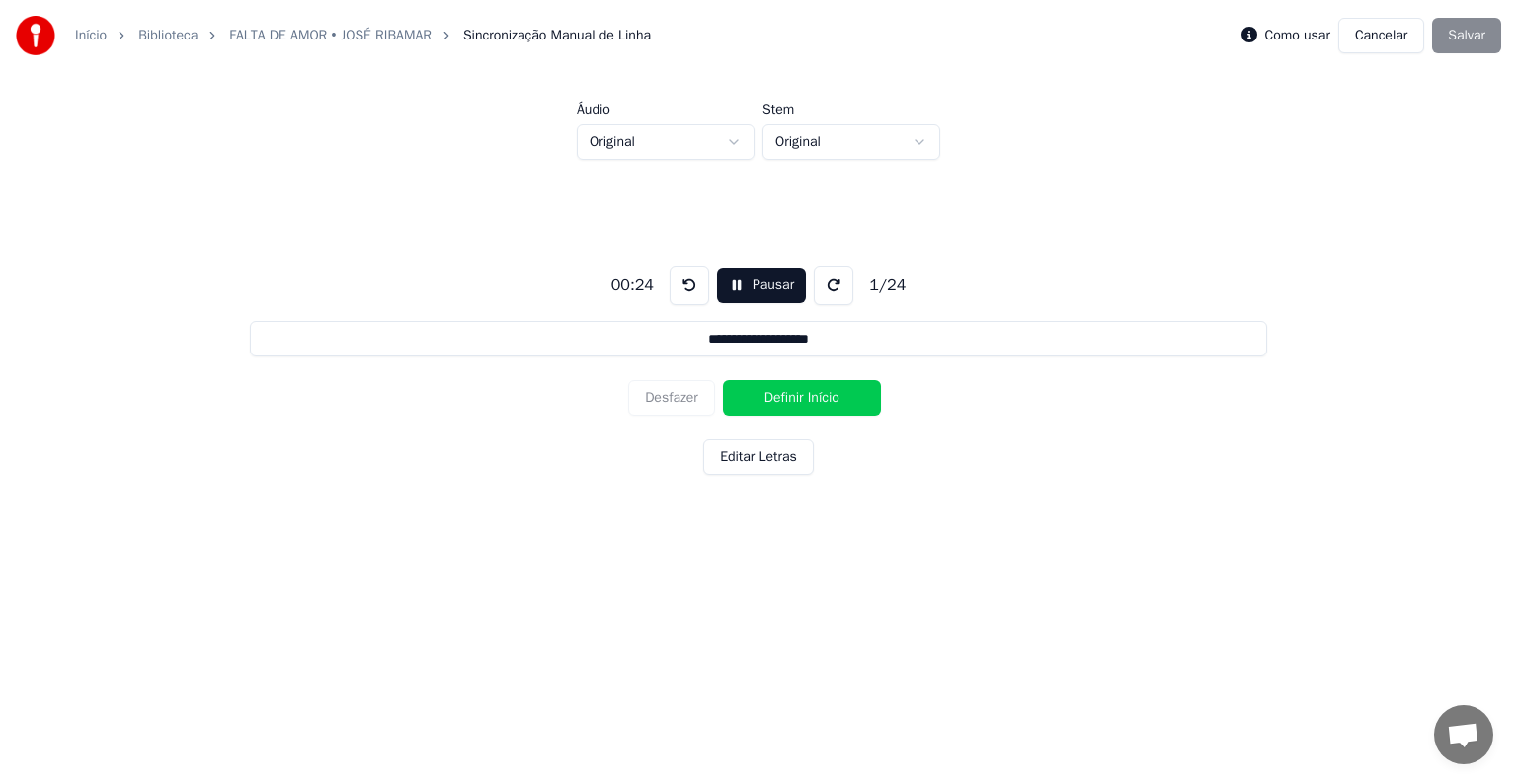 click on "Definir Início" at bounding box center [802, 398] 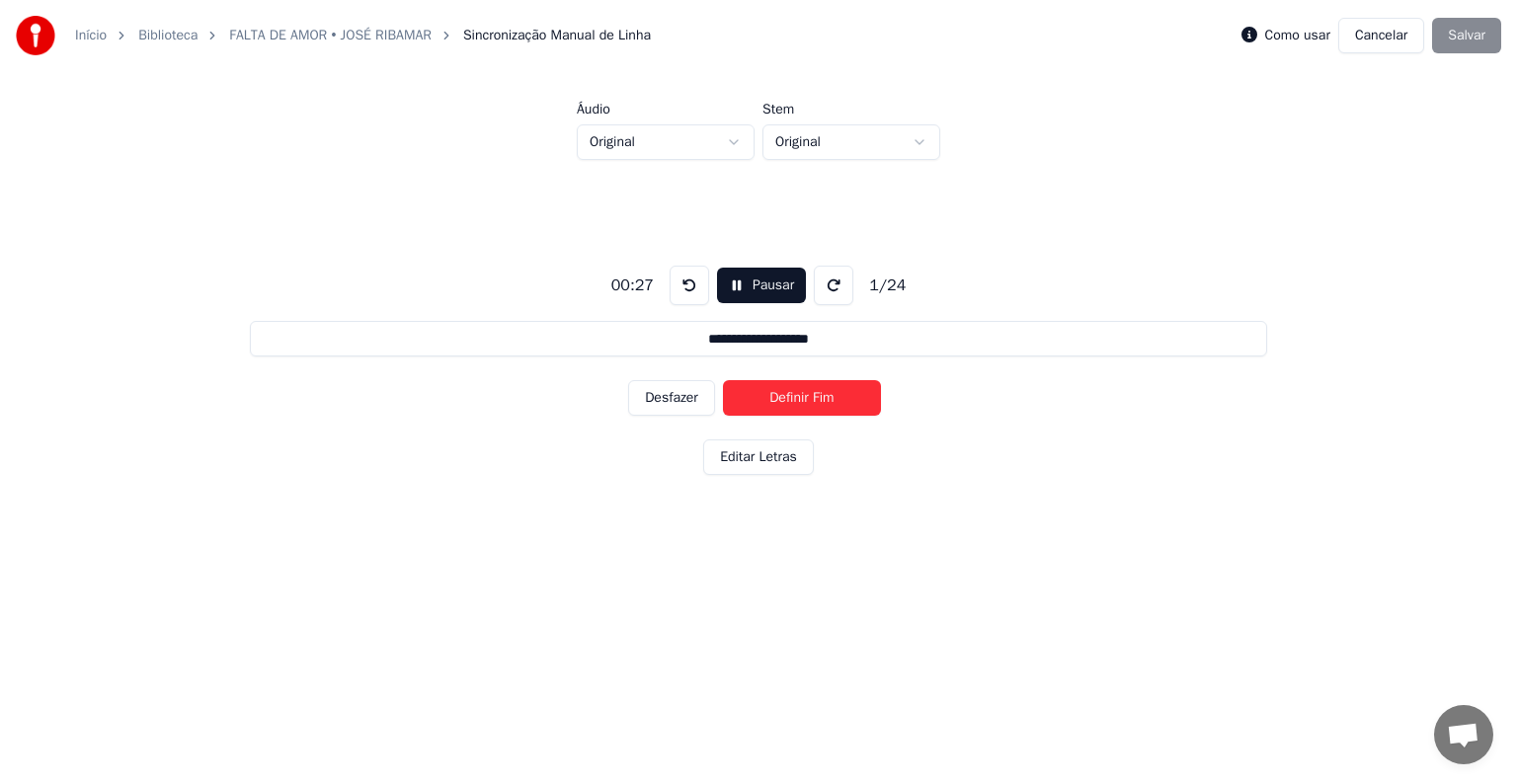 click on "Definir Fim" at bounding box center [802, 398] 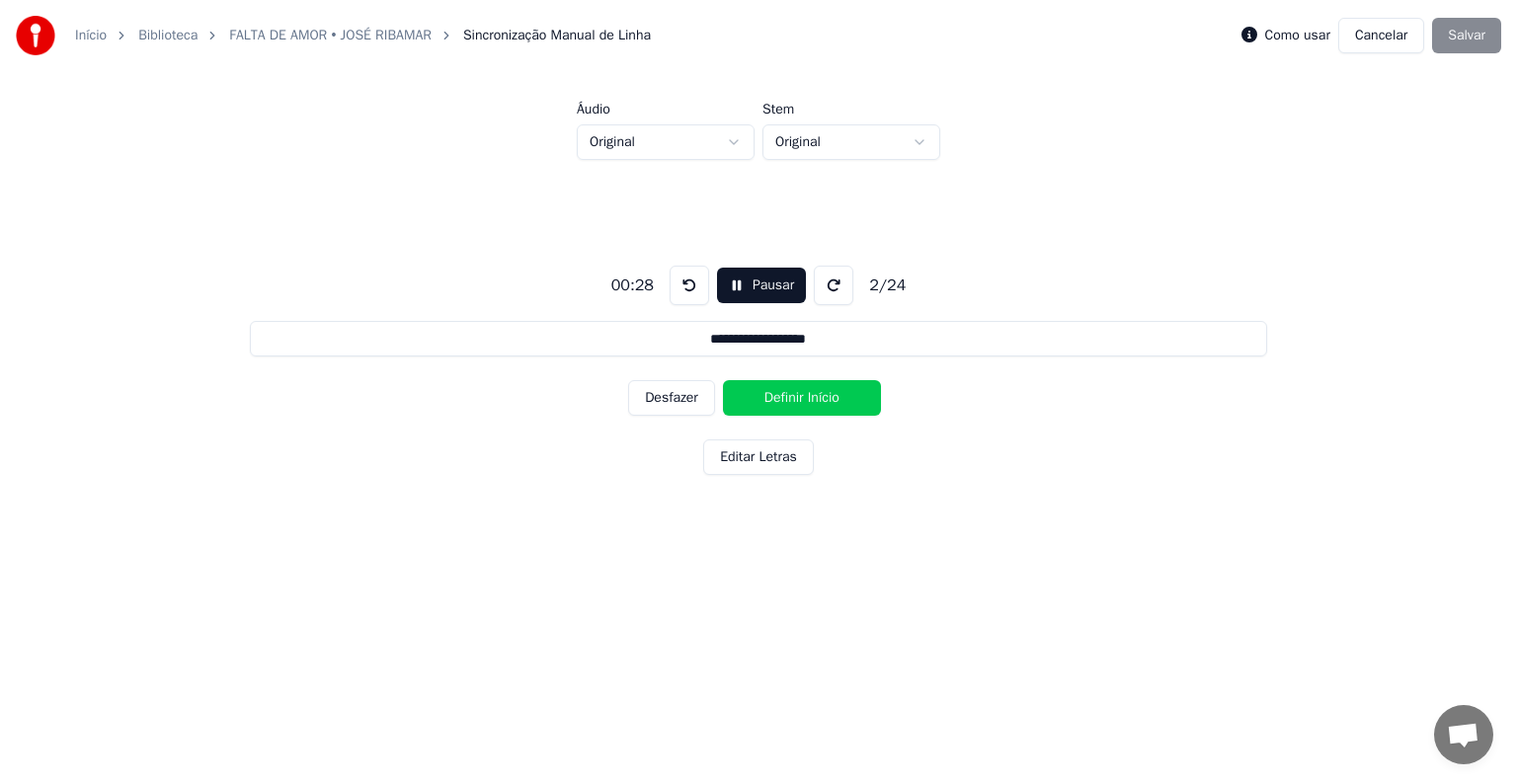 click on "Definir Início" at bounding box center (802, 398) 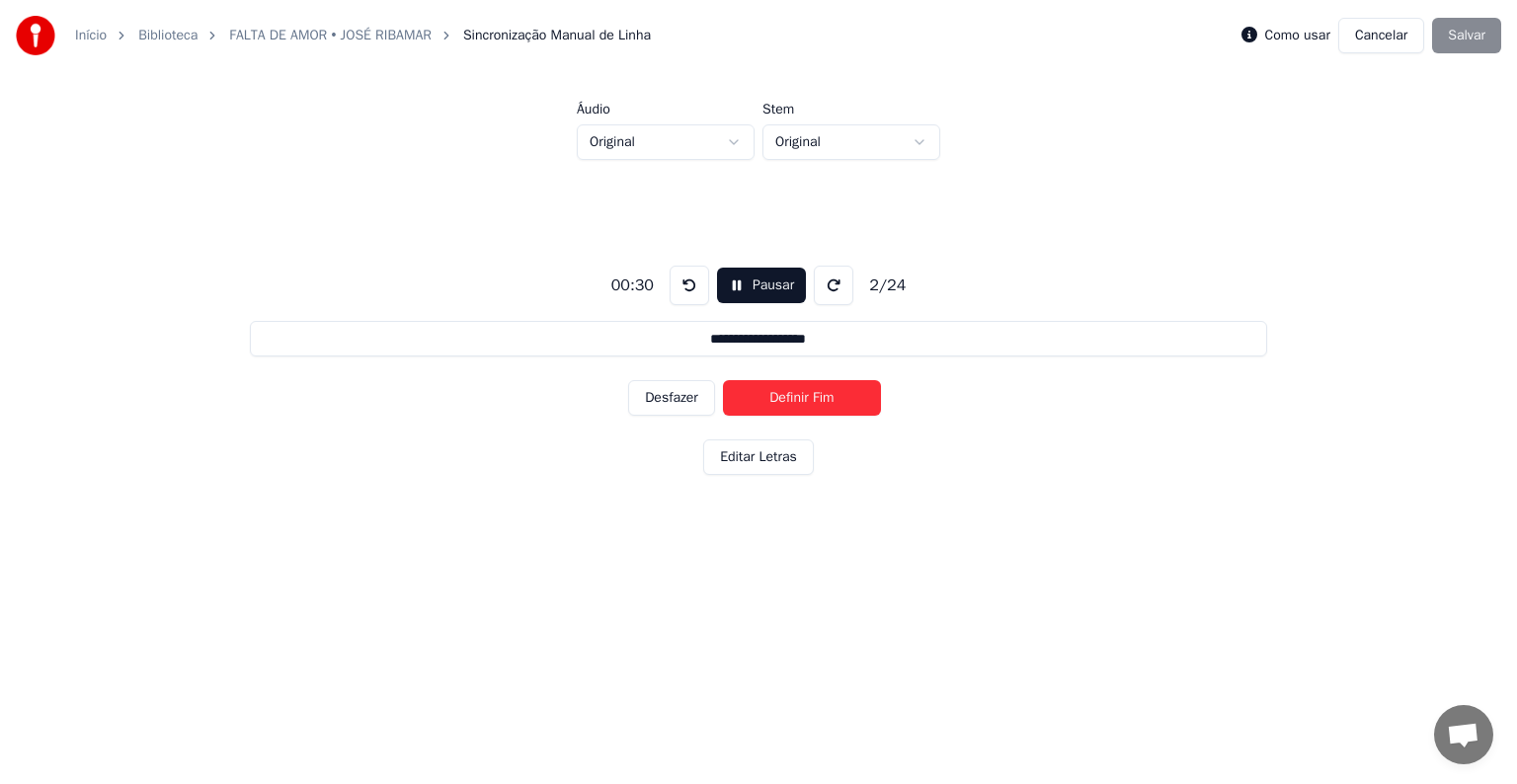 click on "Definir Fim" at bounding box center (802, 398) 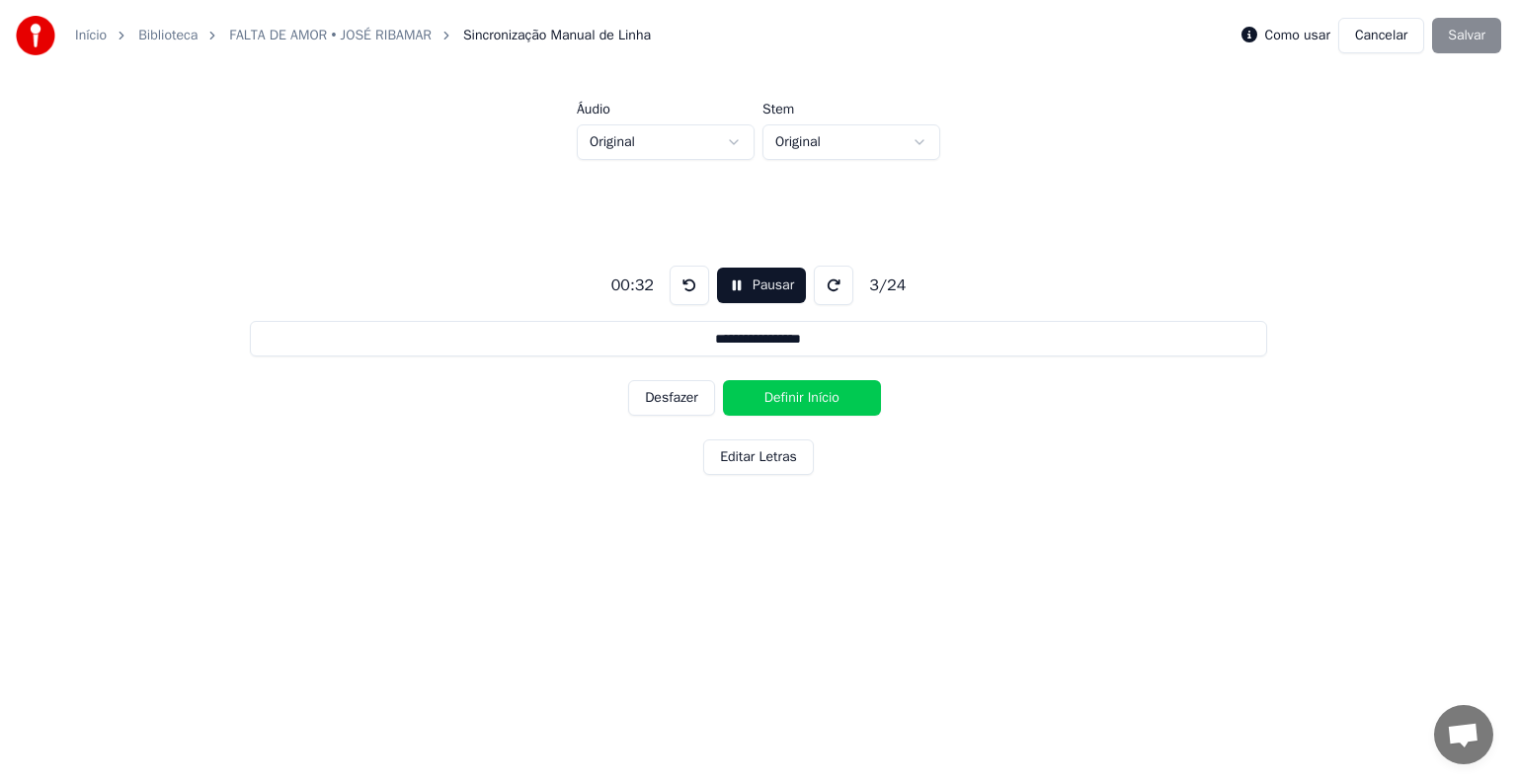click on "Definir Início" at bounding box center [802, 398] 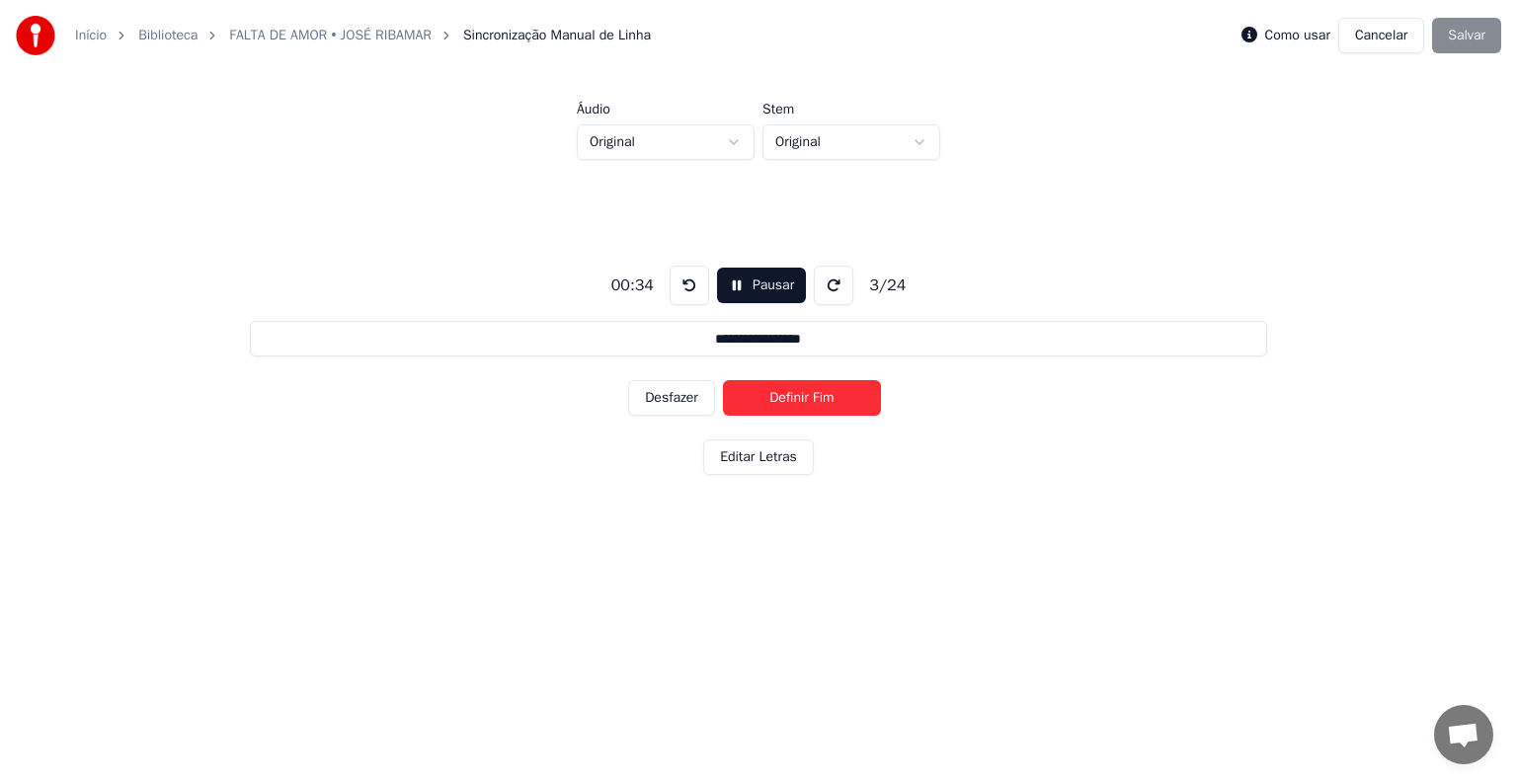 click on "Definir Fim" at bounding box center (802, 398) 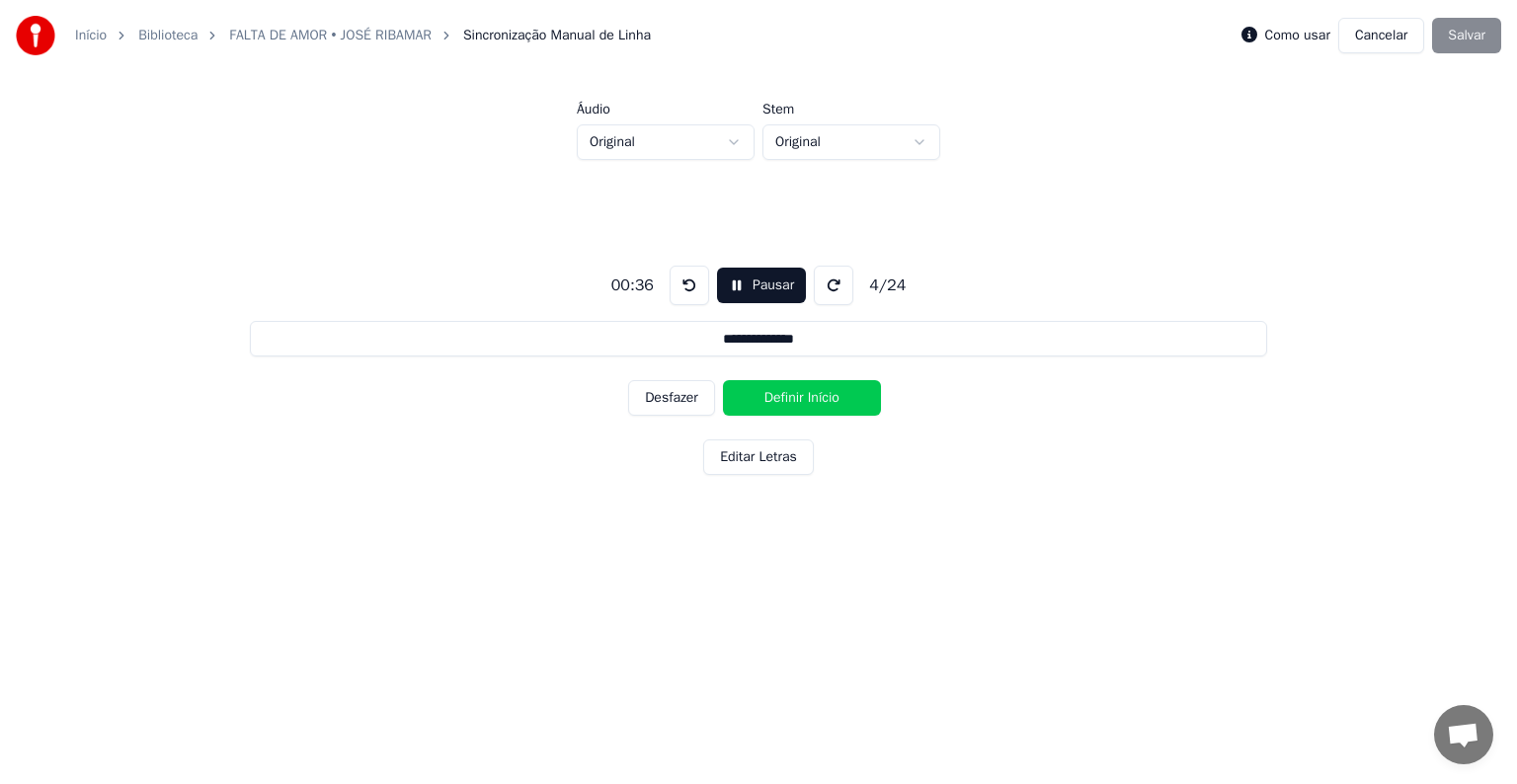 click on "Definir Início" at bounding box center (802, 398) 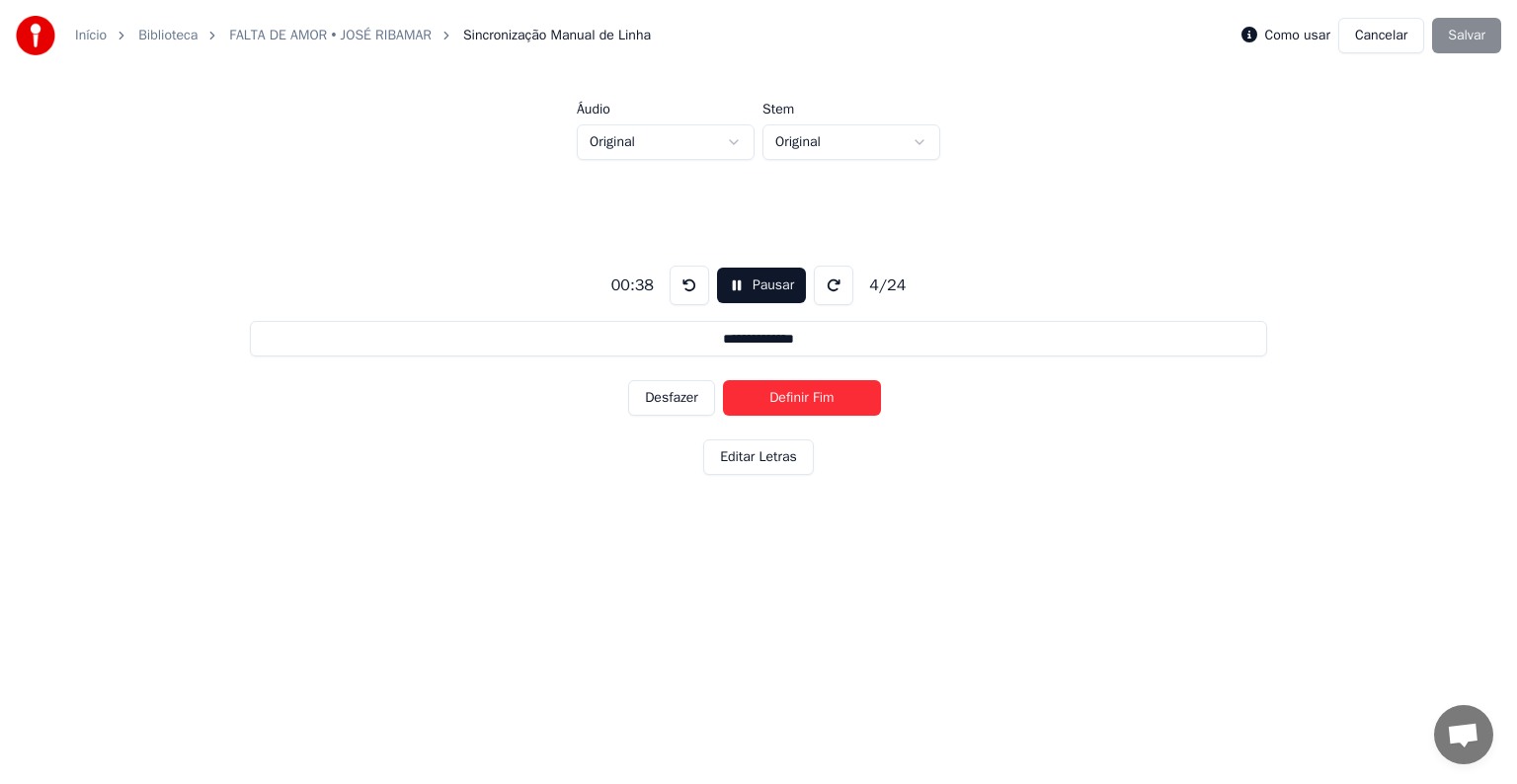 click on "Definir Fim" at bounding box center (802, 398) 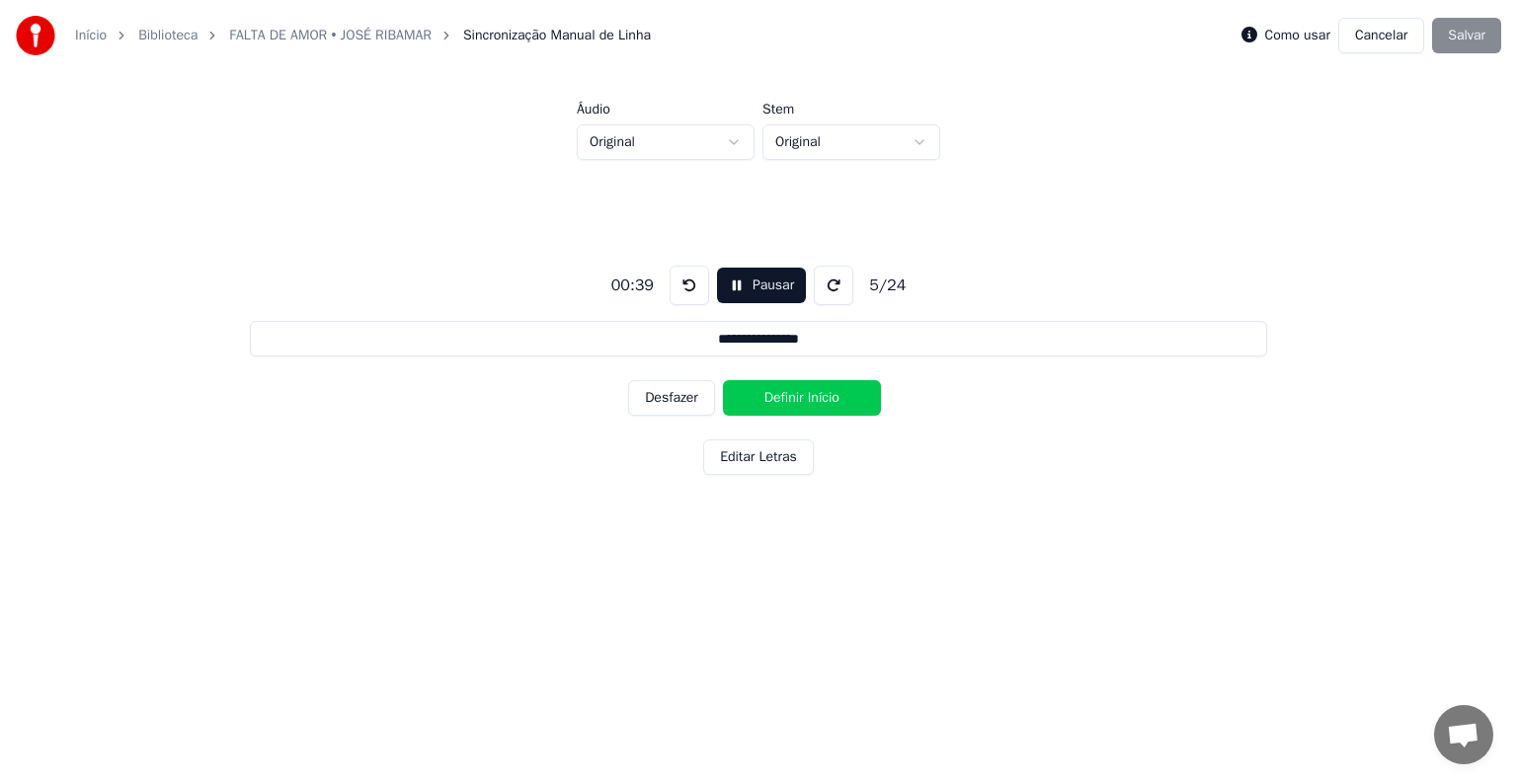 click on "Definir Início" at bounding box center [802, 398] 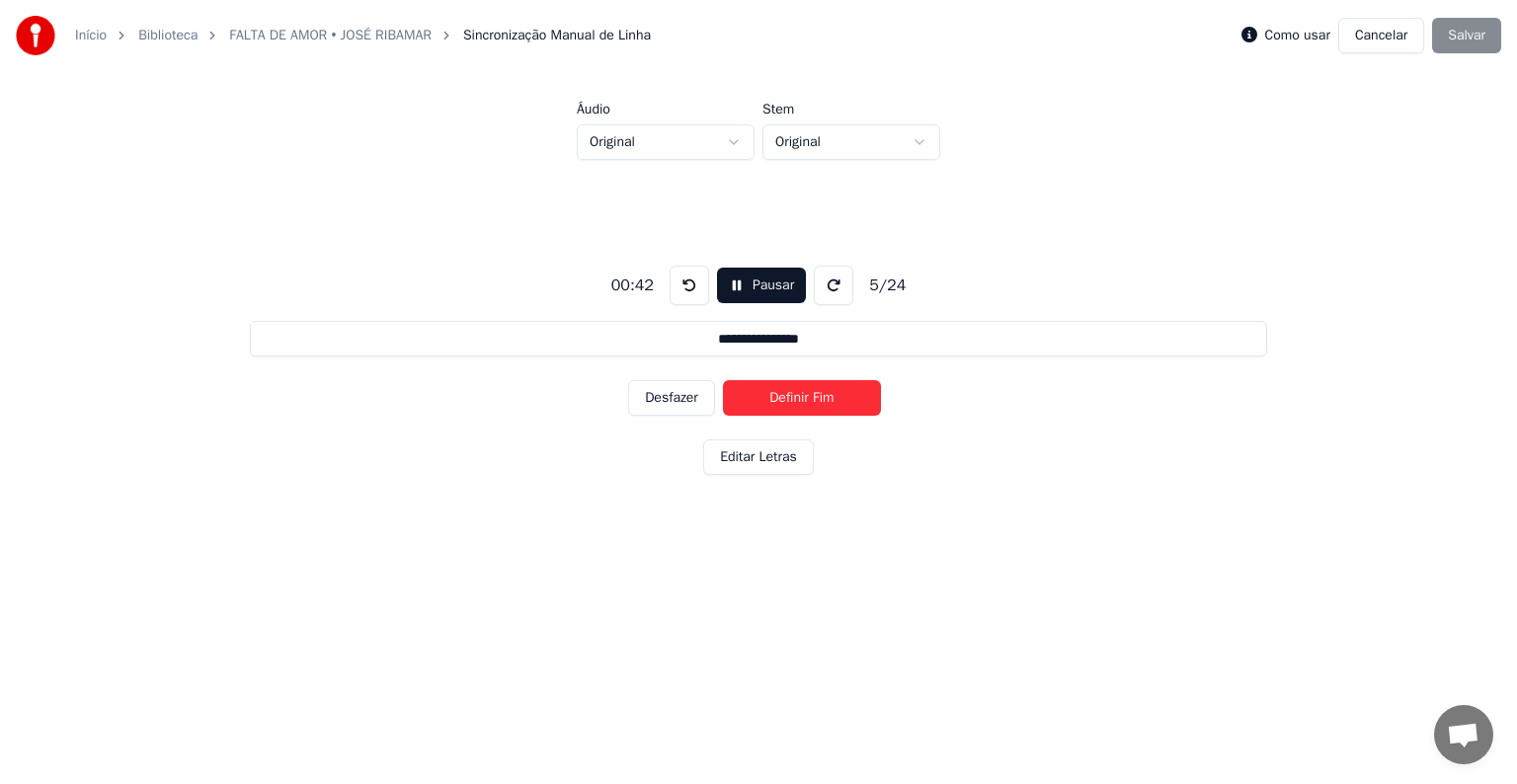 click on "Definir Fim" at bounding box center [802, 398] 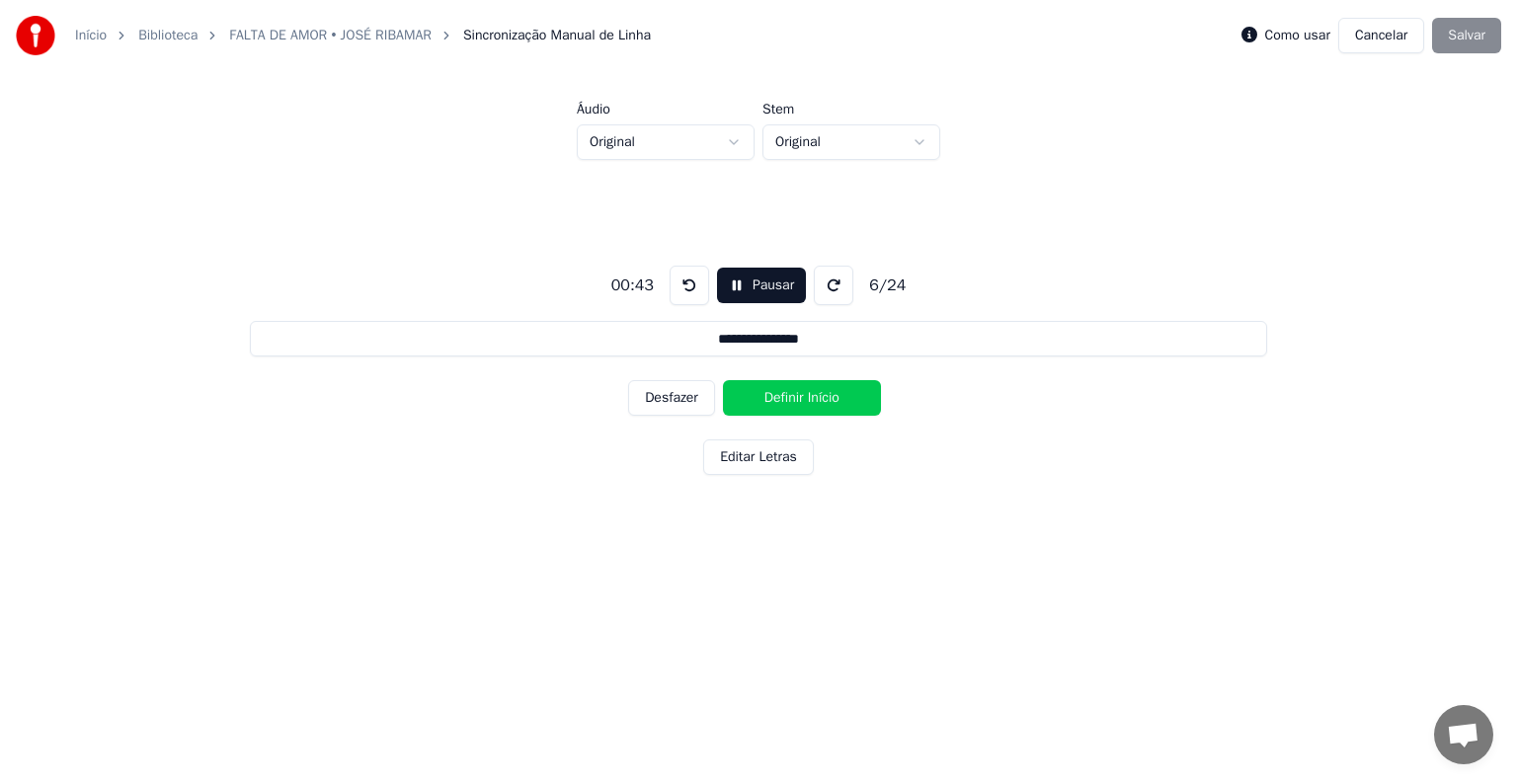 click on "Definir Início" at bounding box center (802, 398) 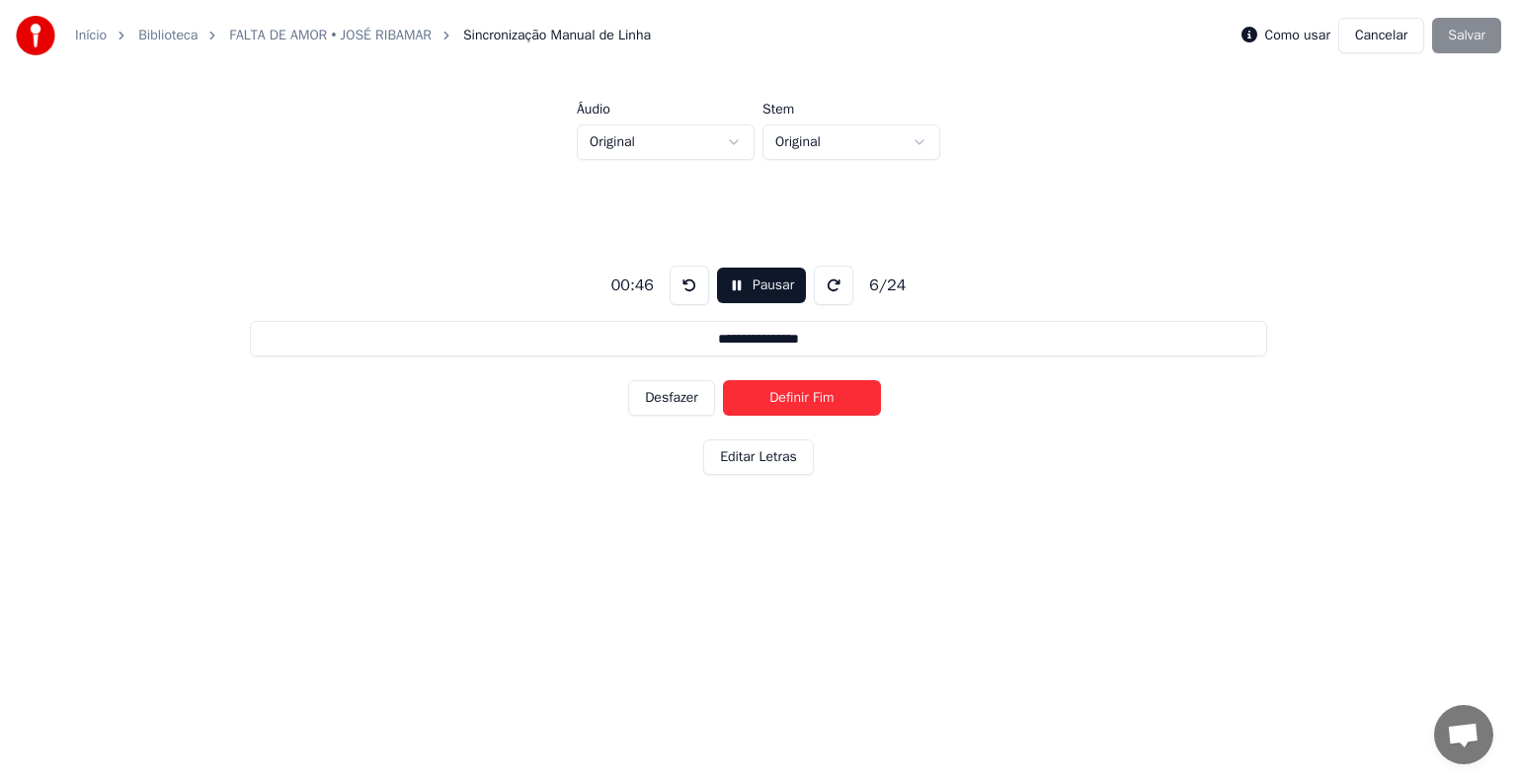 click on "Definir Fim" at bounding box center (802, 398) 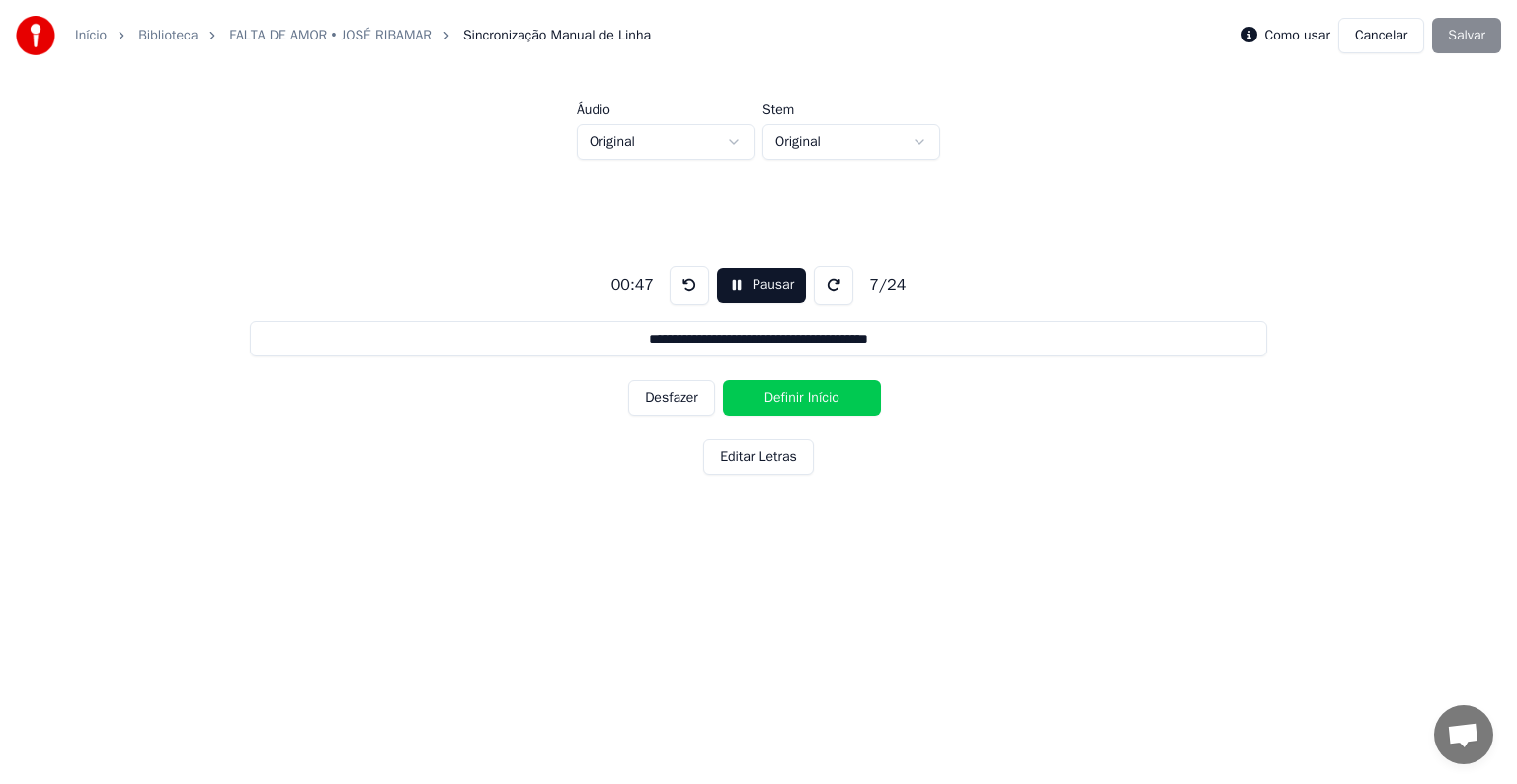 click on "Definir Início" at bounding box center (802, 398) 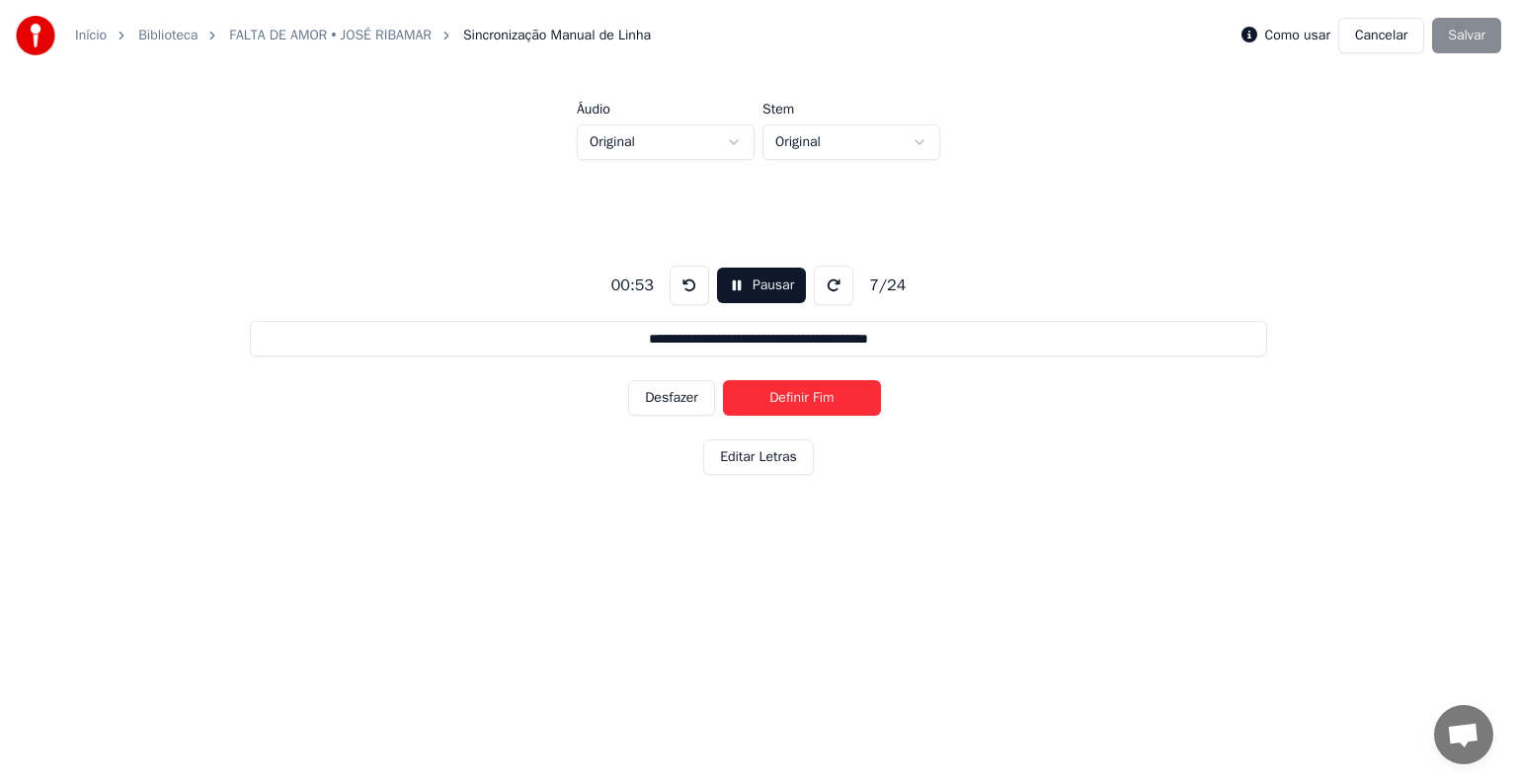 click on "Definir Fim" at bounding box center [802, 398] 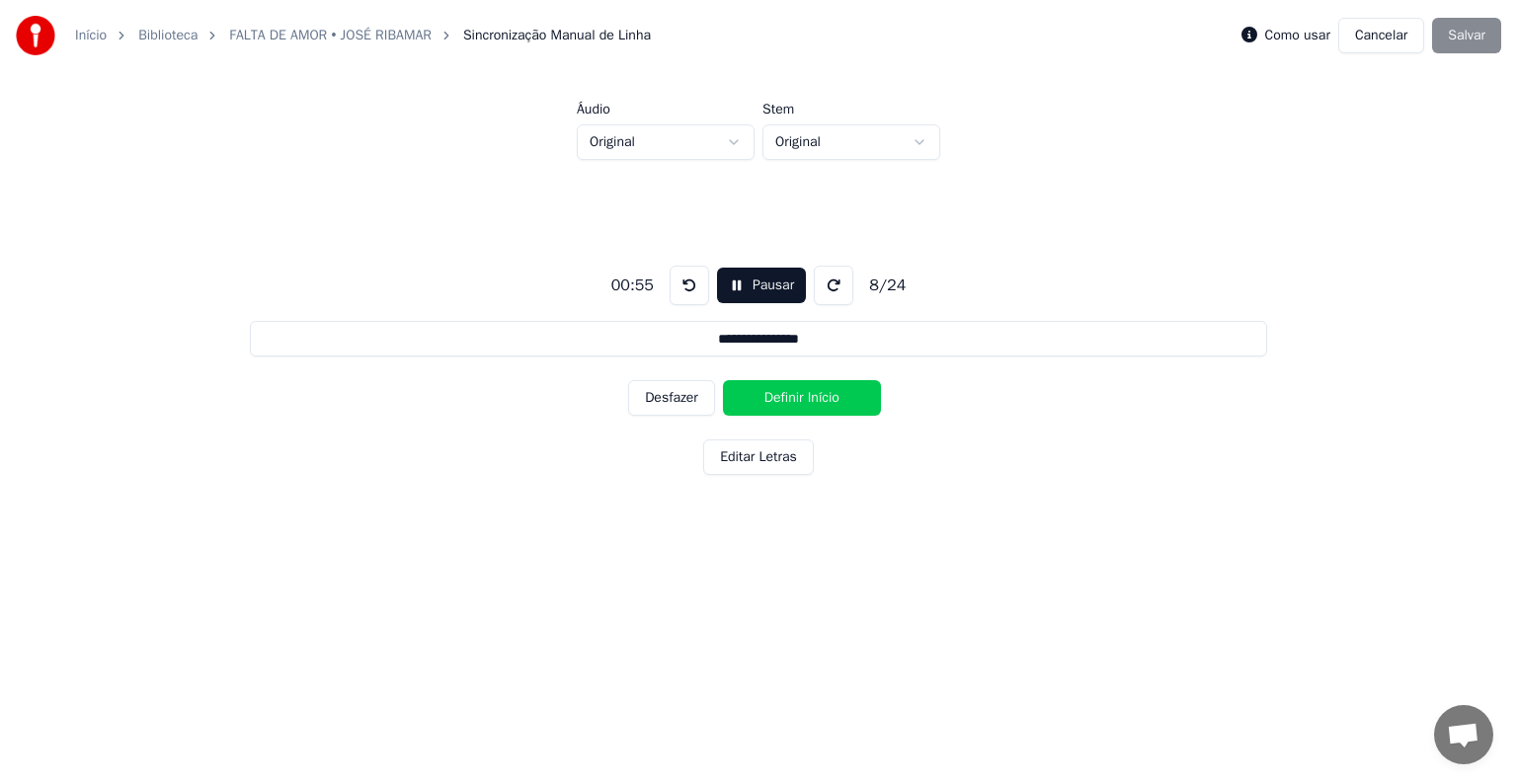 click on "Definir Início" at bounding box center (802, 398) 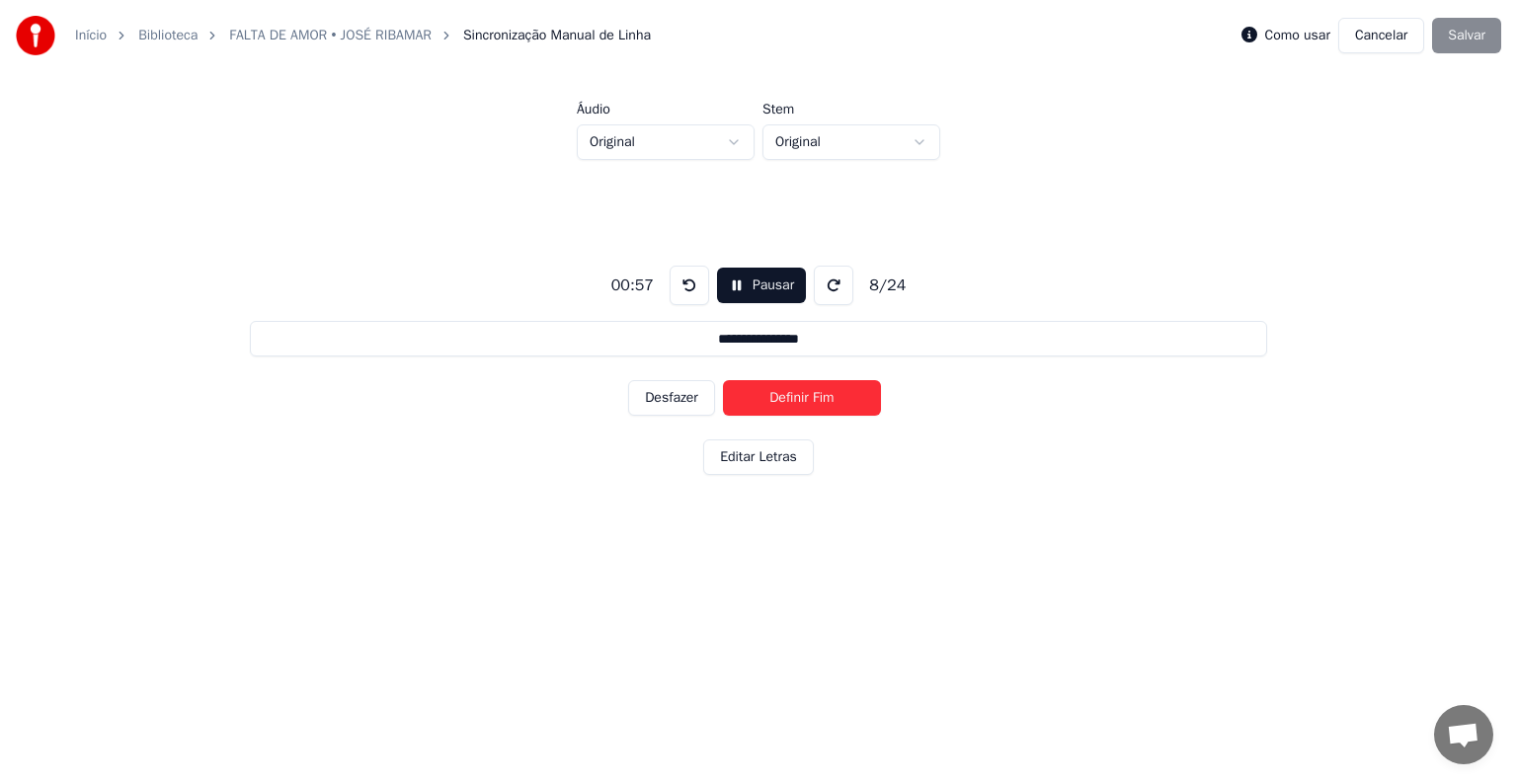 click on "Definir Fim" at bounding box center [802, 398] 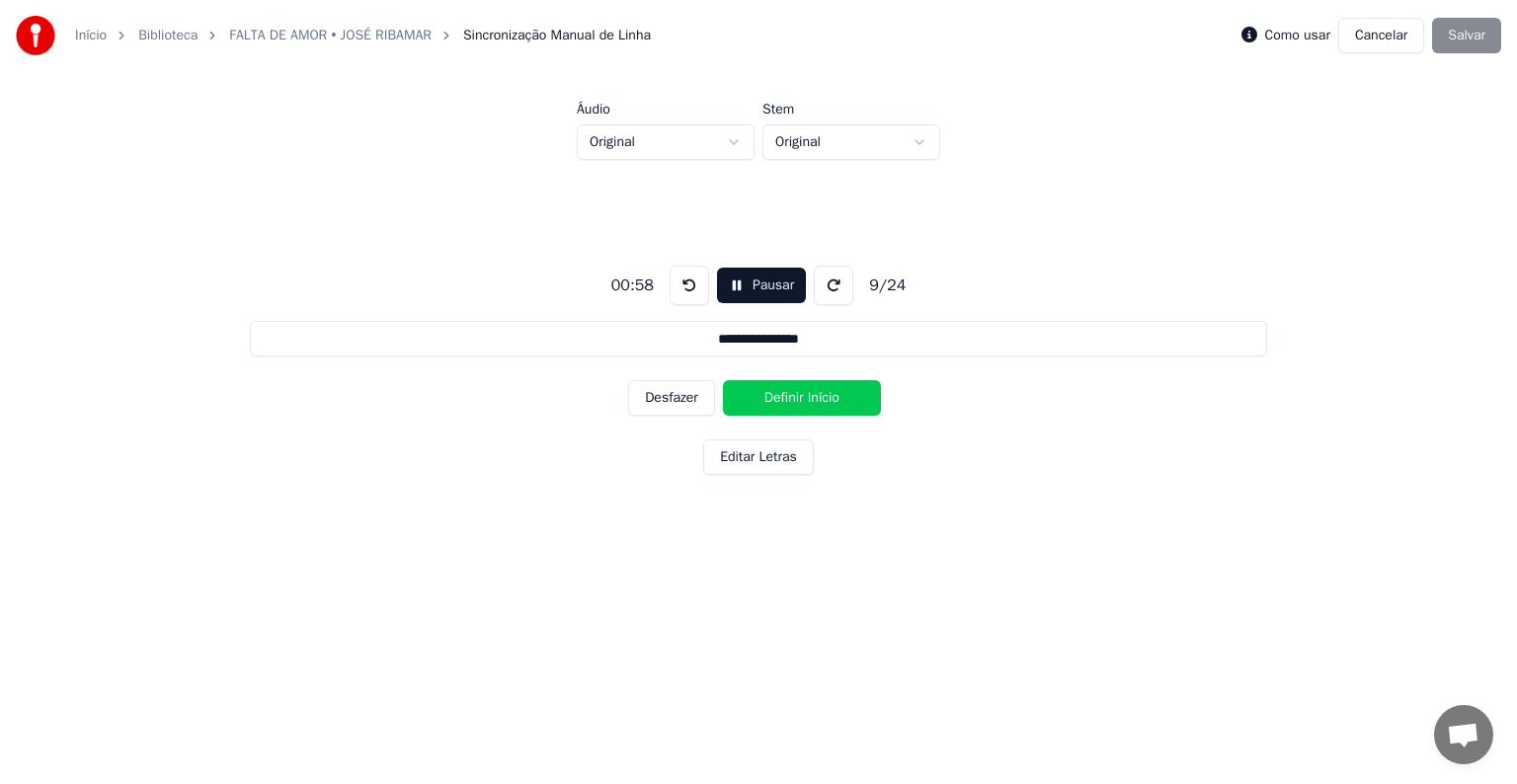click on "Definir Início" at bounding box center (802, 398) 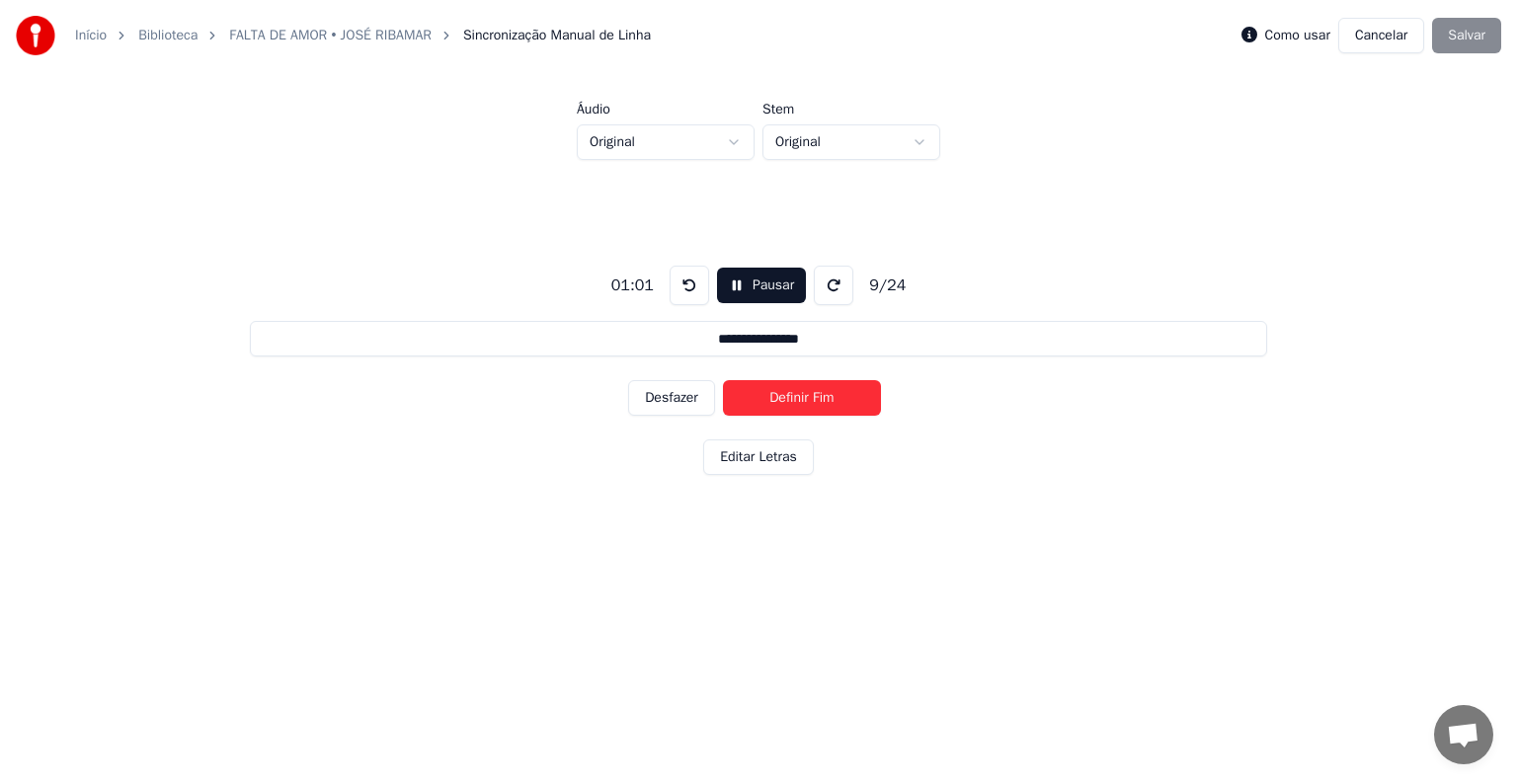 click on "Definir Fim" at bounding box center [802, 398] 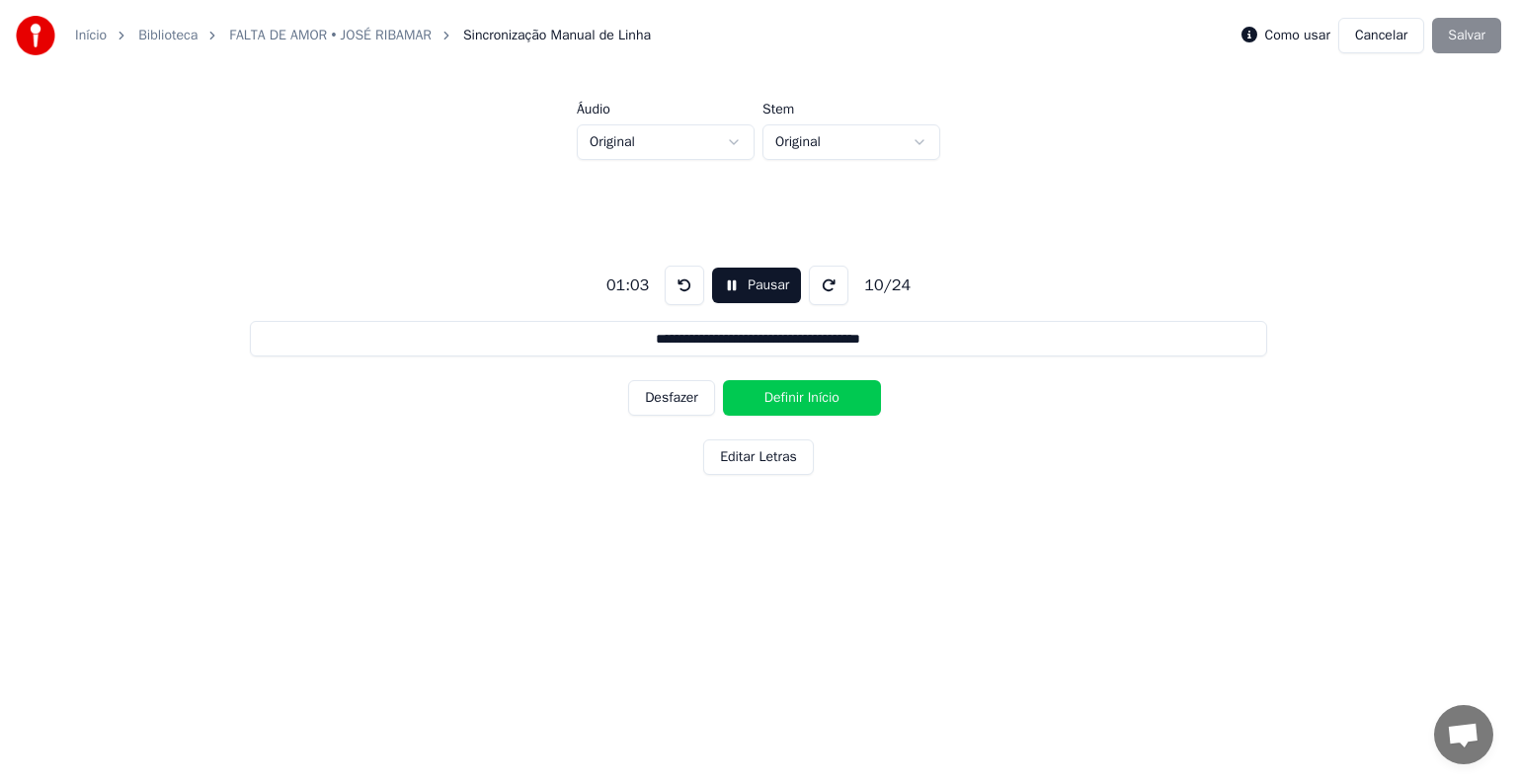 click on "Definir Início" at bounding box center (802, 398) 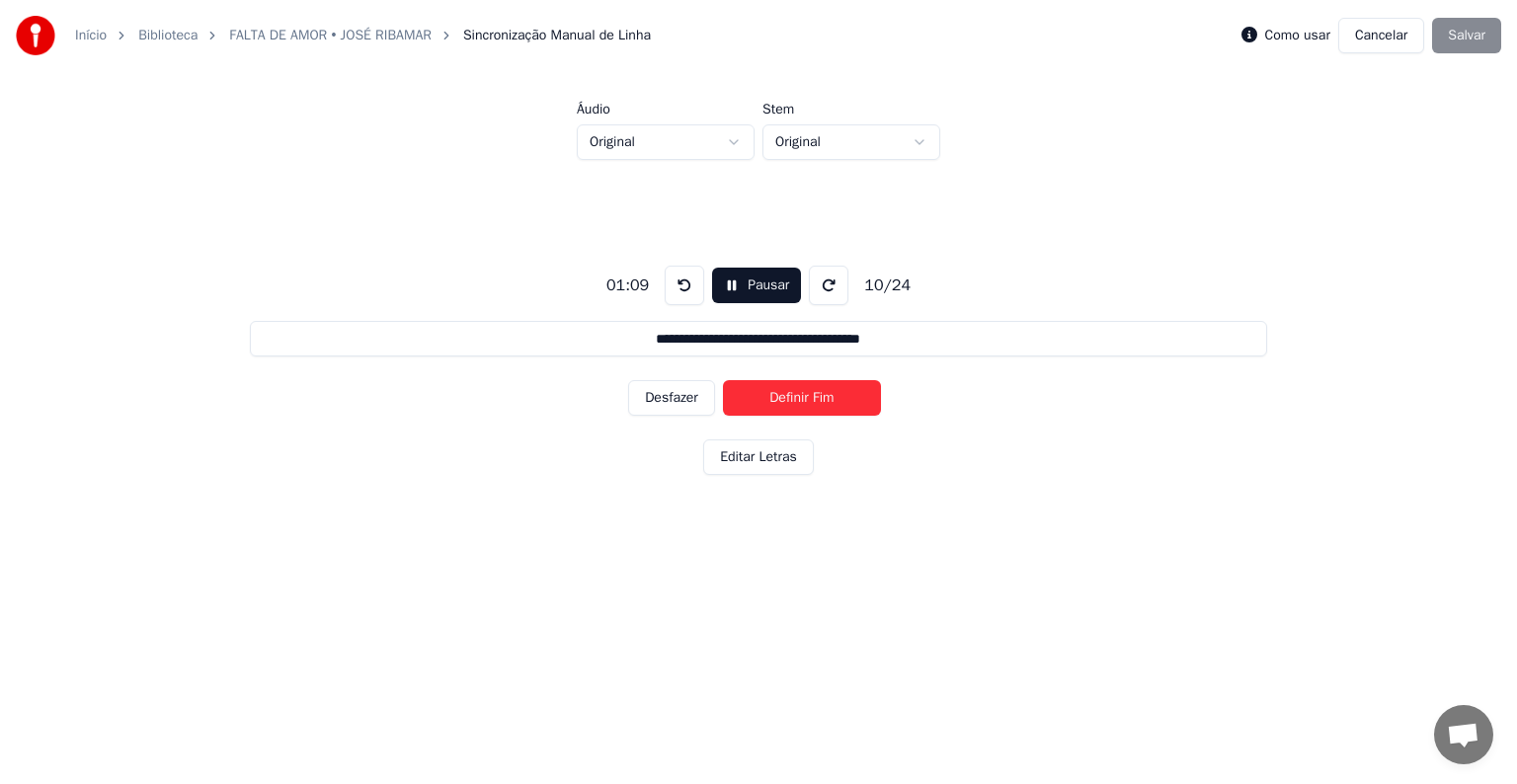click on "Definir Fim" at bounding box center (802, 398) 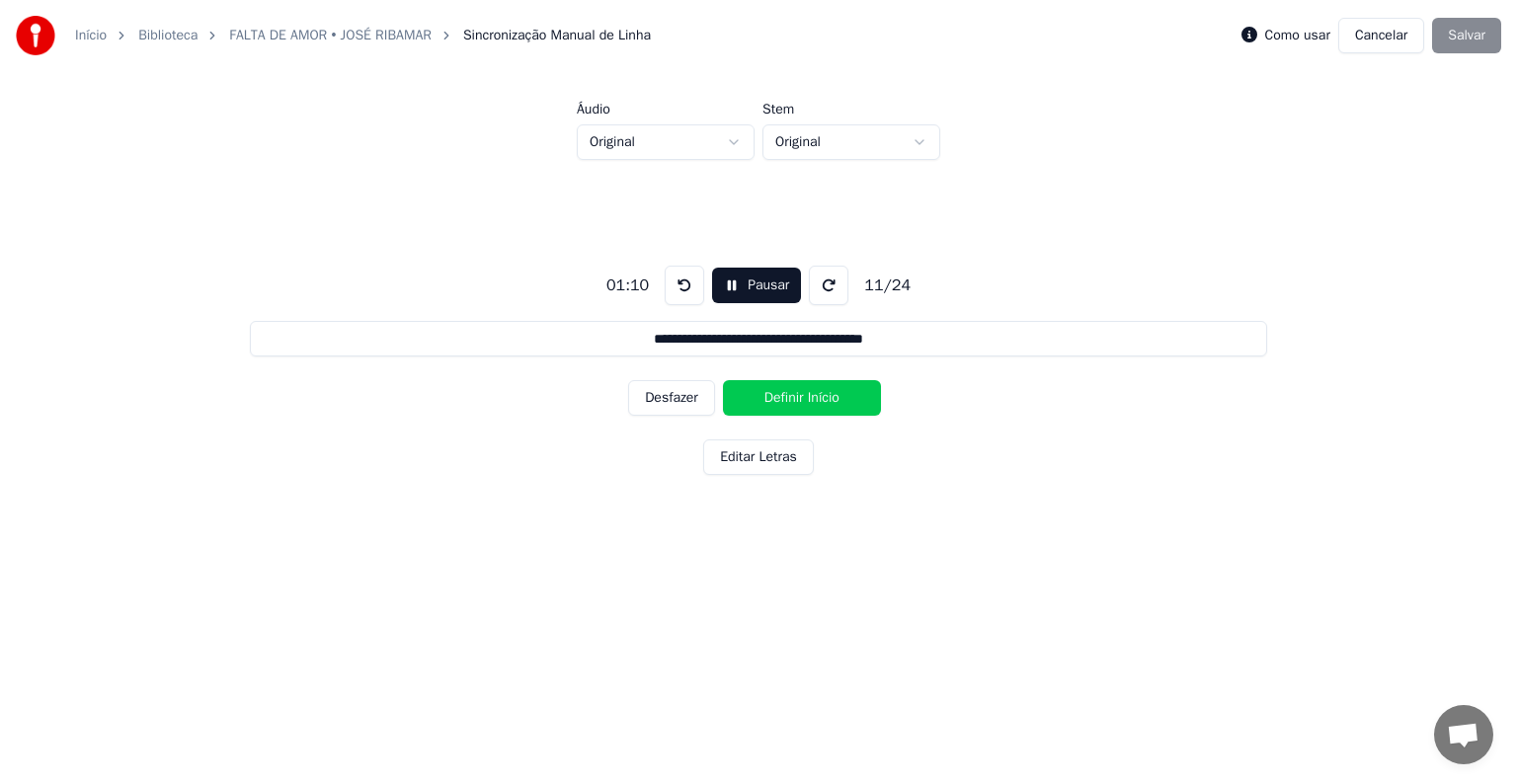 click on "Definir Início" at bounding box center (802, 398) 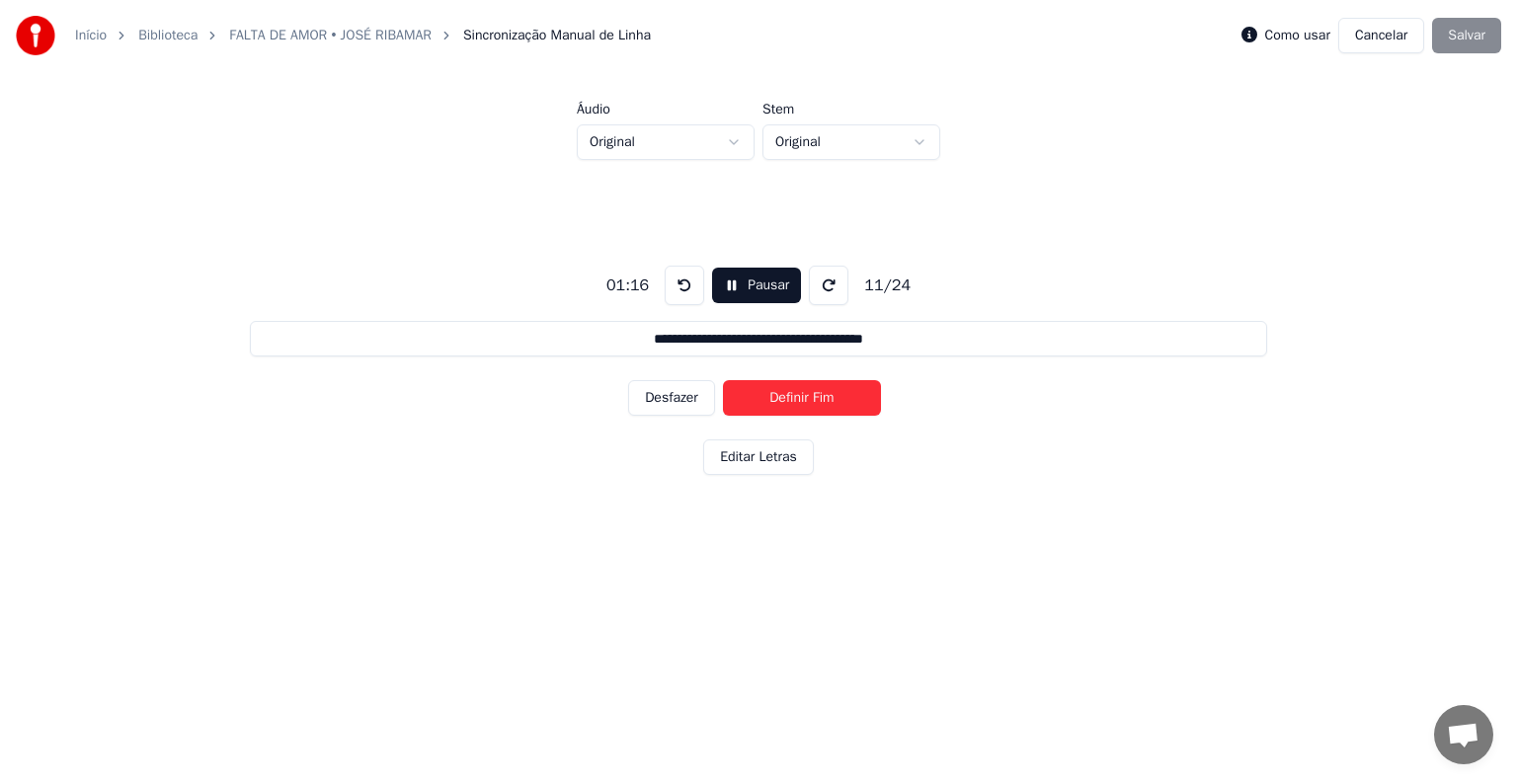 click on "Definir Fim" at bounding box center [802, 398] 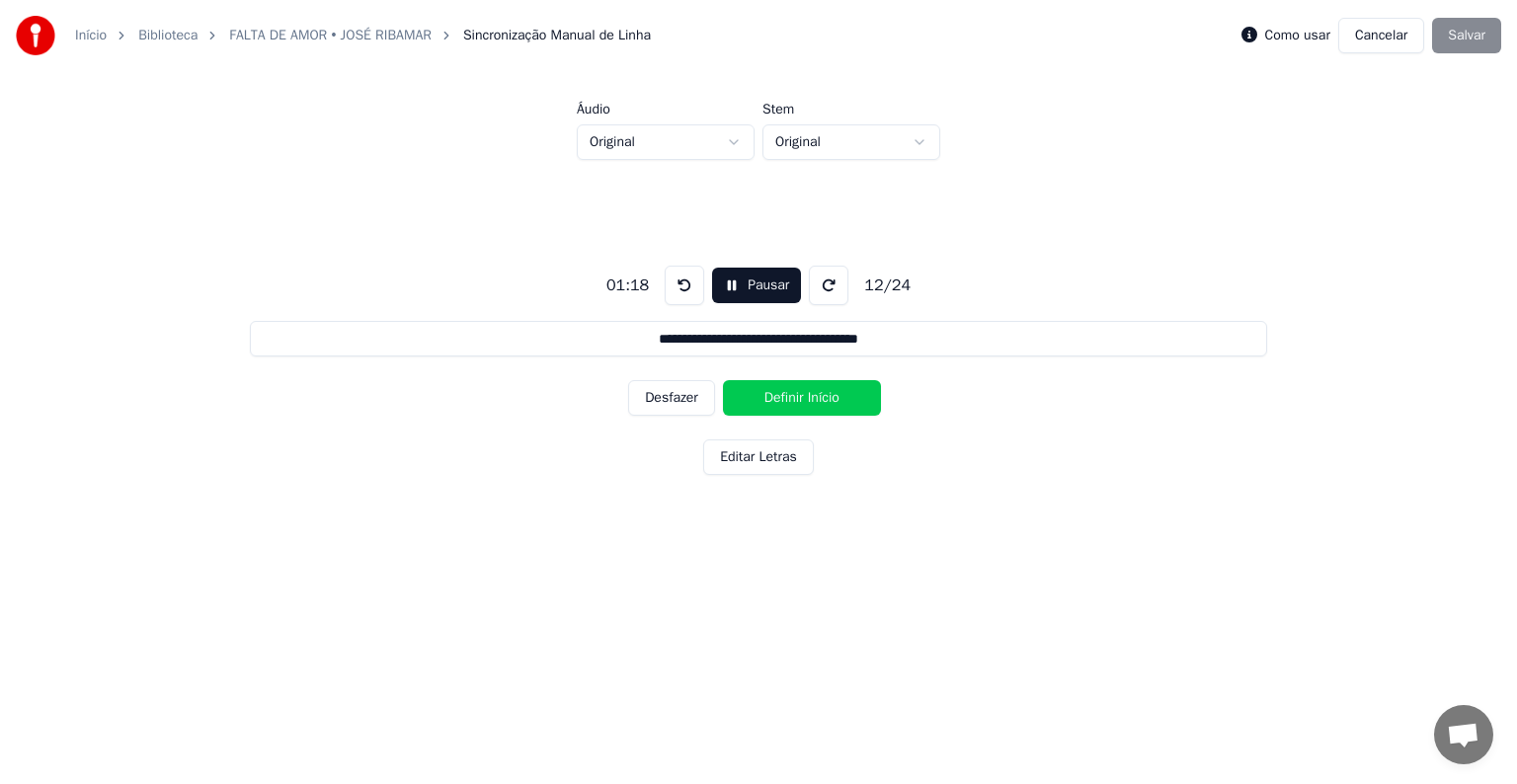 click on "Definir Início" at bounding box center [802, 398] 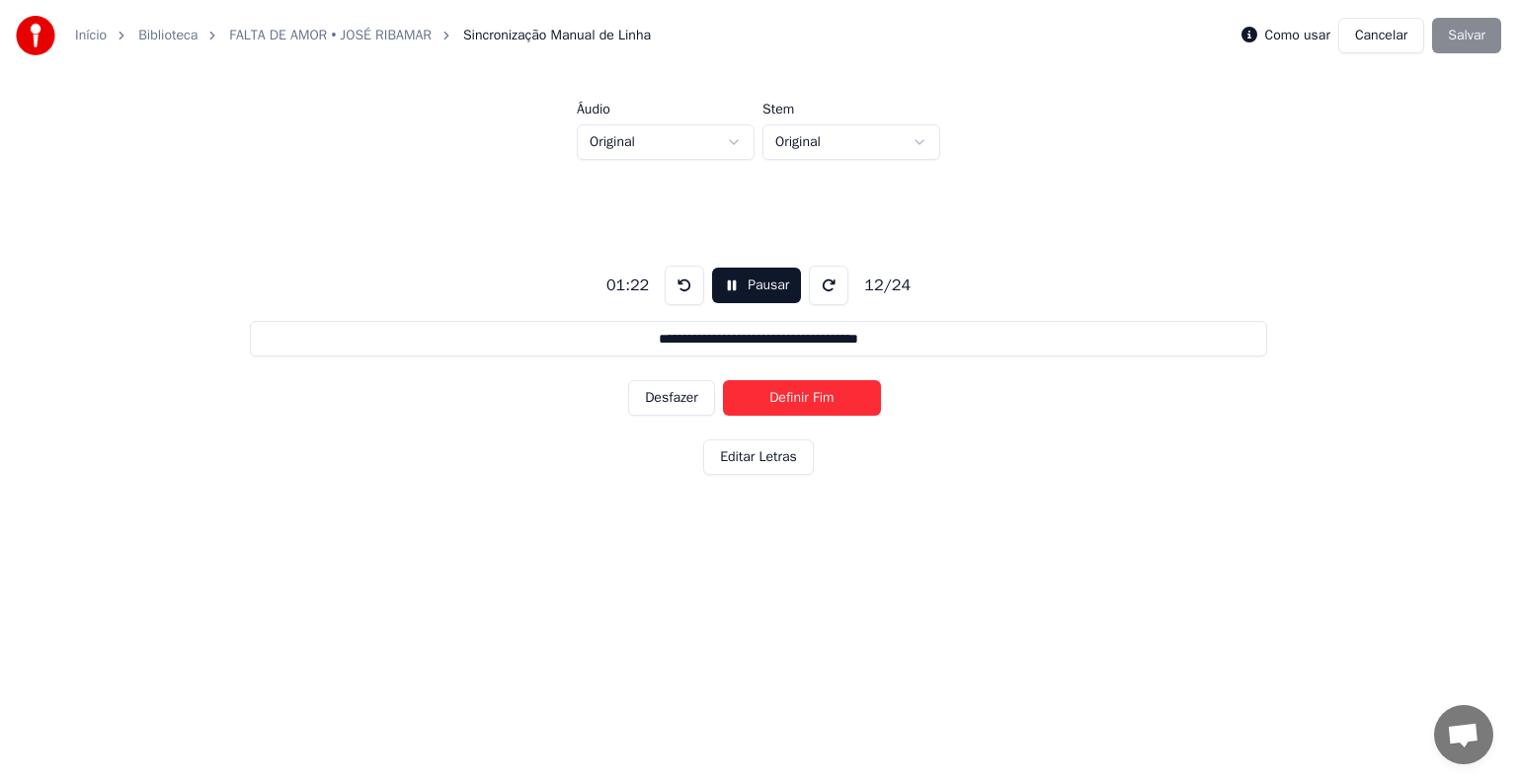 click on "Cancelar" at bounding box center (1381, 36) 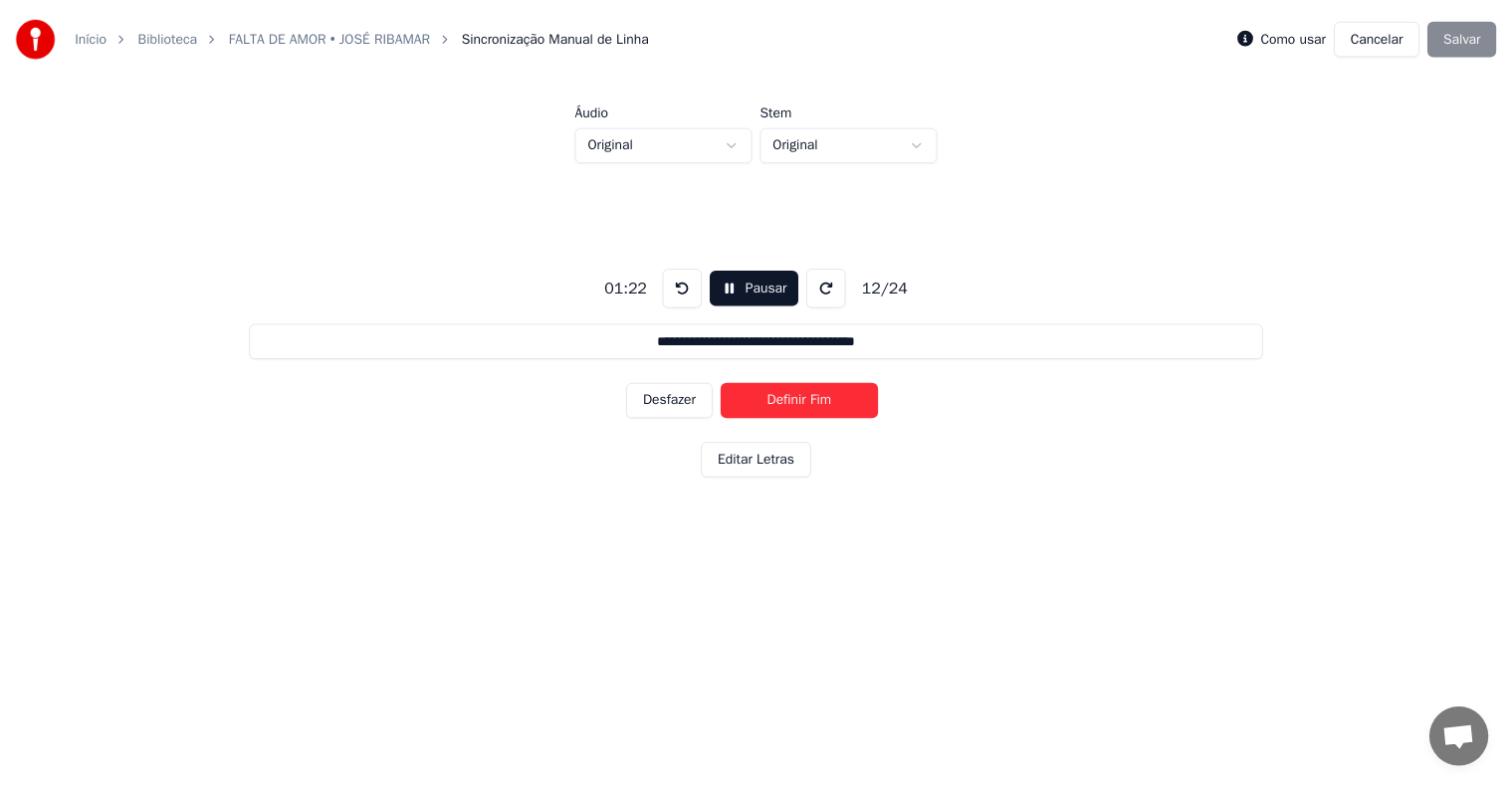 scroll, scrollTop: 0, scrollLeft: 0, axis: both 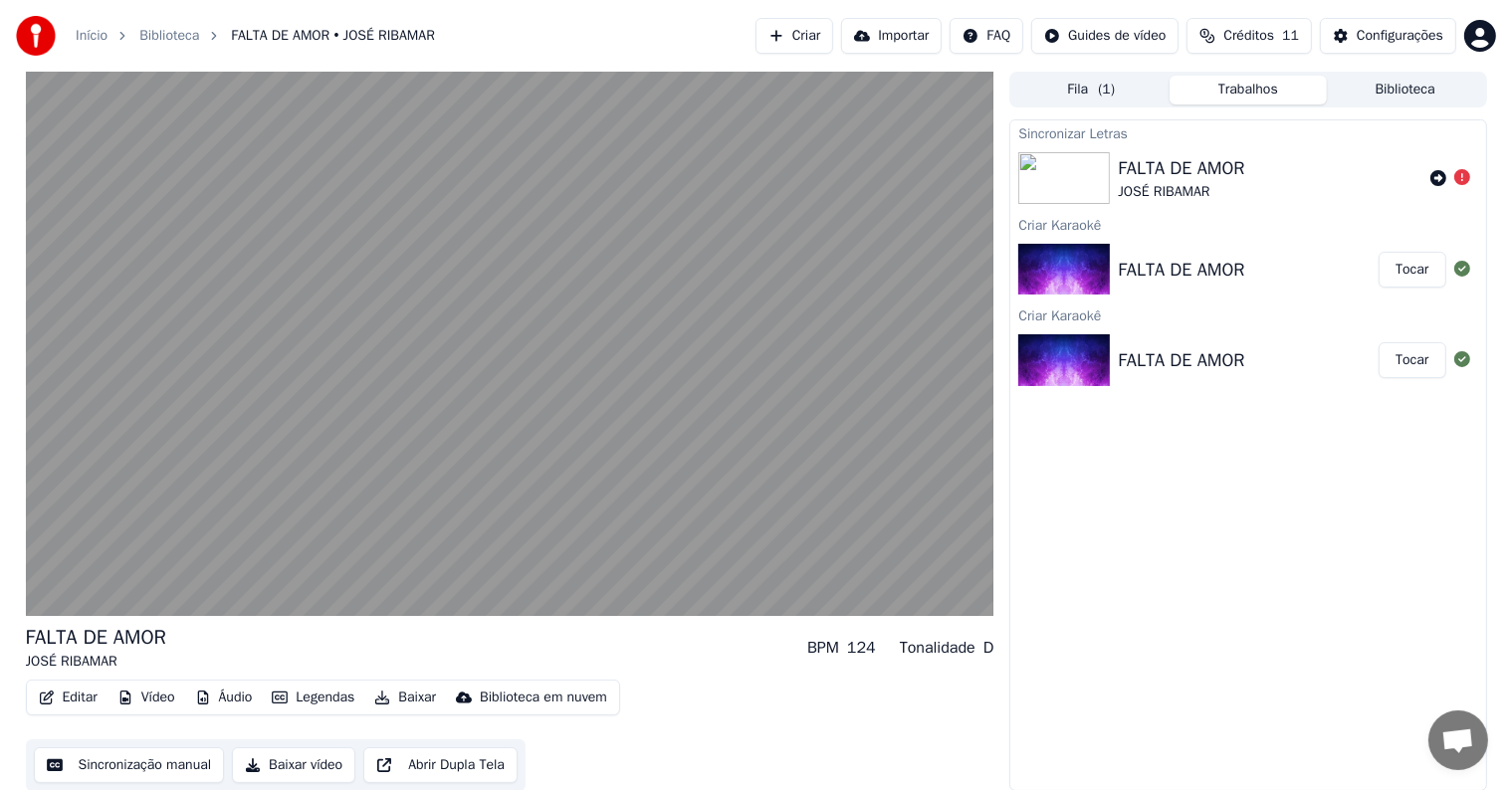 click on "FALTA DE AMOR Tocar" at bounding box center [1247, 360] 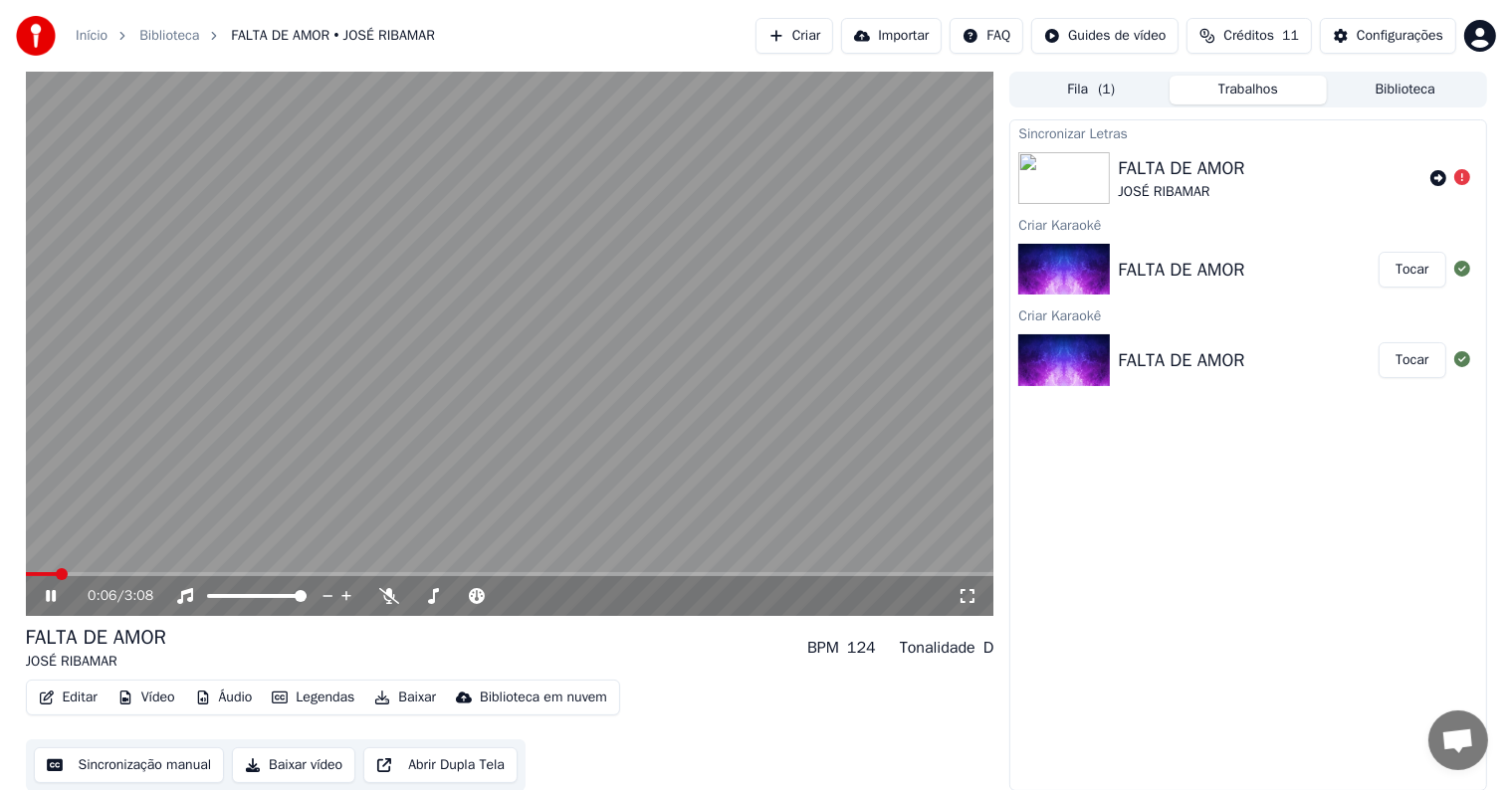 scroll, scrollTop: 1, scrollLeft: 0, axis: vertical 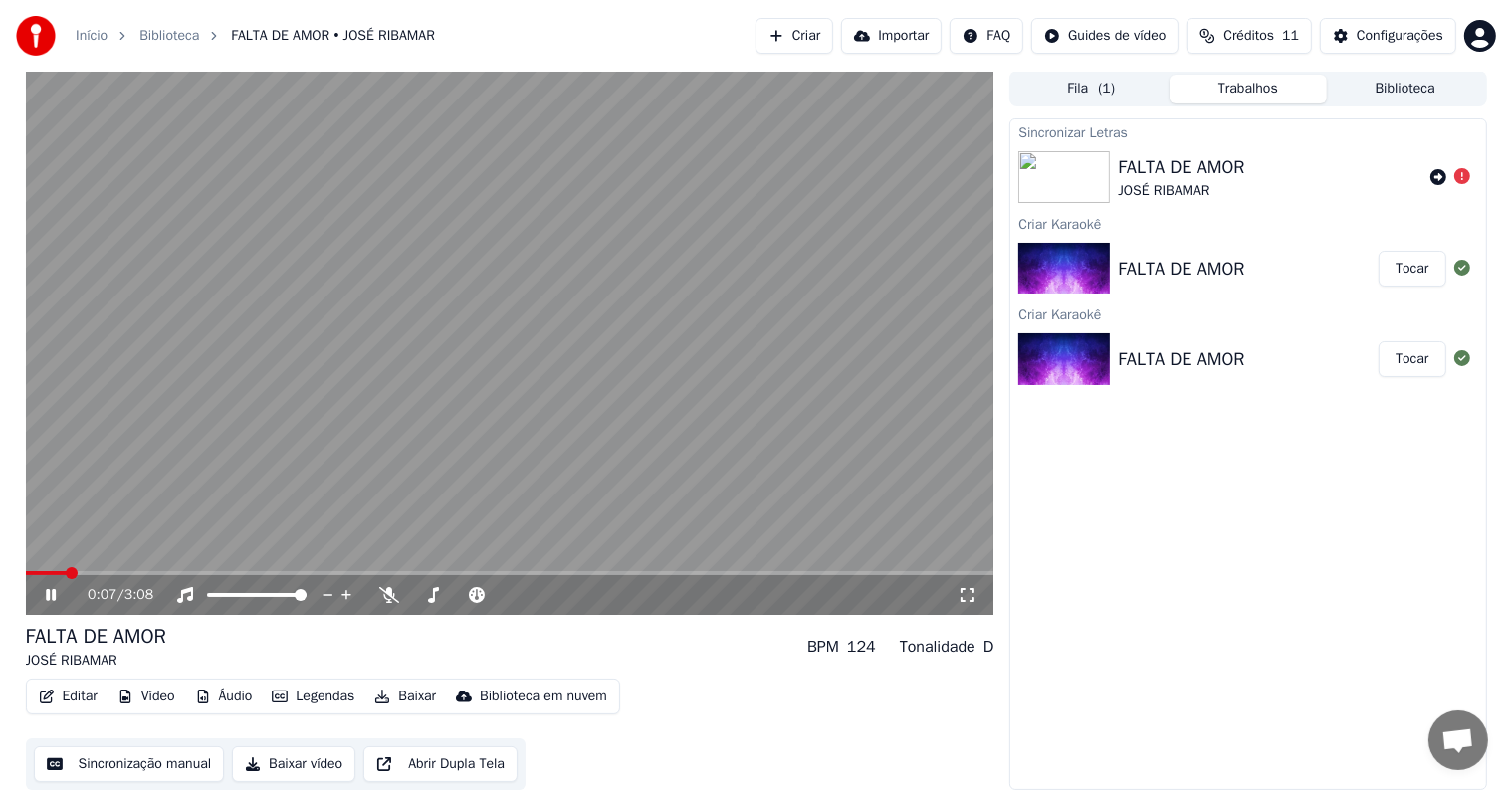 click on "Editar" at bounding box center [68, 696] 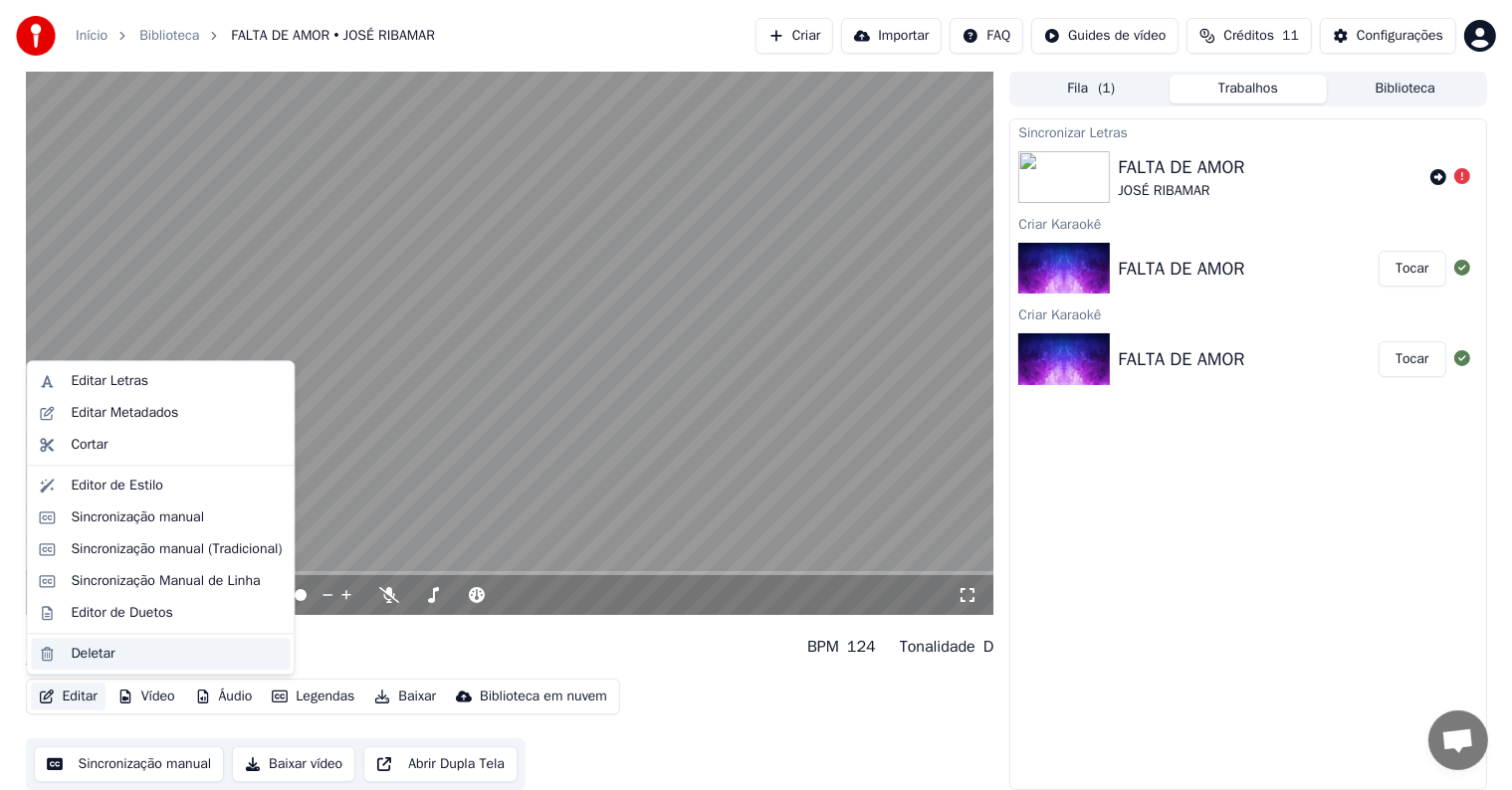 click on "Deletar" at bounding box center (93, 654) 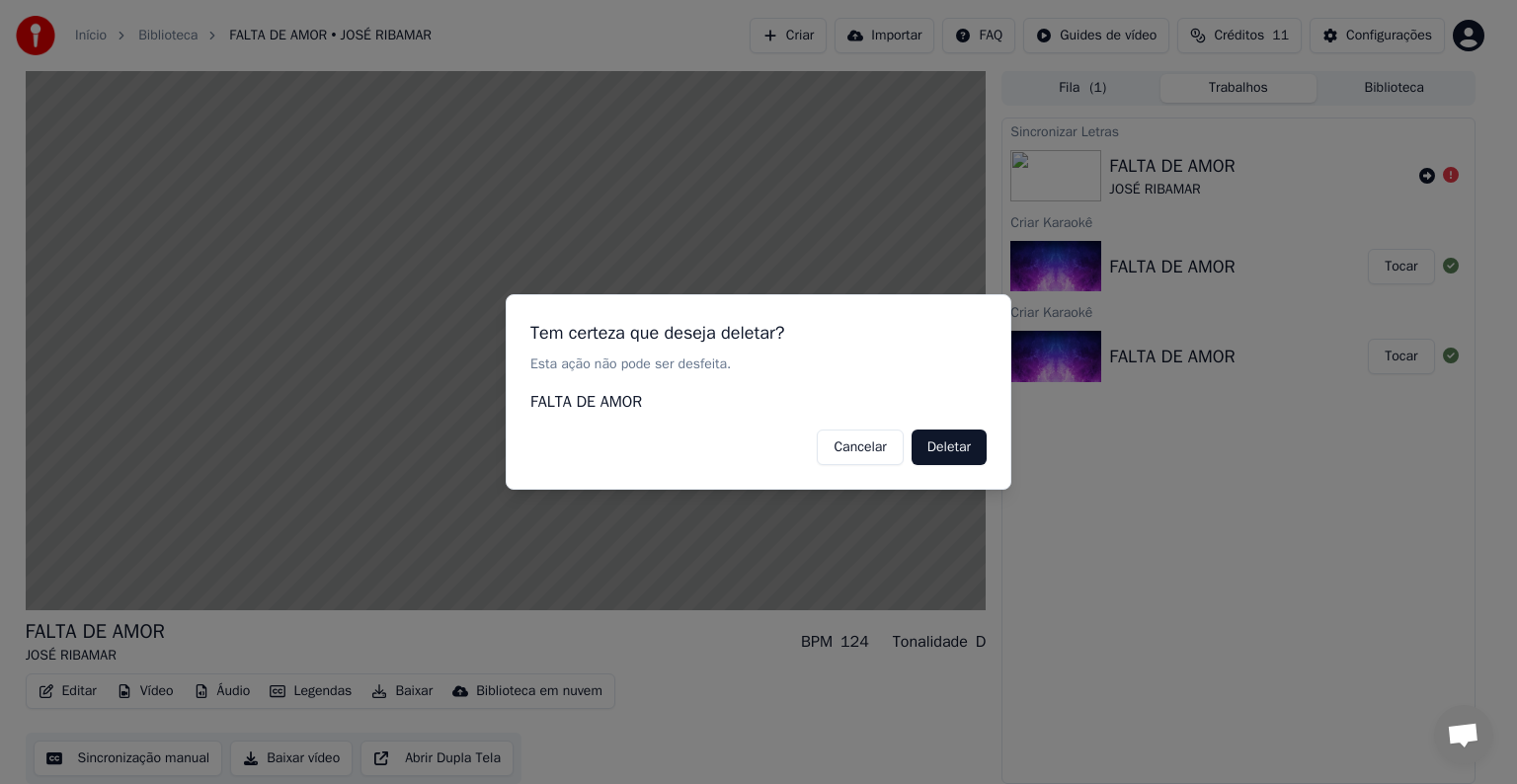 click on "Deletar" at bounding box center [949, 447] 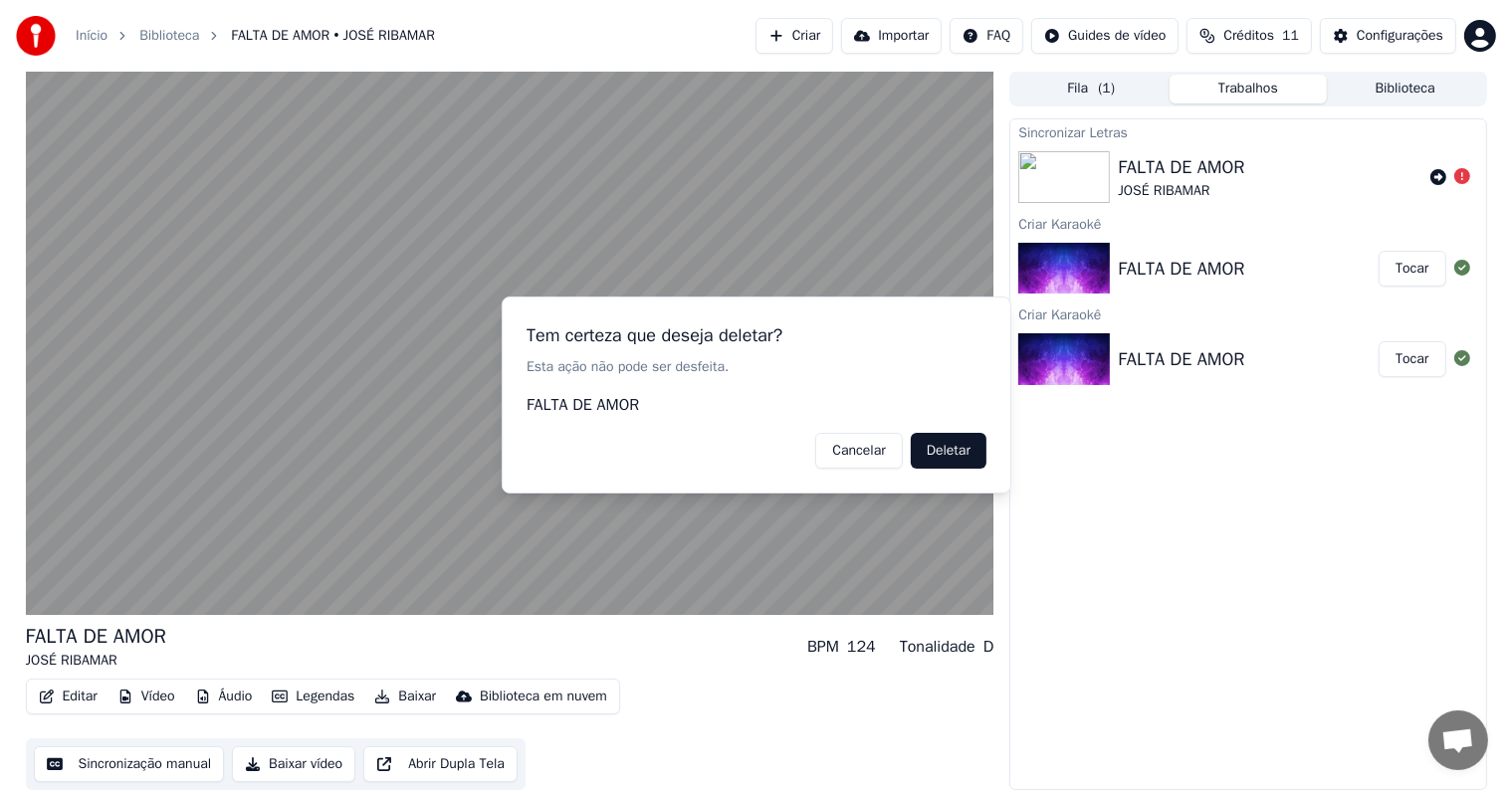 scroll, scrollTop: 0, scrollLeft: 0, axis: both 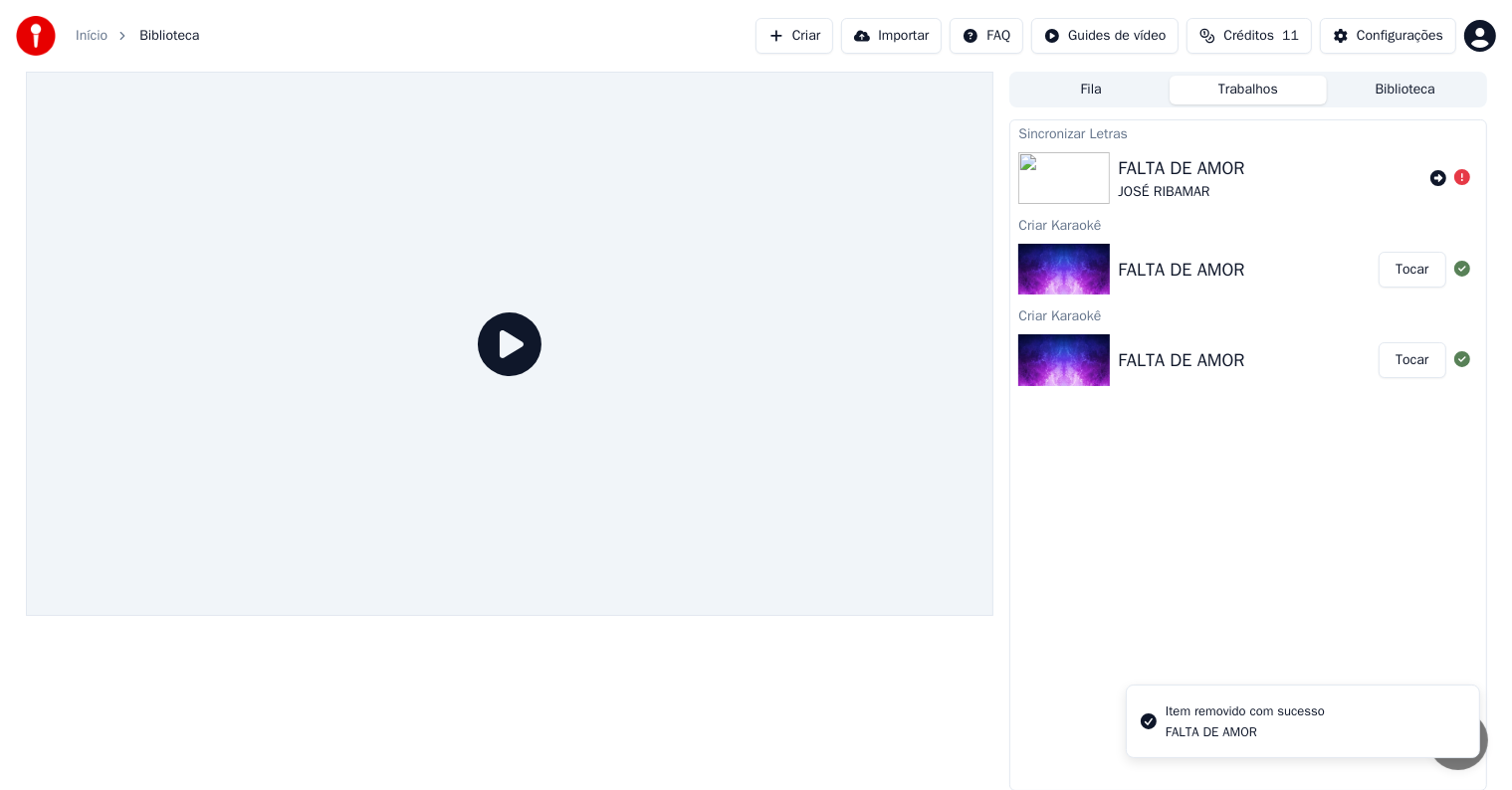 click on "FALTA DE AMOR Tocar" at bounding box center (1247, 360) 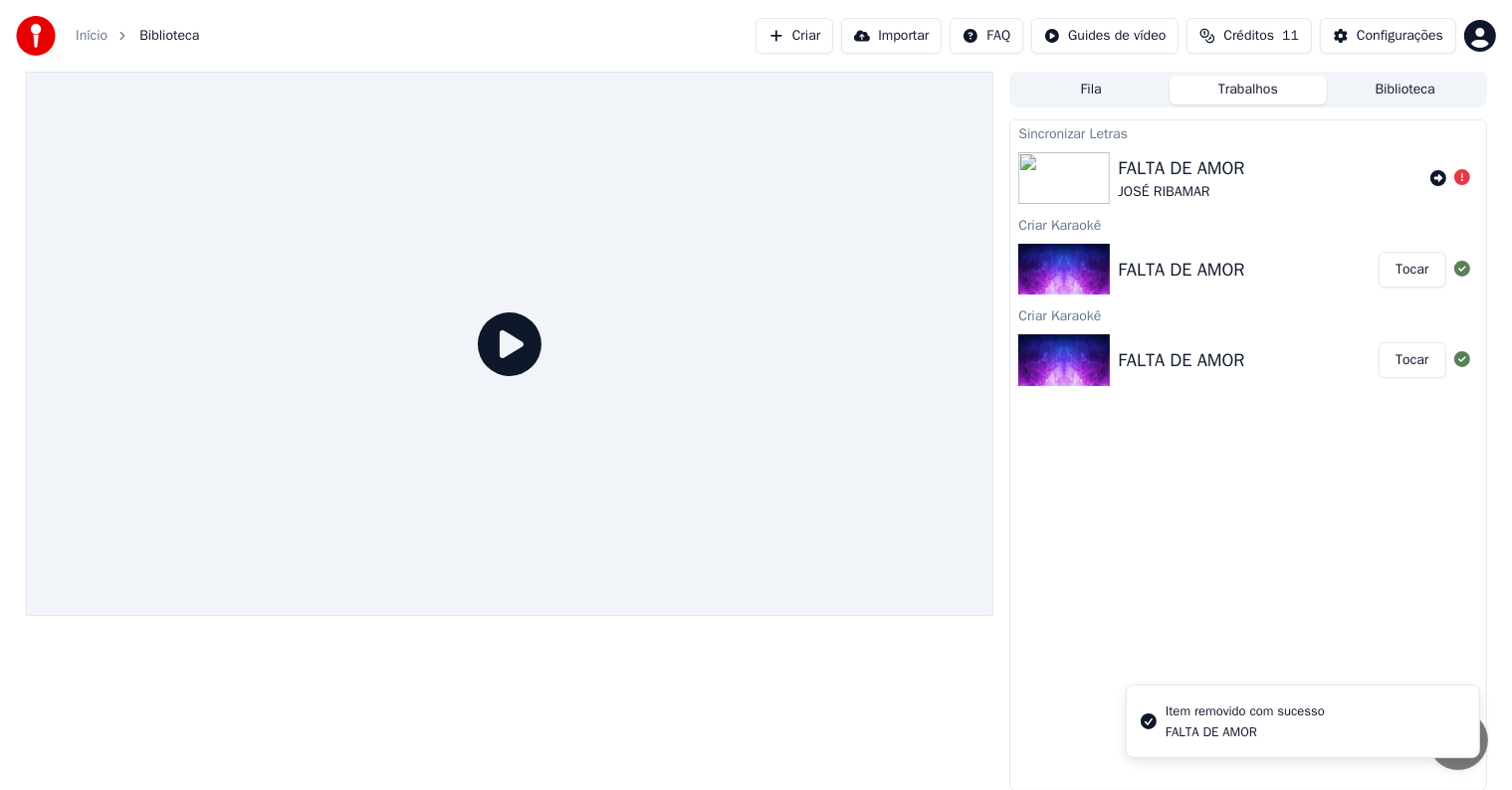 click on "FALTA DE AMOR" at bounding box center (1181, 270) 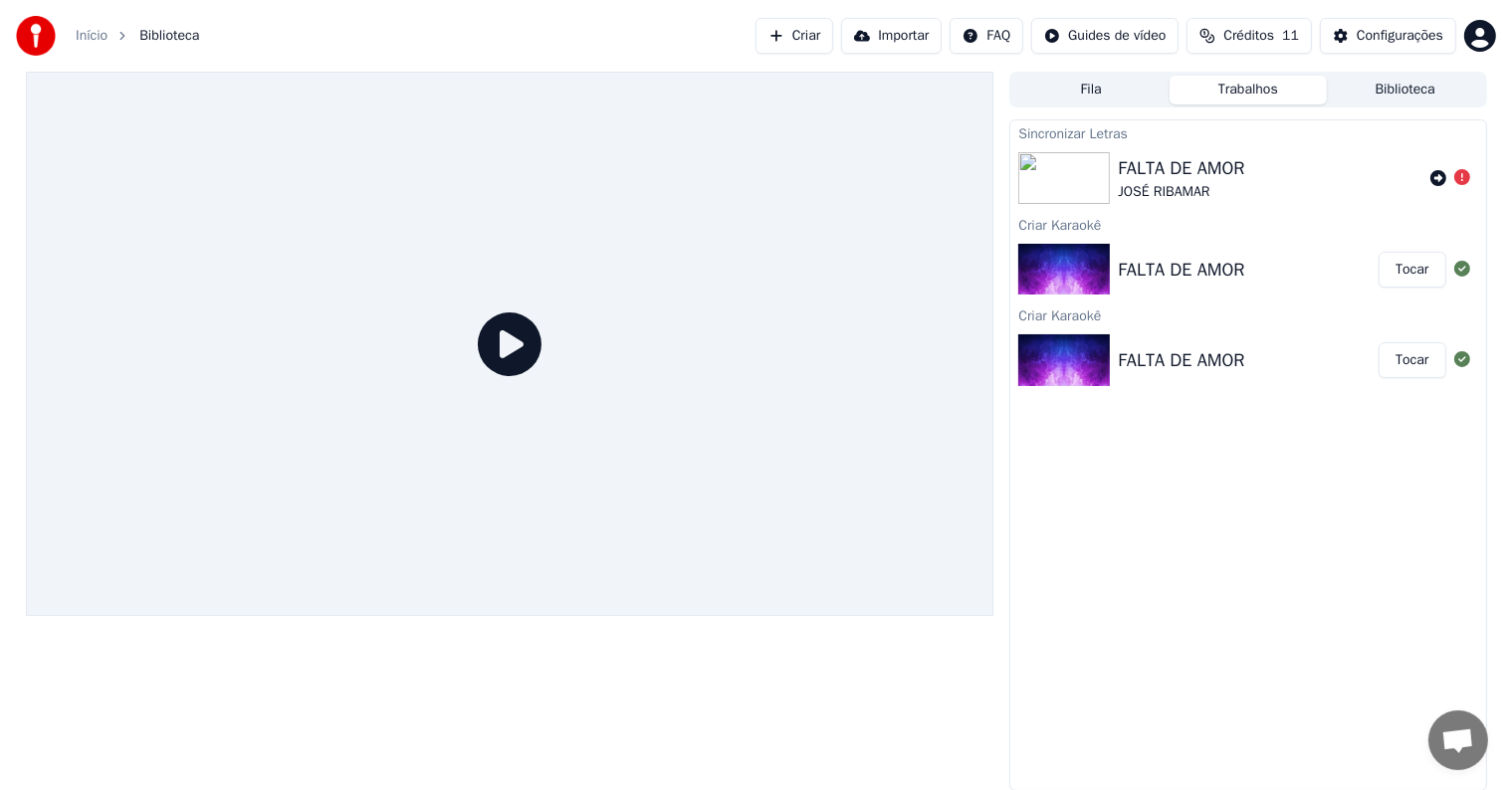 click on "FALTA DE AMOR" at bounding box center (1181, 270) 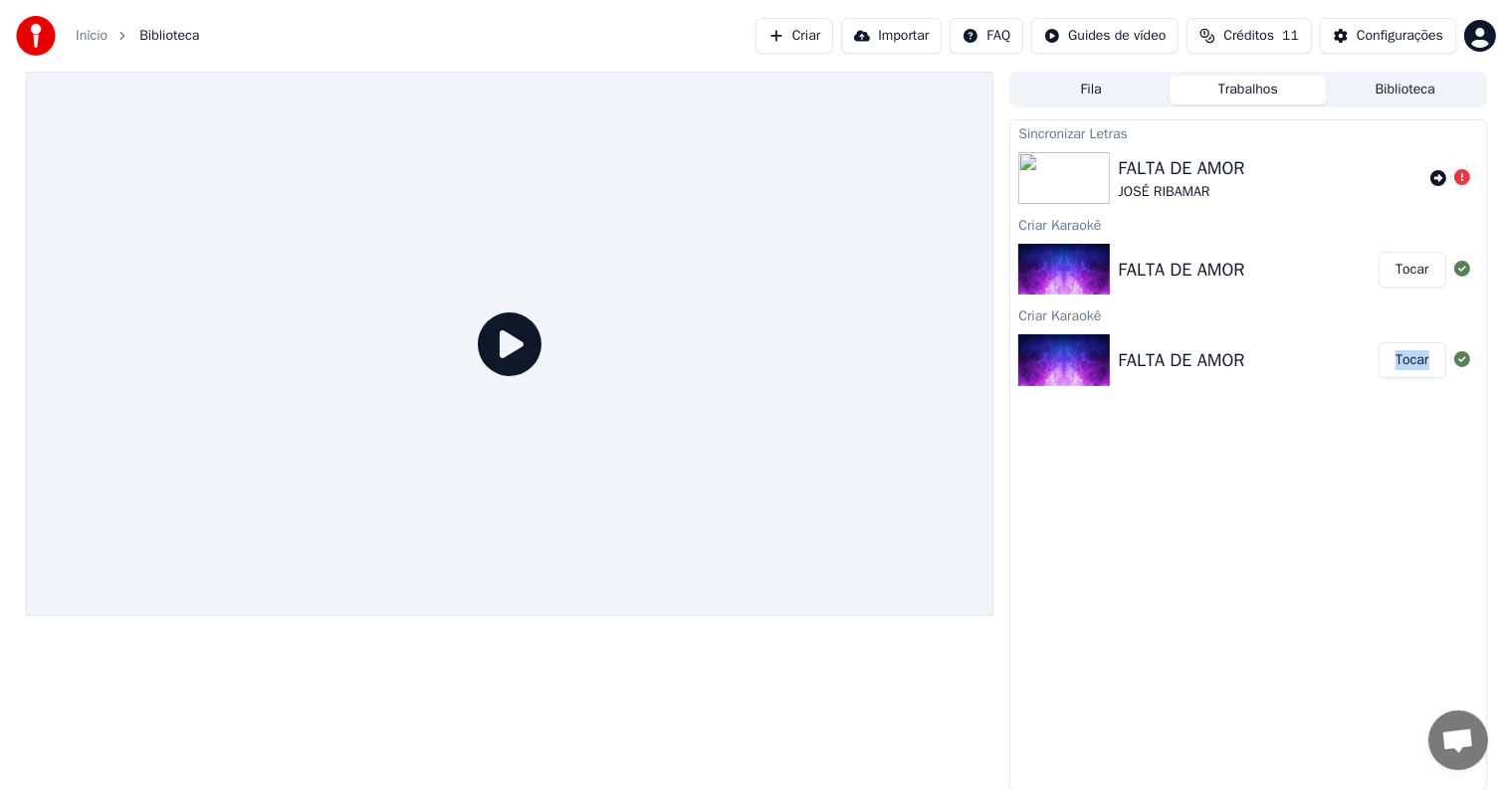 click on "FALTA DE AMOR Tocar" at bounding box center [1247, 360] 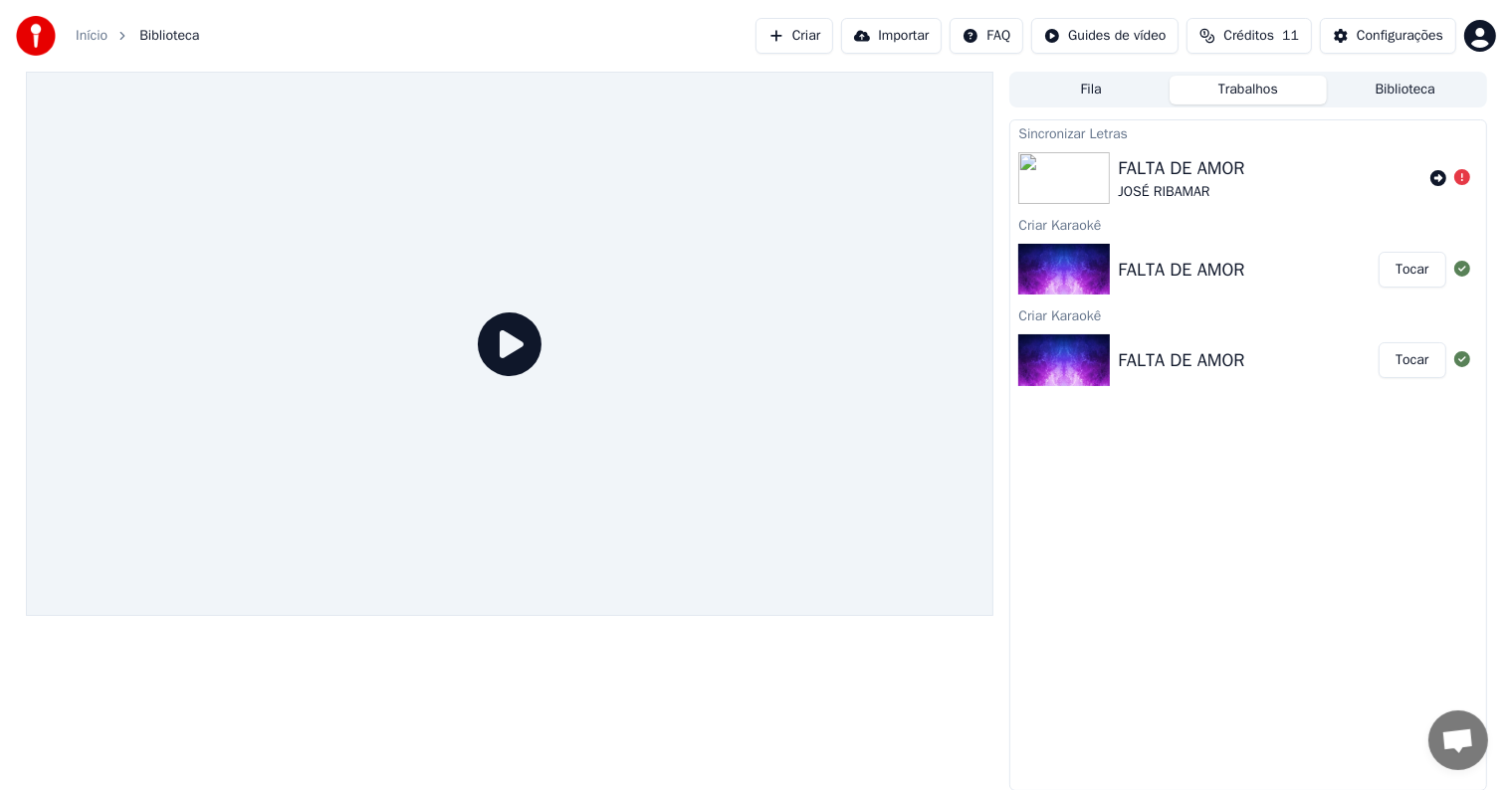 click on "Sincronizar Letras FALTA DE AMOR [FIRST] [LAST] Criar Karaokê FALTA DE AMOR Tocar Criar Karaokê FALTA DE AMOR Tocar" at bounding box center [1247, 455] 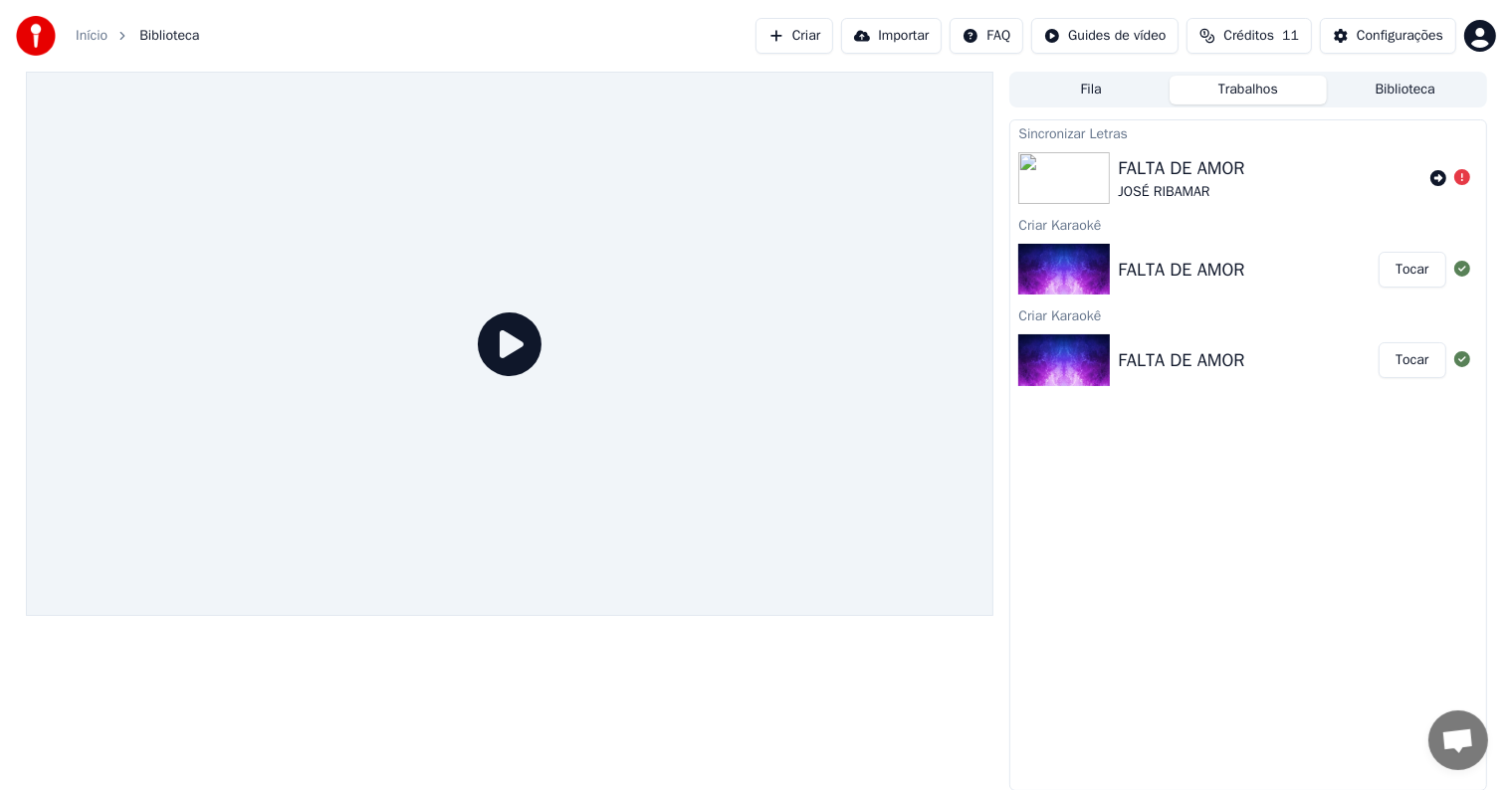 scroll, scrollTop: 0, scrollLeft: 0, axis: both 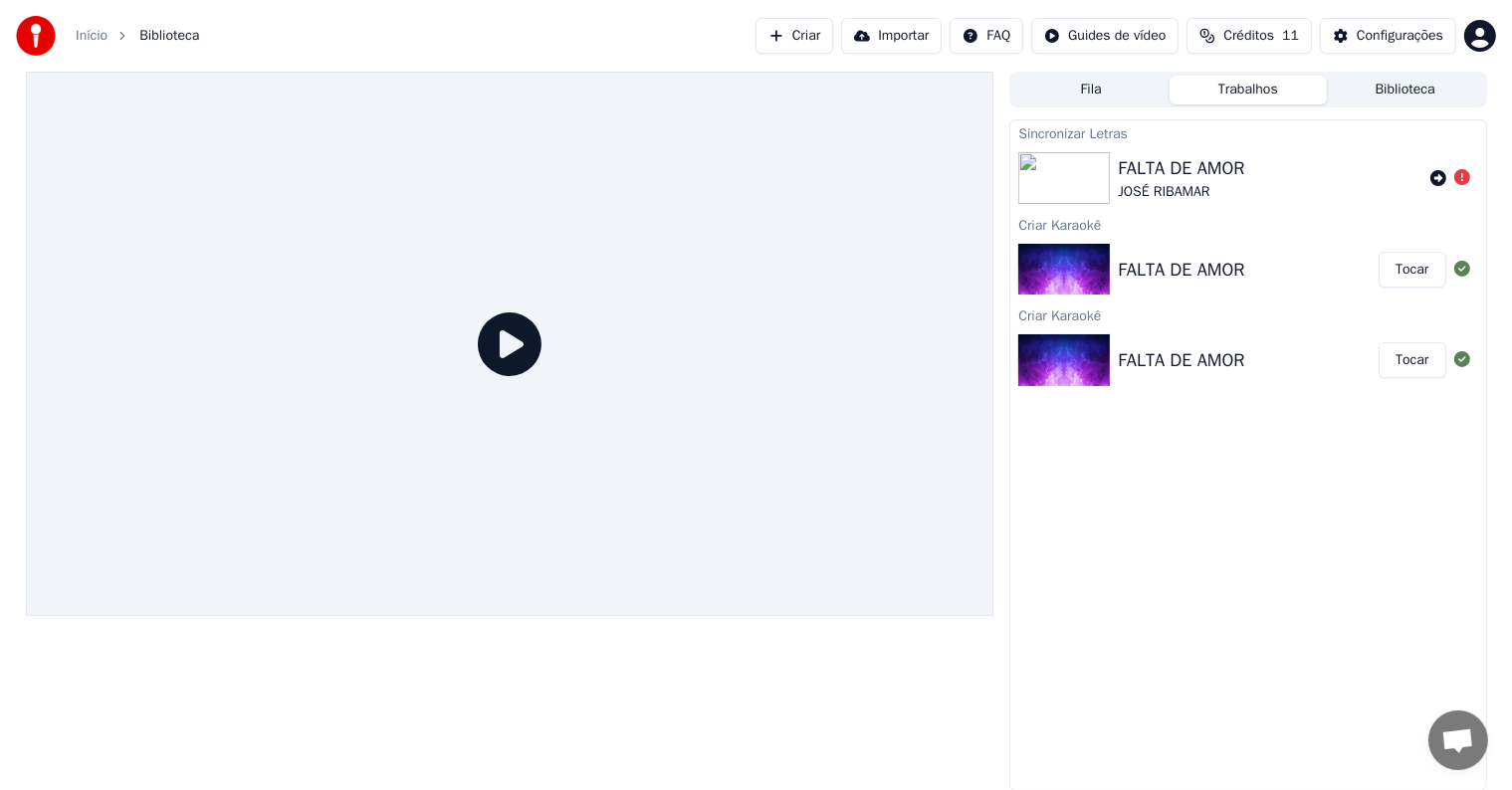 click on "Sincronizar Letras FALTA DE AMOR [FIRST] [LAST] Criar Karaokê FALTA DE AMOR Tocar Criar Karaokê FALTA DE AMOR Tocar" at bounding box center [1247, 455] 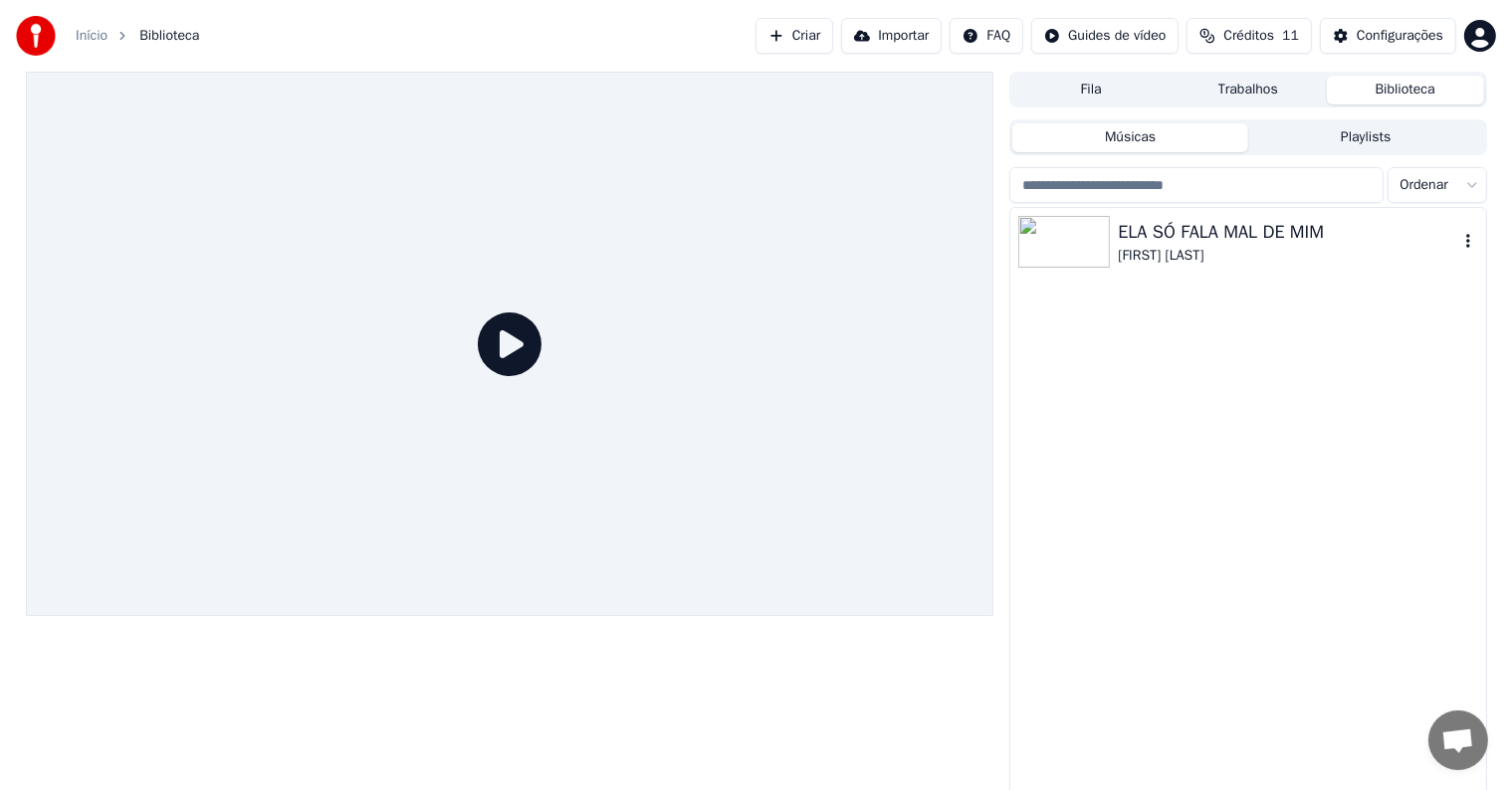 click on "ELA SÓ FALA MAL DE MIM" at bounding box center (1287, 232) 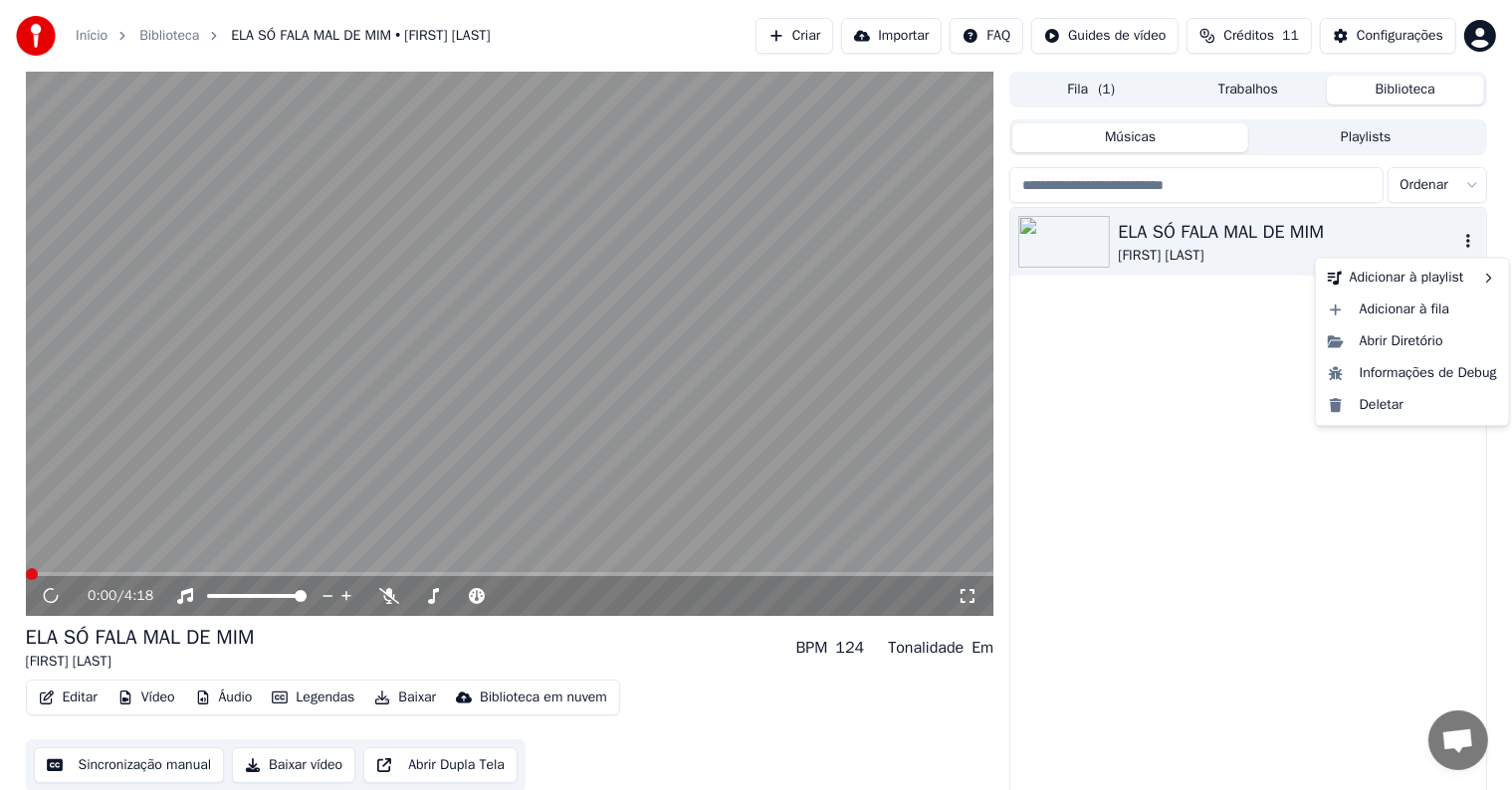 click 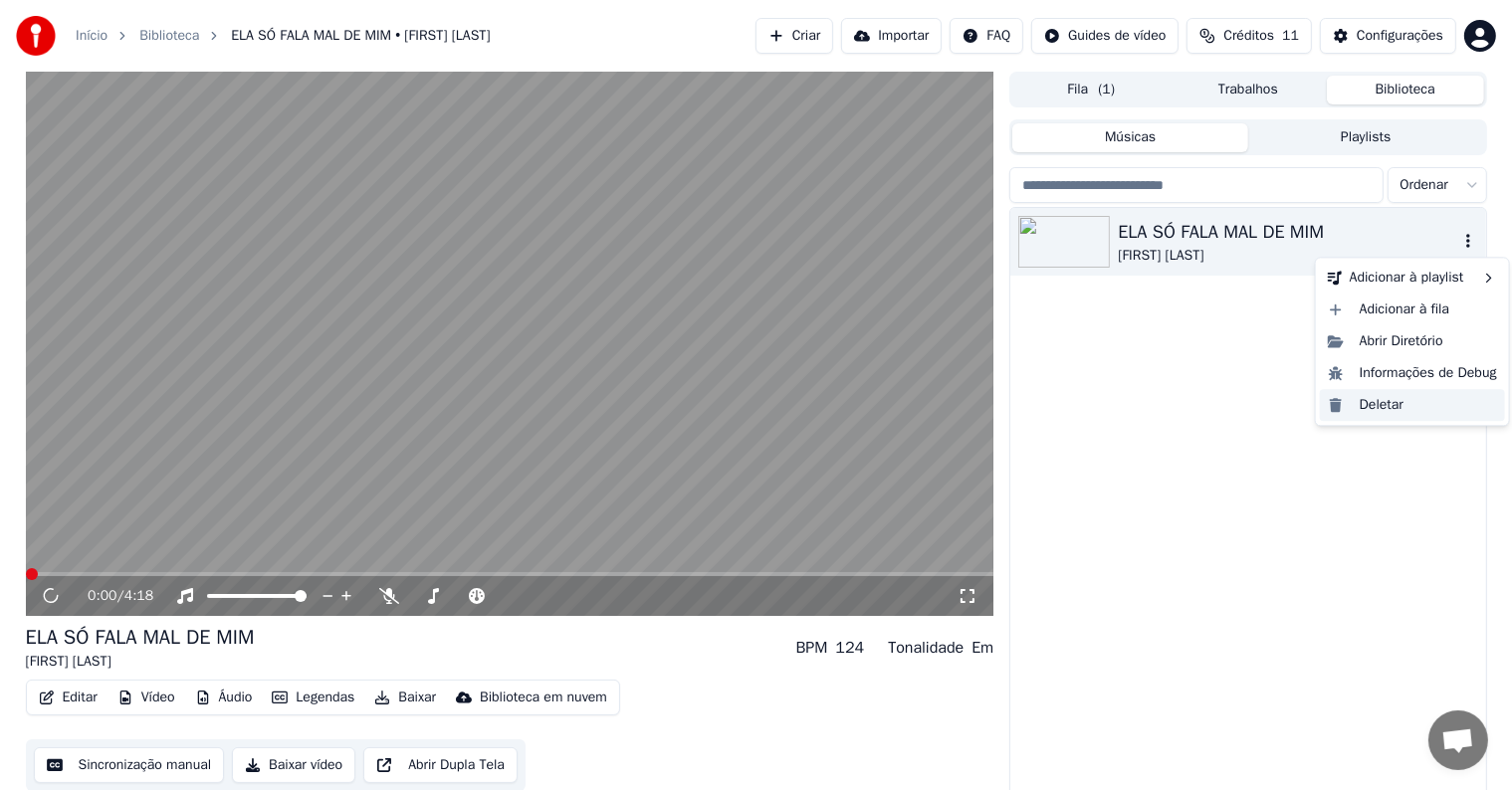 click on "Deletar" at bounding box center [1412, 405] 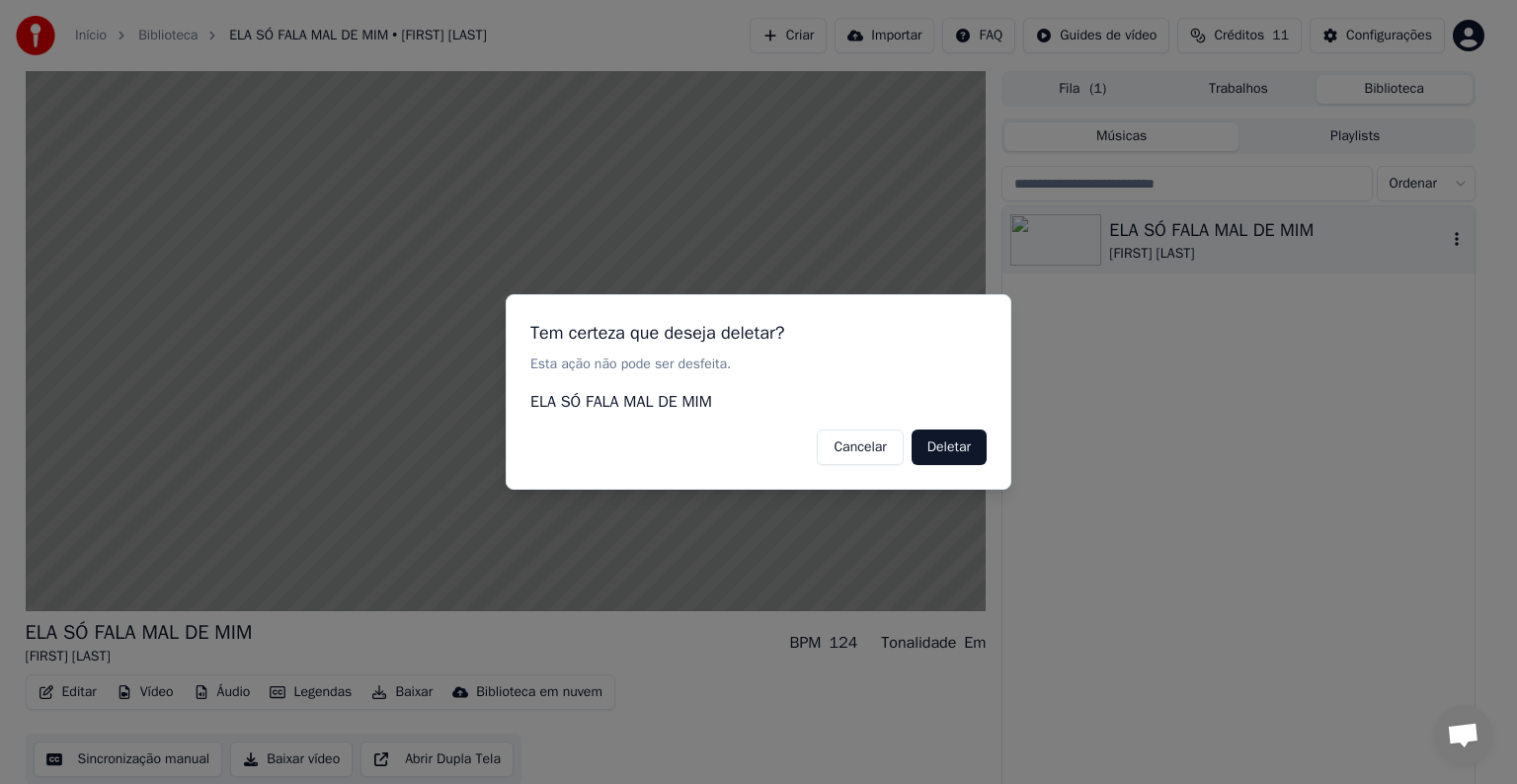 click on "Deletar" at bounding box center [949, 447] 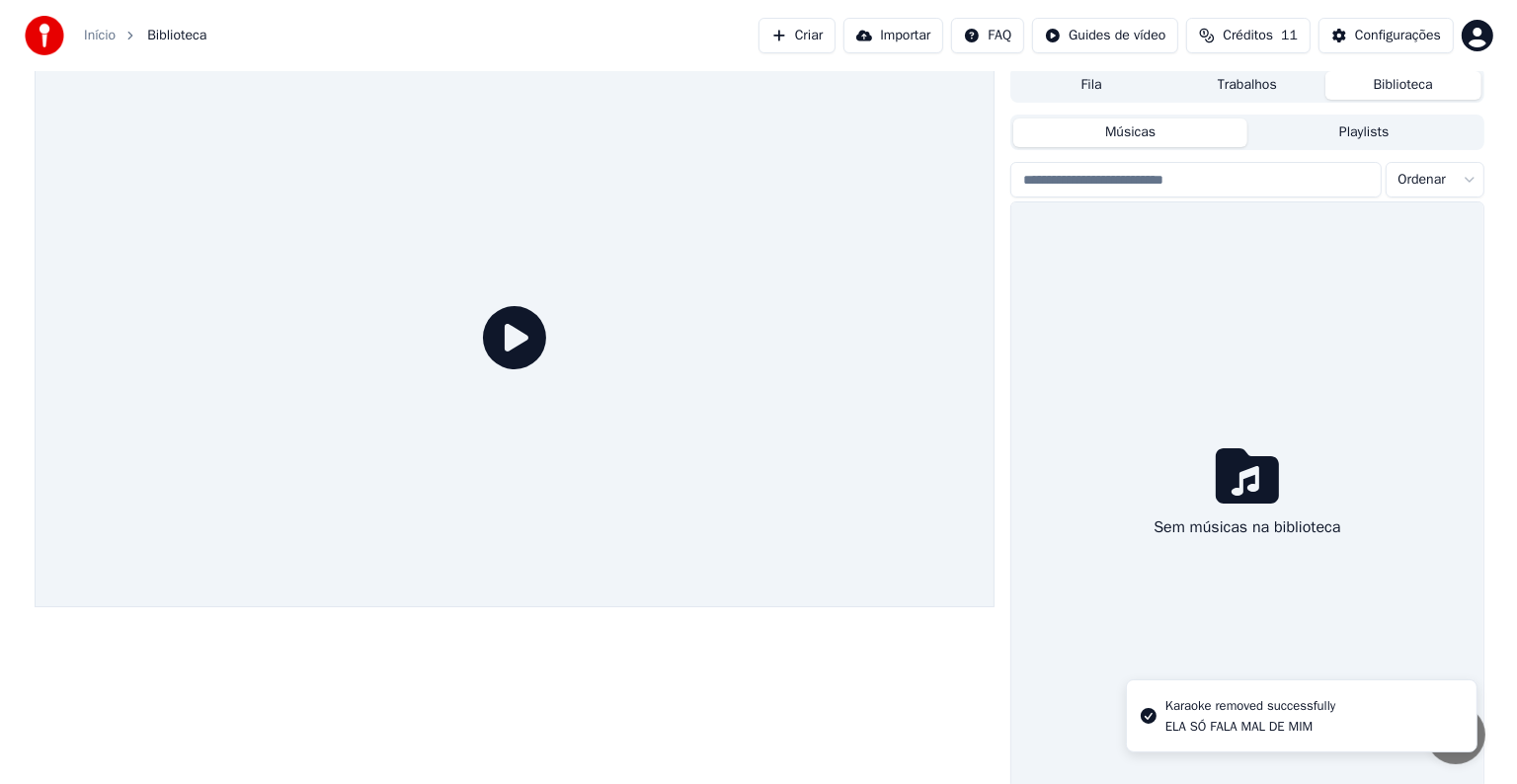 scroll, scrollTop: 0, scrollLeft: 0, axis: both 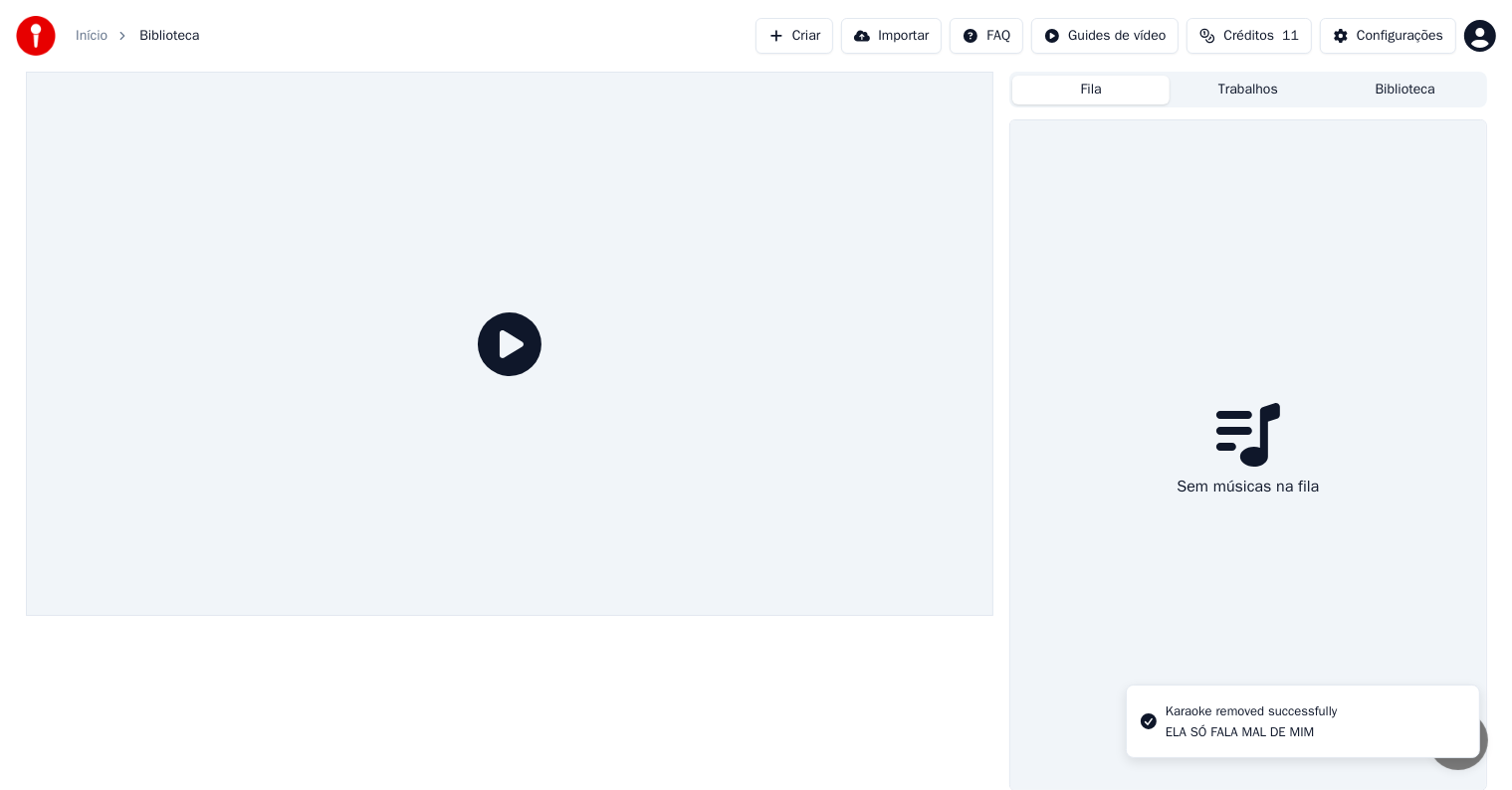 click on "Fila" at bounding box center (1091, 90) 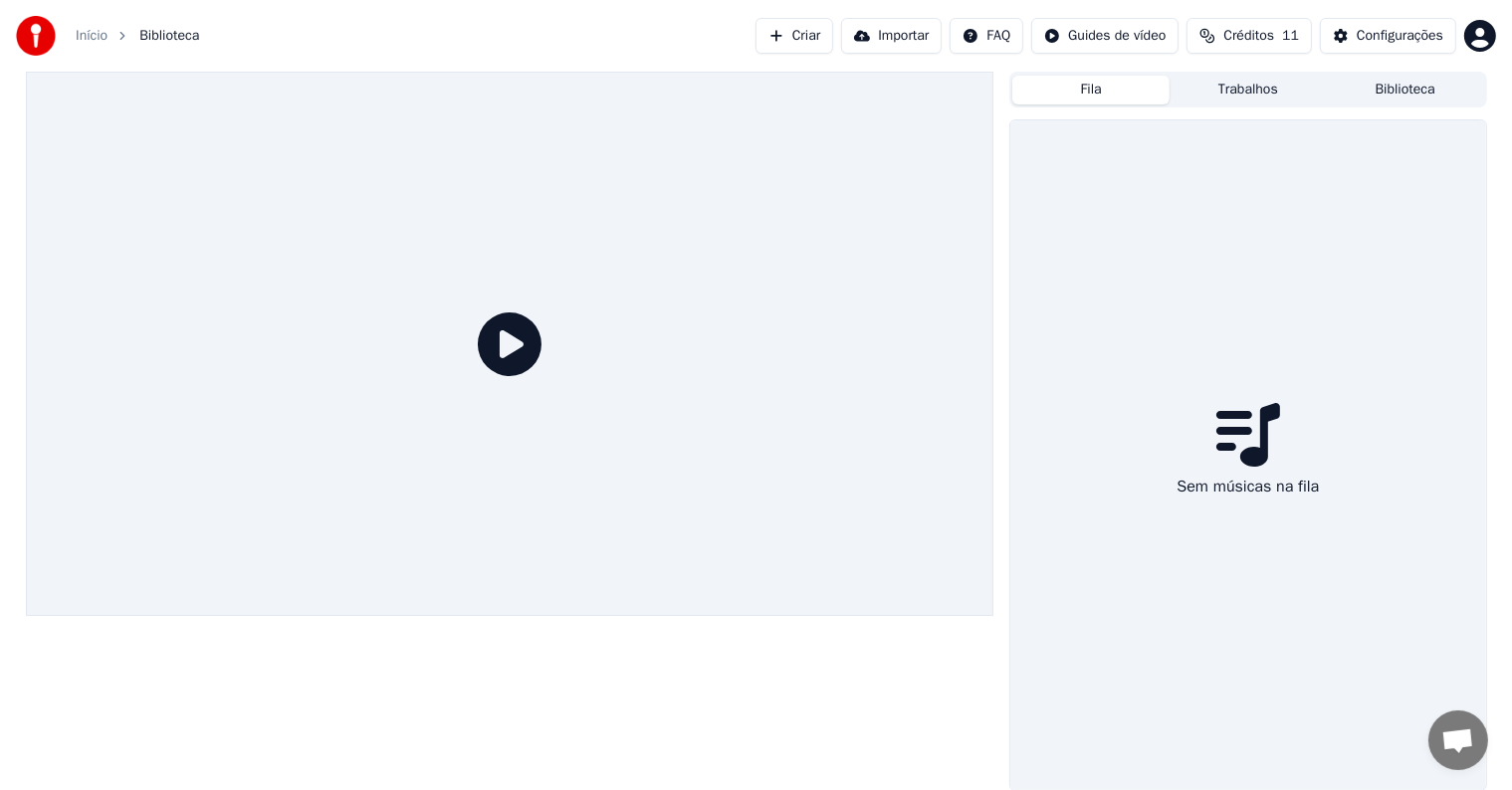 click on "Trabalhos" at bounding box center [1248, 90] 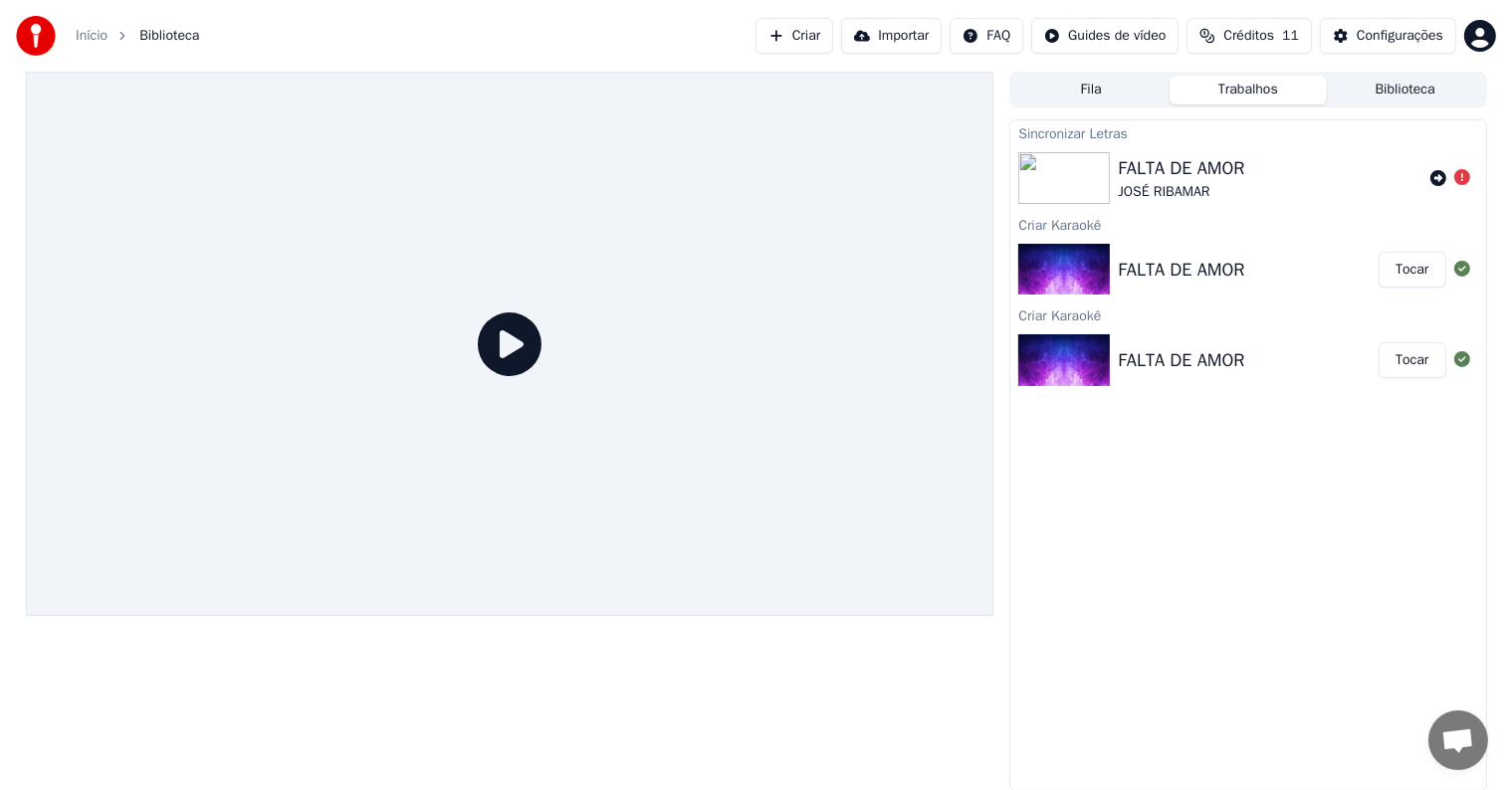 click on "JOSÉ RIBAMAR" at bounding box center [1181, 192] 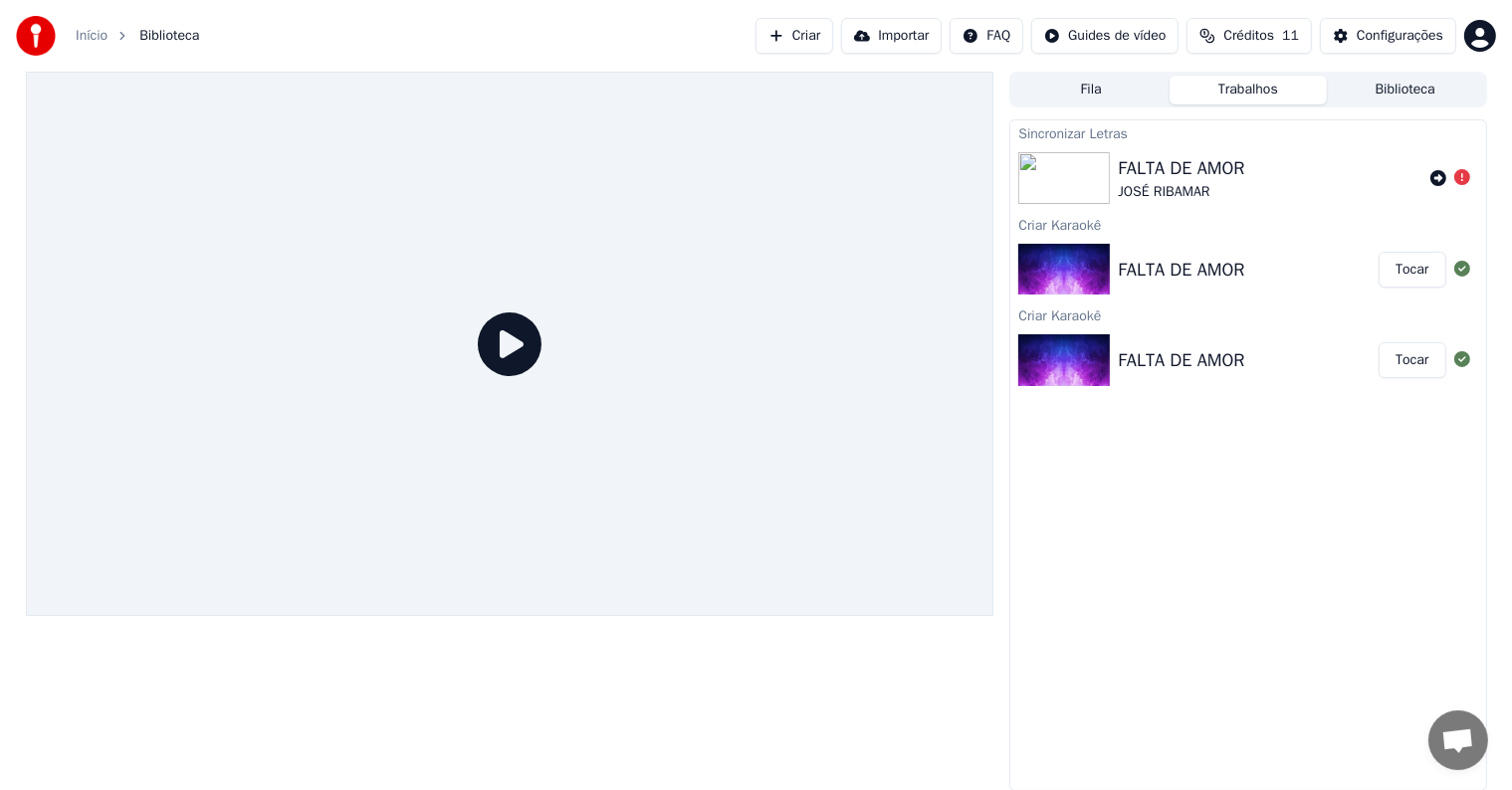 click on "Biblioteca" at bounding box center (1405, 90) 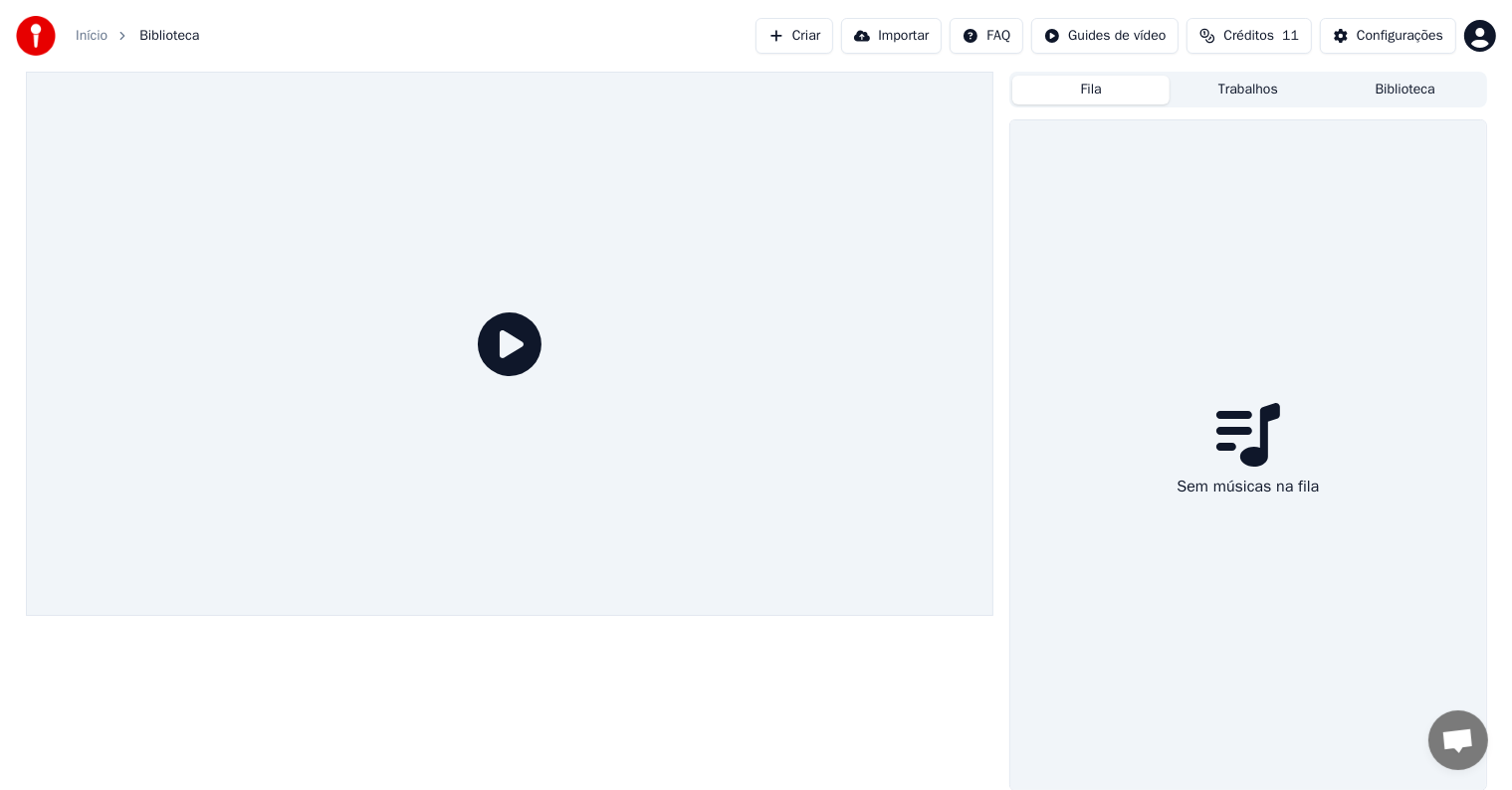 click on "Fila" at bounding box center (1091, 90) 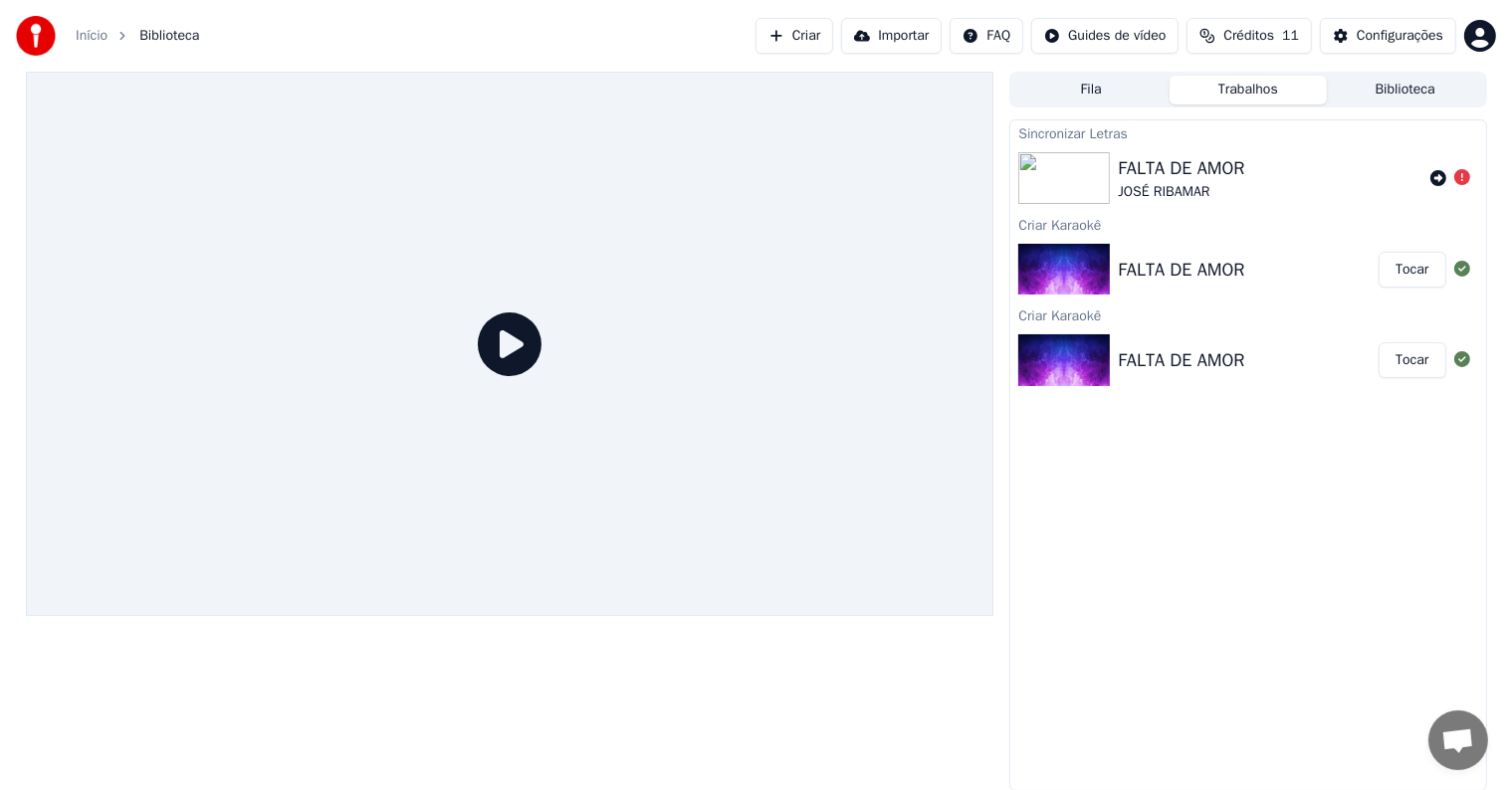 click on "Trabalhos" at bounding box center [1248, 90] 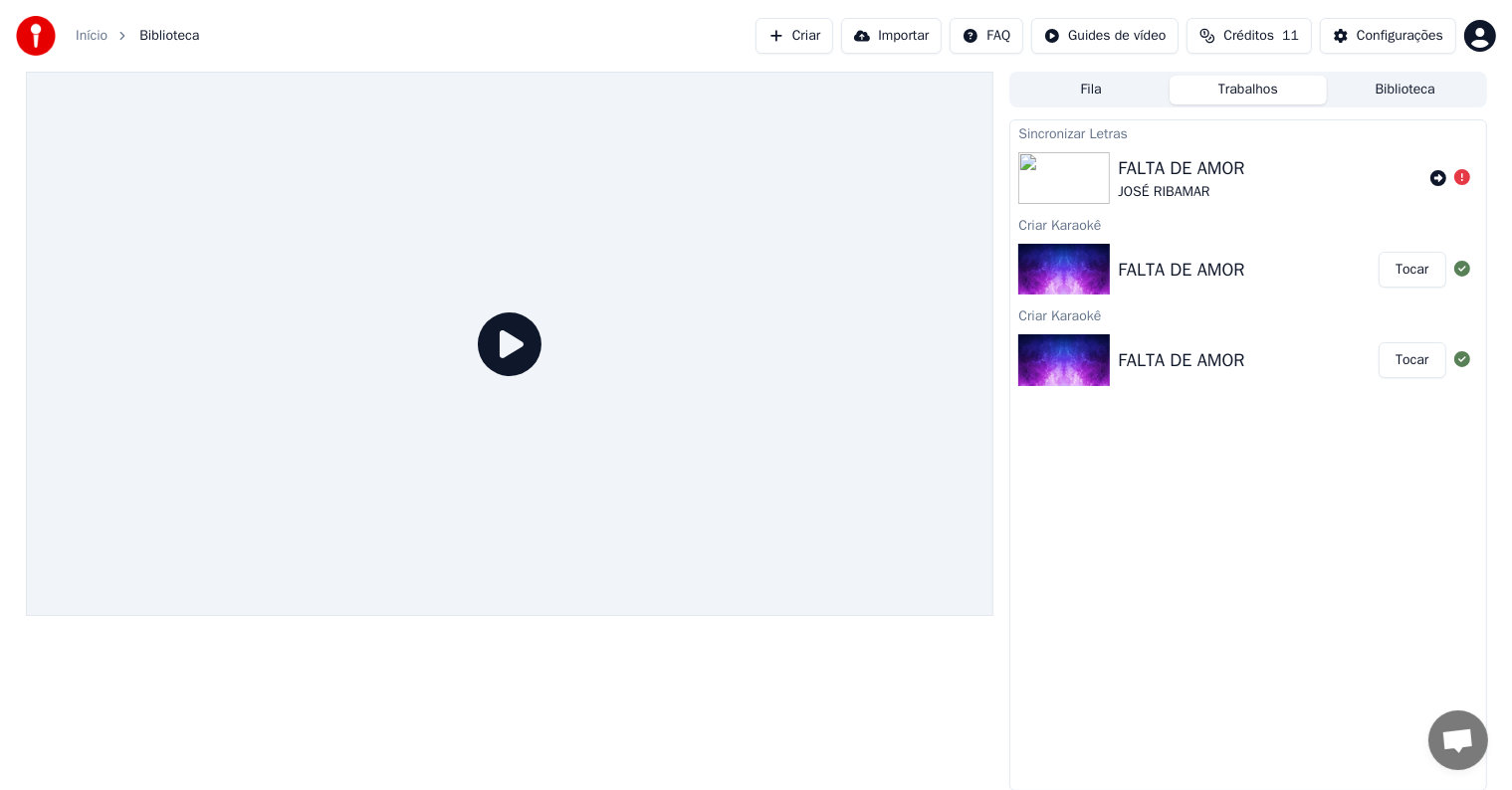 click on "Criar" at bounding box center [794, 36] 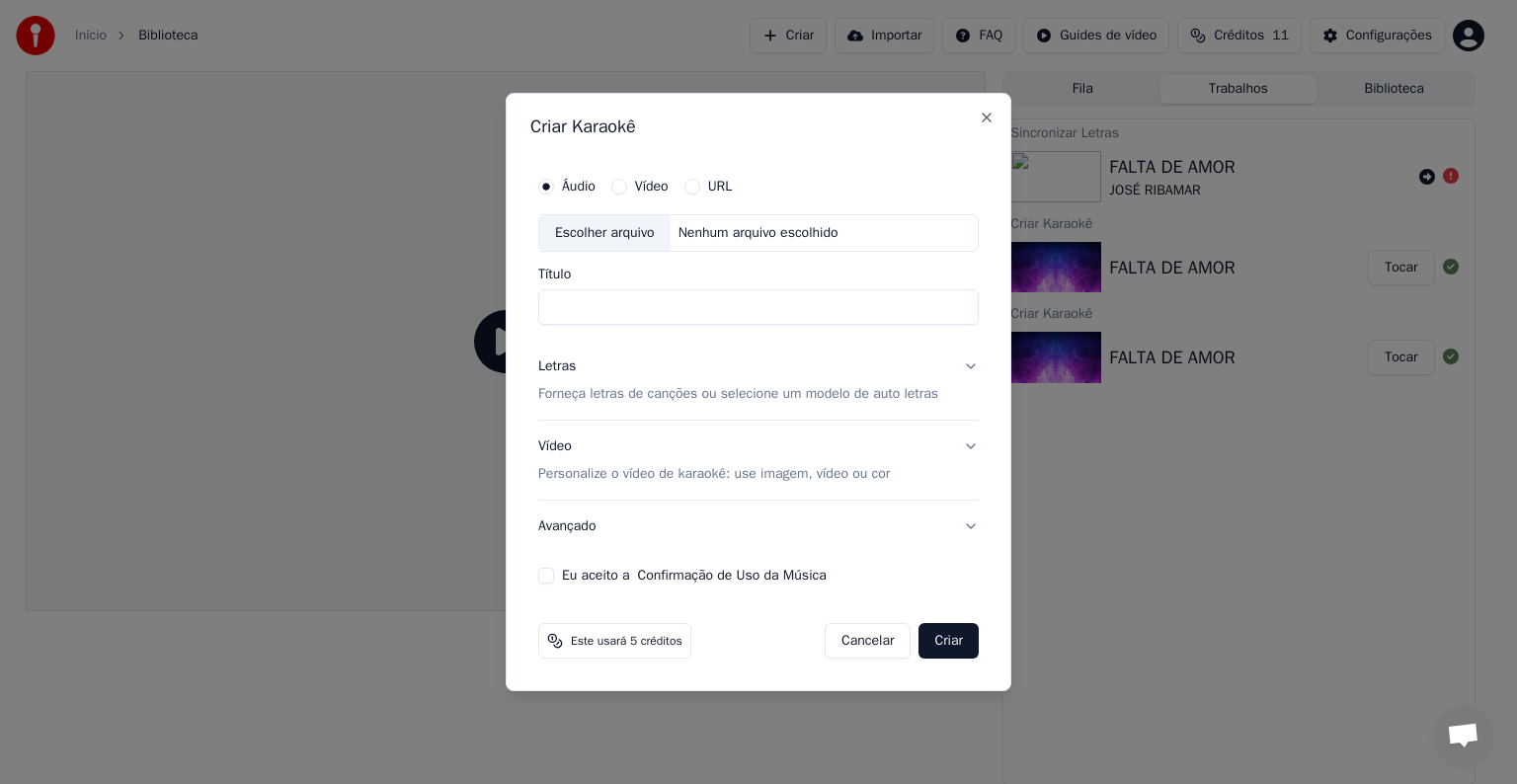 click on "Título" at bounding box center (758, 307) 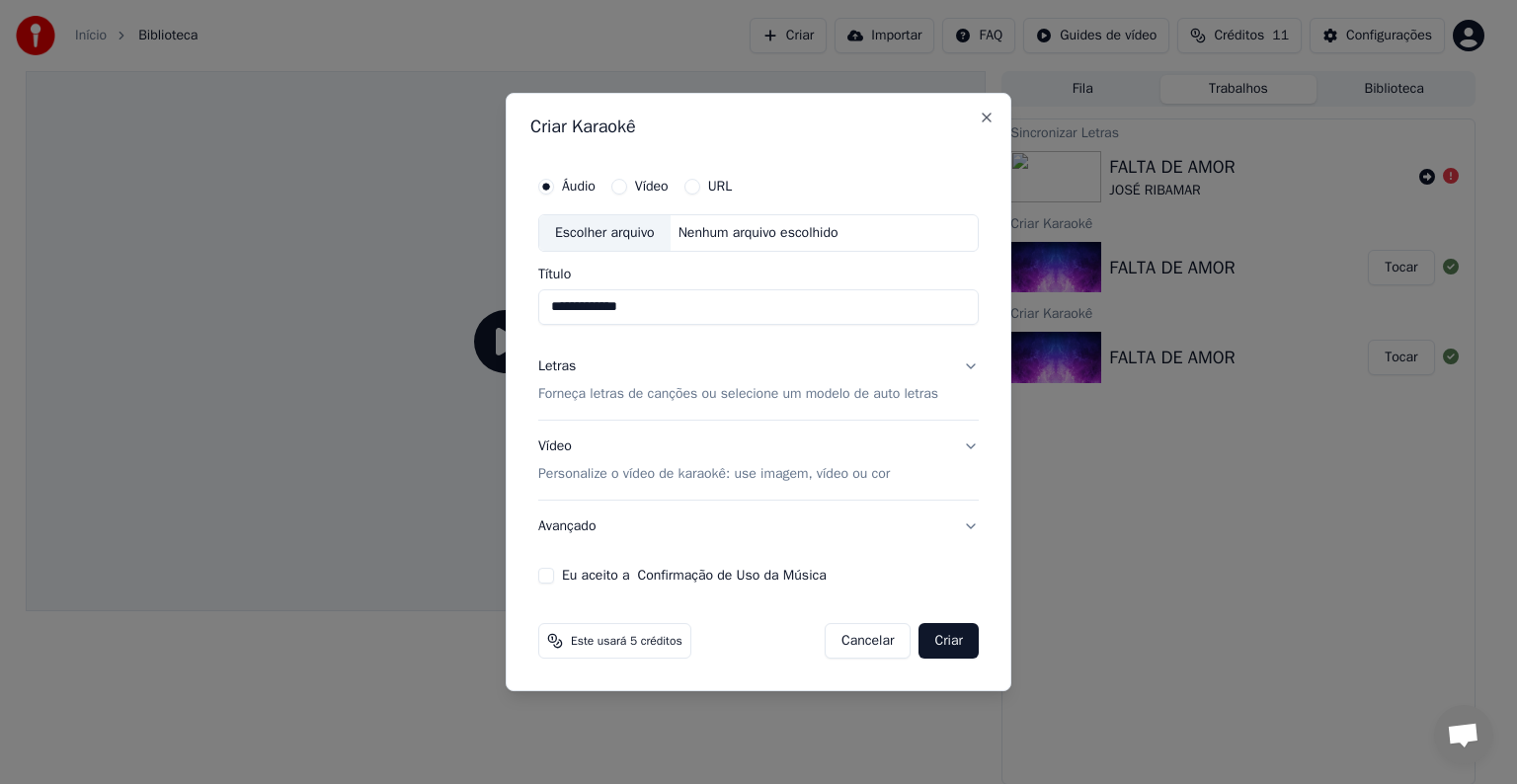 type on "**********" 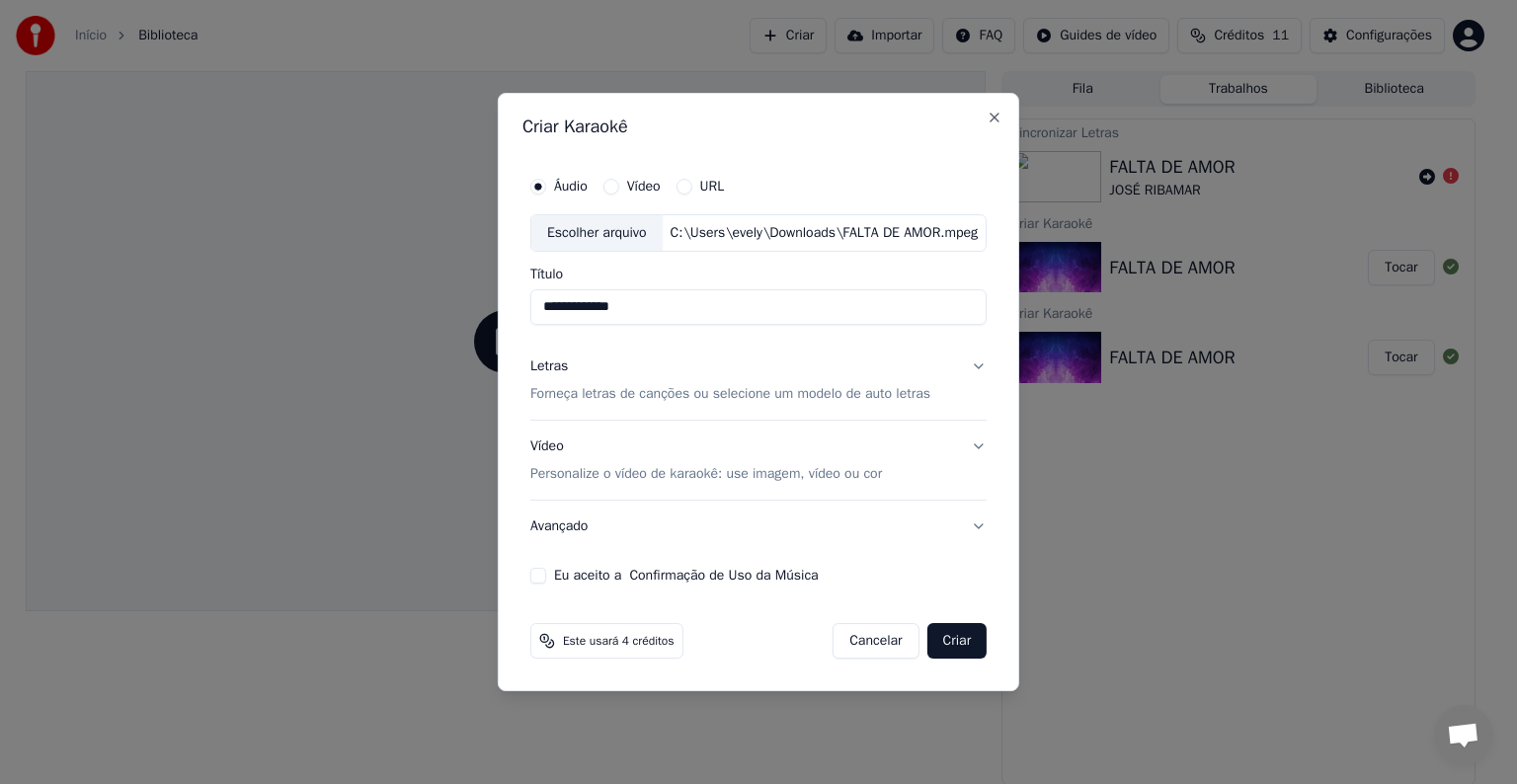 click on "Forneça letras de canções ou selecione um modelo de auto letras" at bounding box center [730, 394] 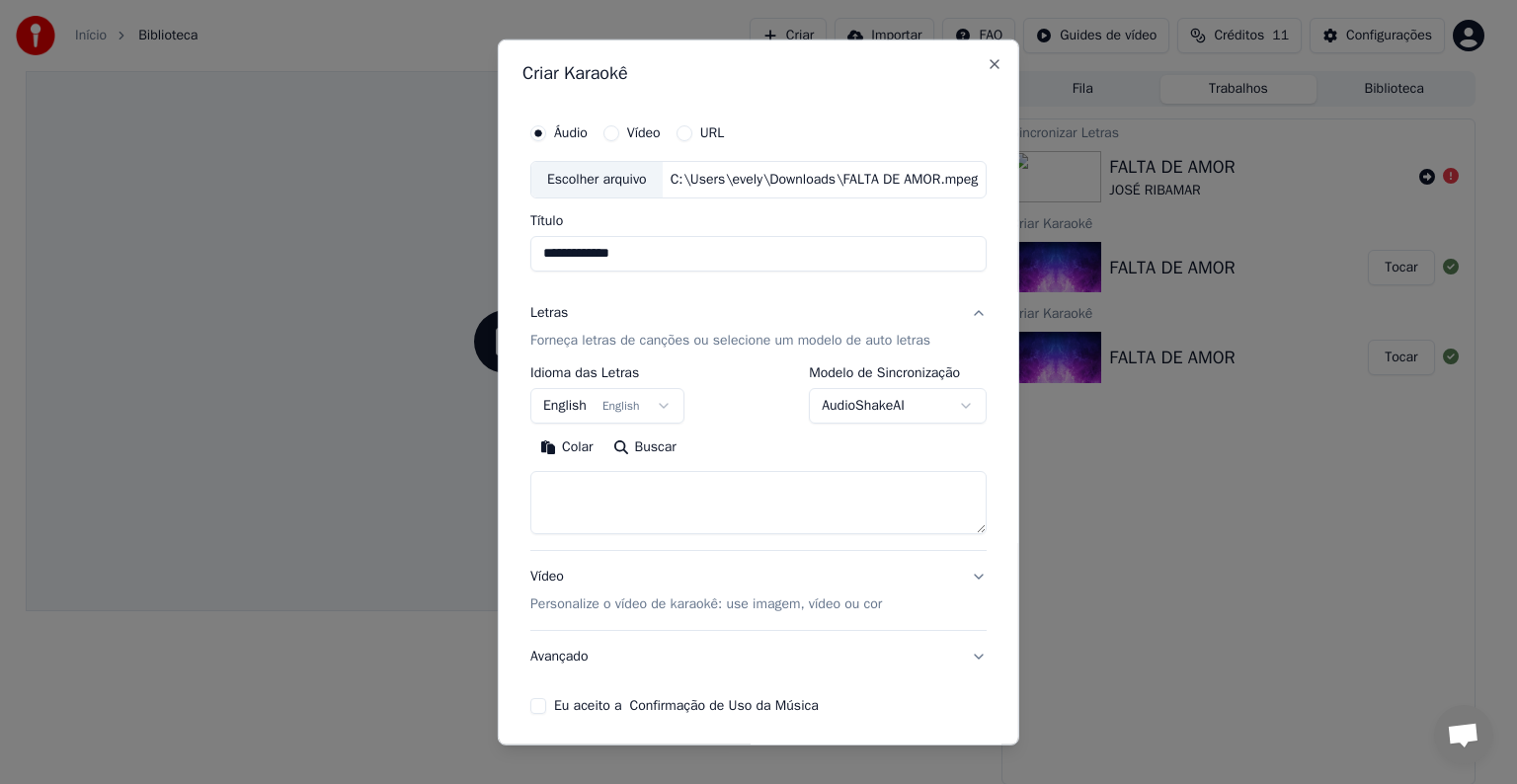 click on "**********" at bounding box center [750, 392] 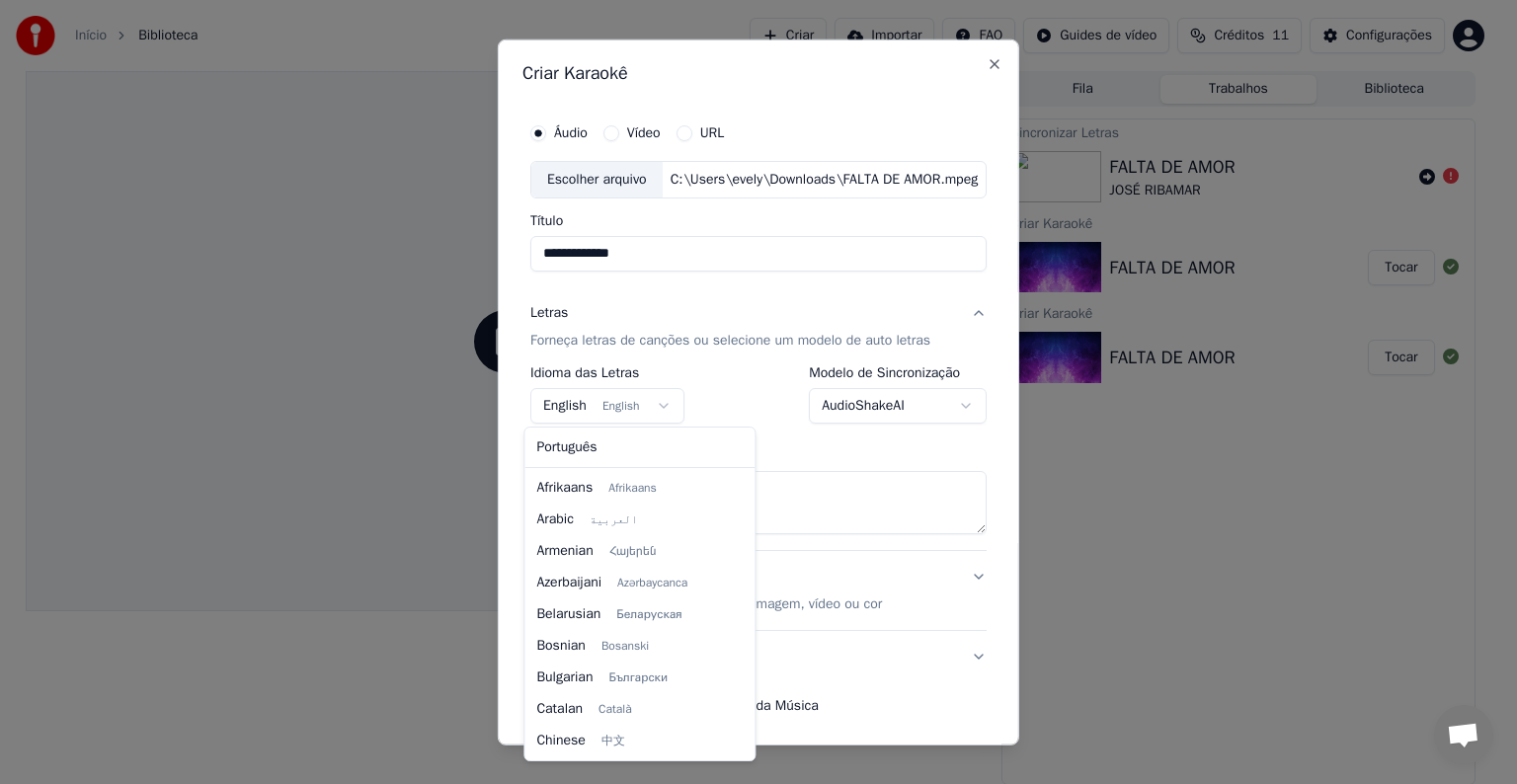scroll, scrollTop: 158, scrollLeft: 0, axis: vertical 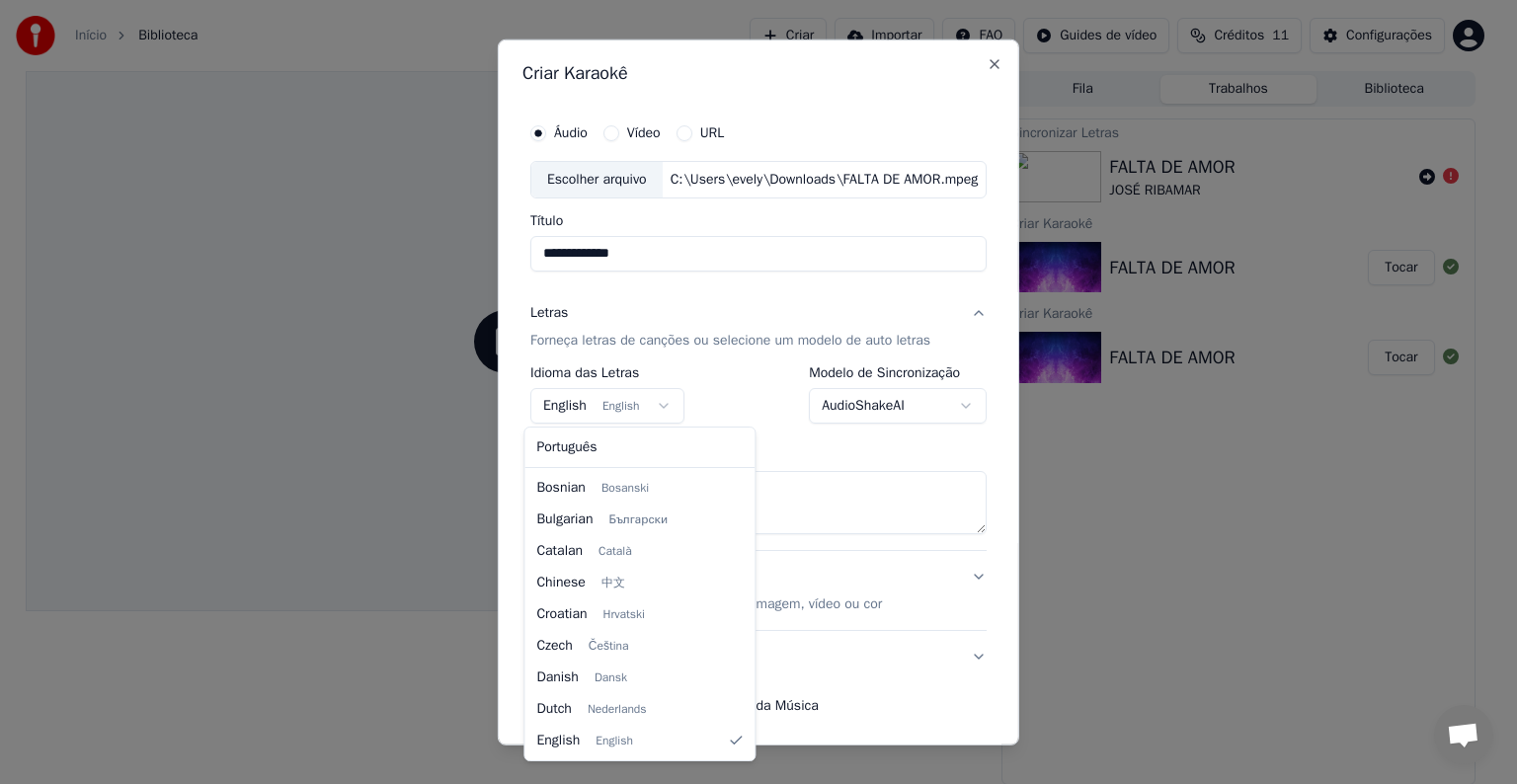 select on "**" 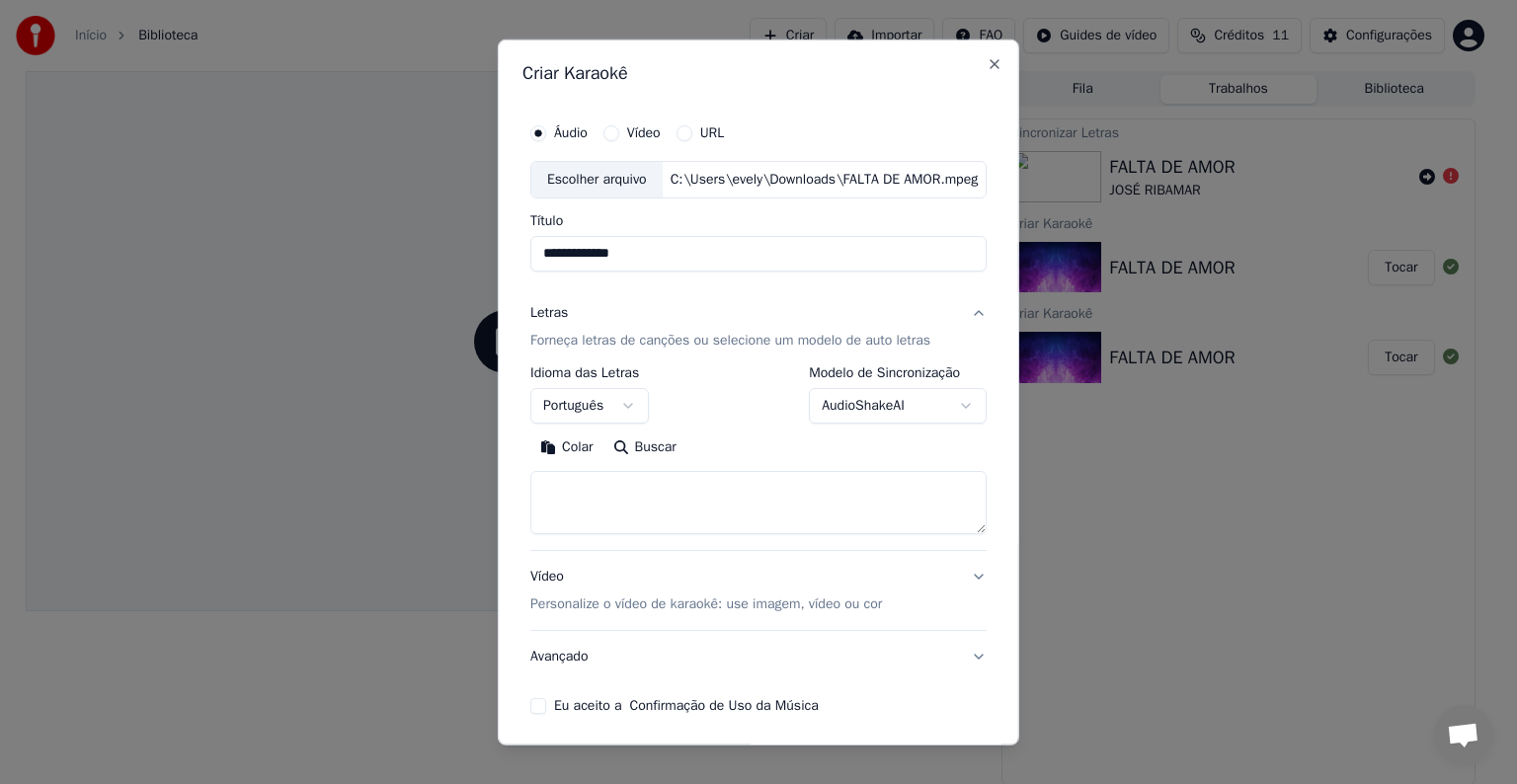 click at bounding box center [758, 503] 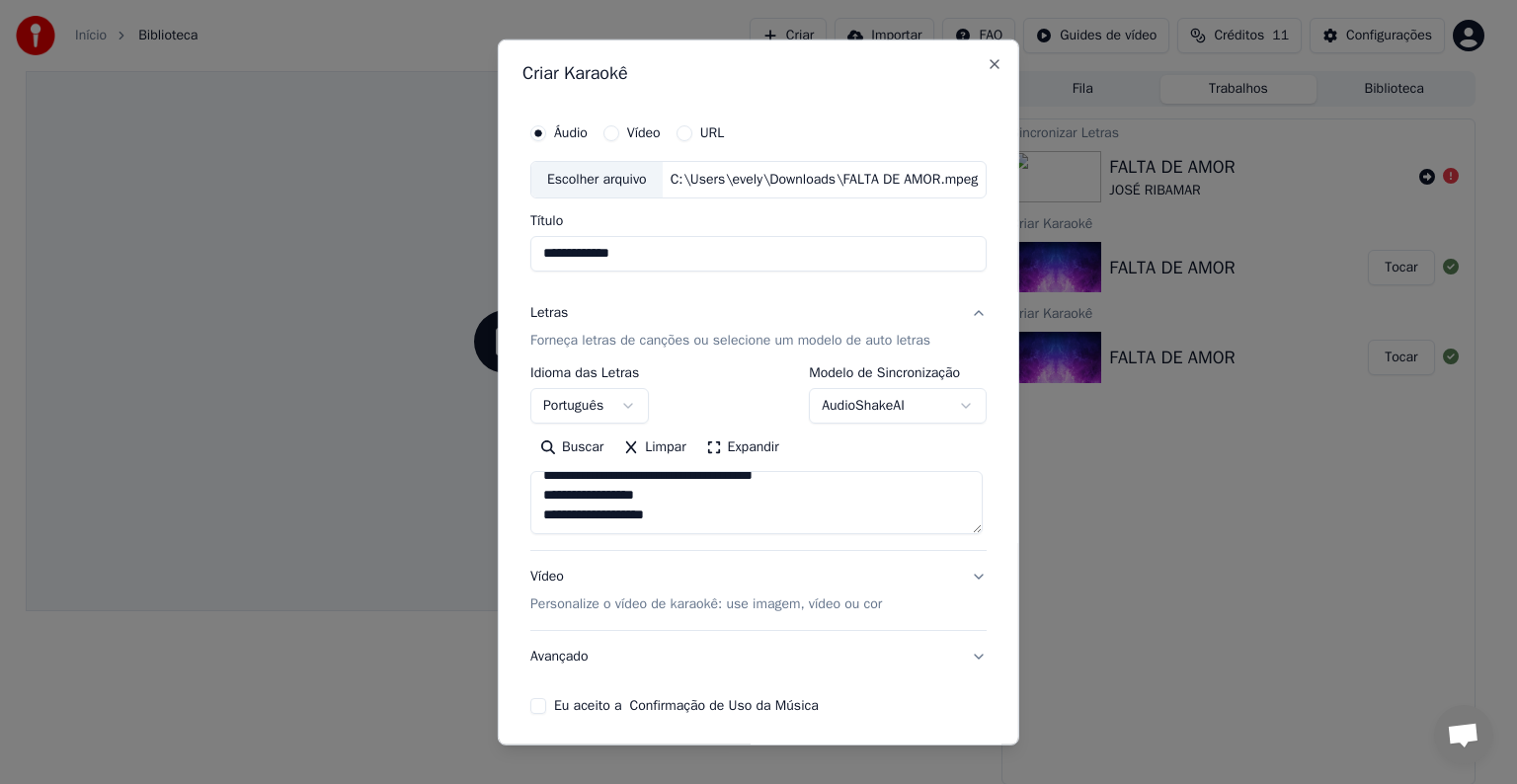 scroll, scrollTop: 447, scrollLeft: 0, axis: vertical 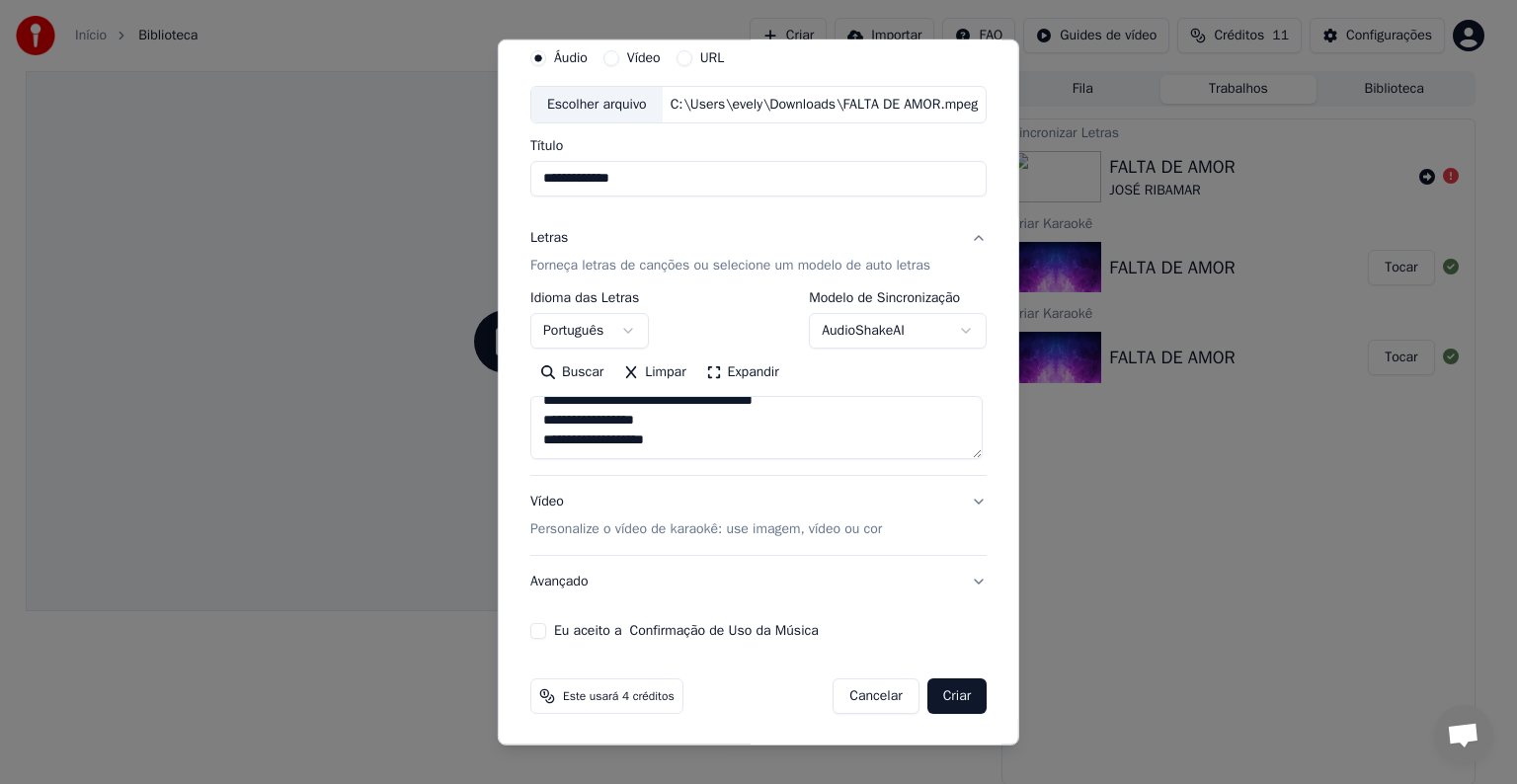 type on "**********" 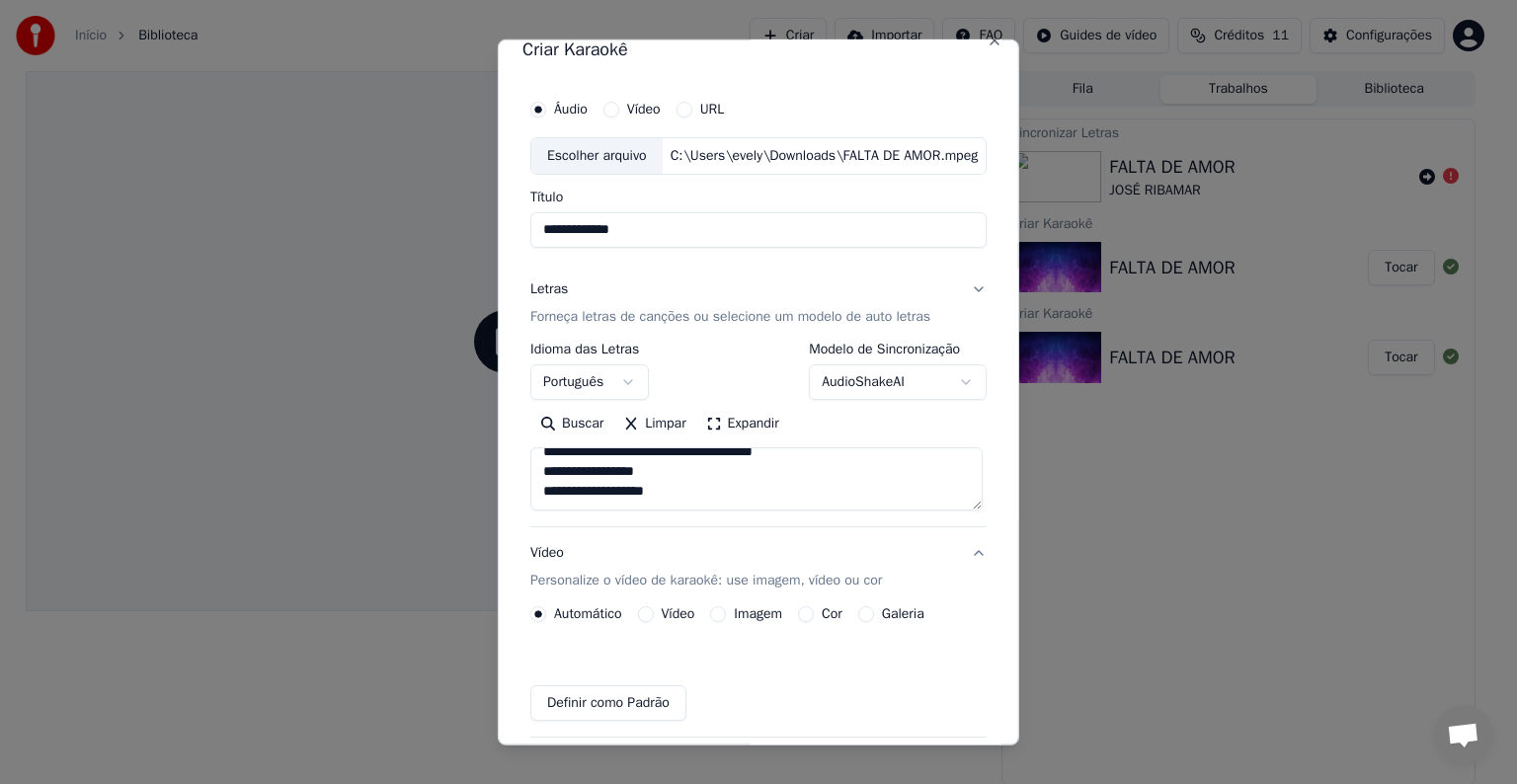 scroll, scrollTop: 22, scrollLeft: 0, axis: vertical 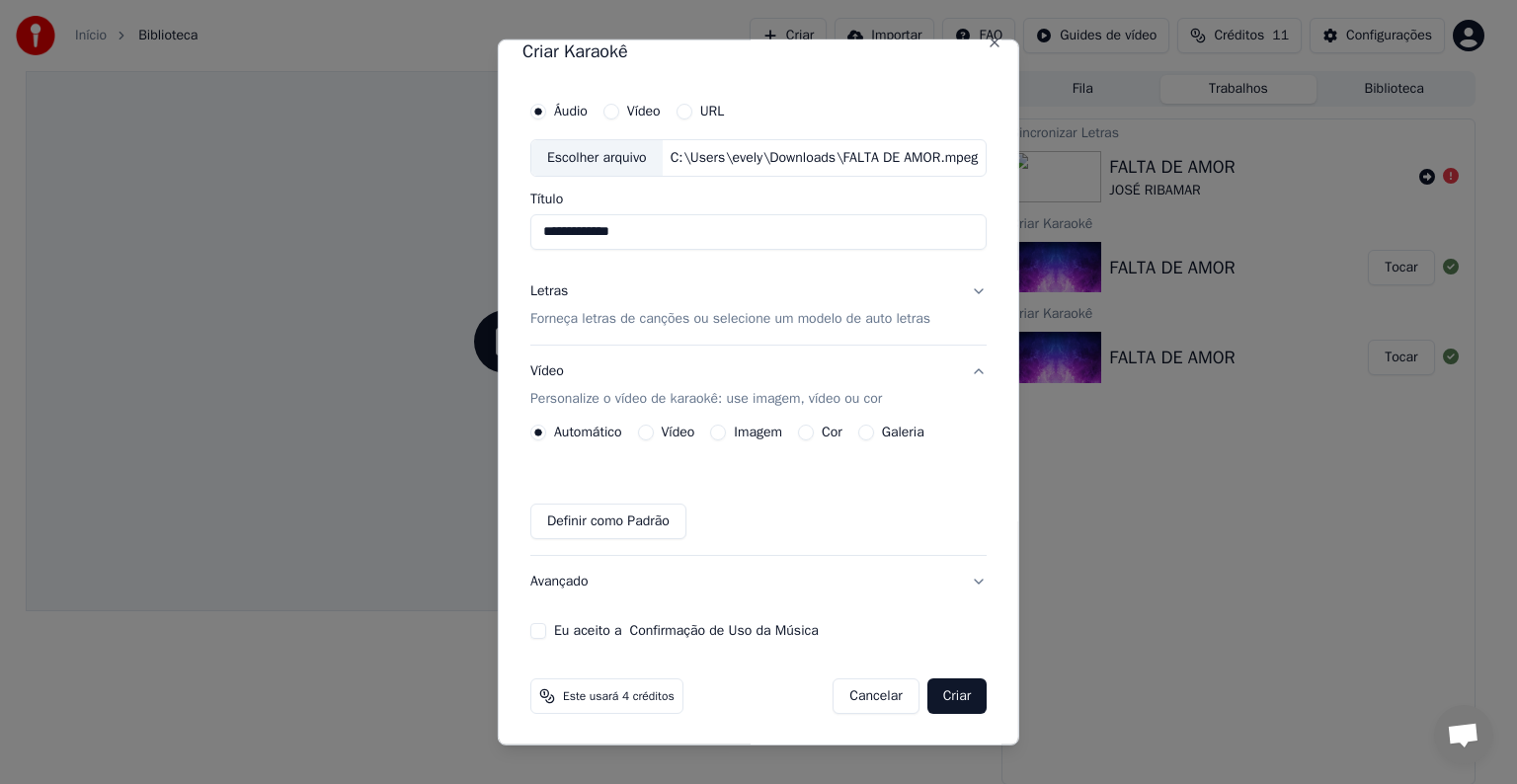 click on "Cor" at bounding box center [806, 432] 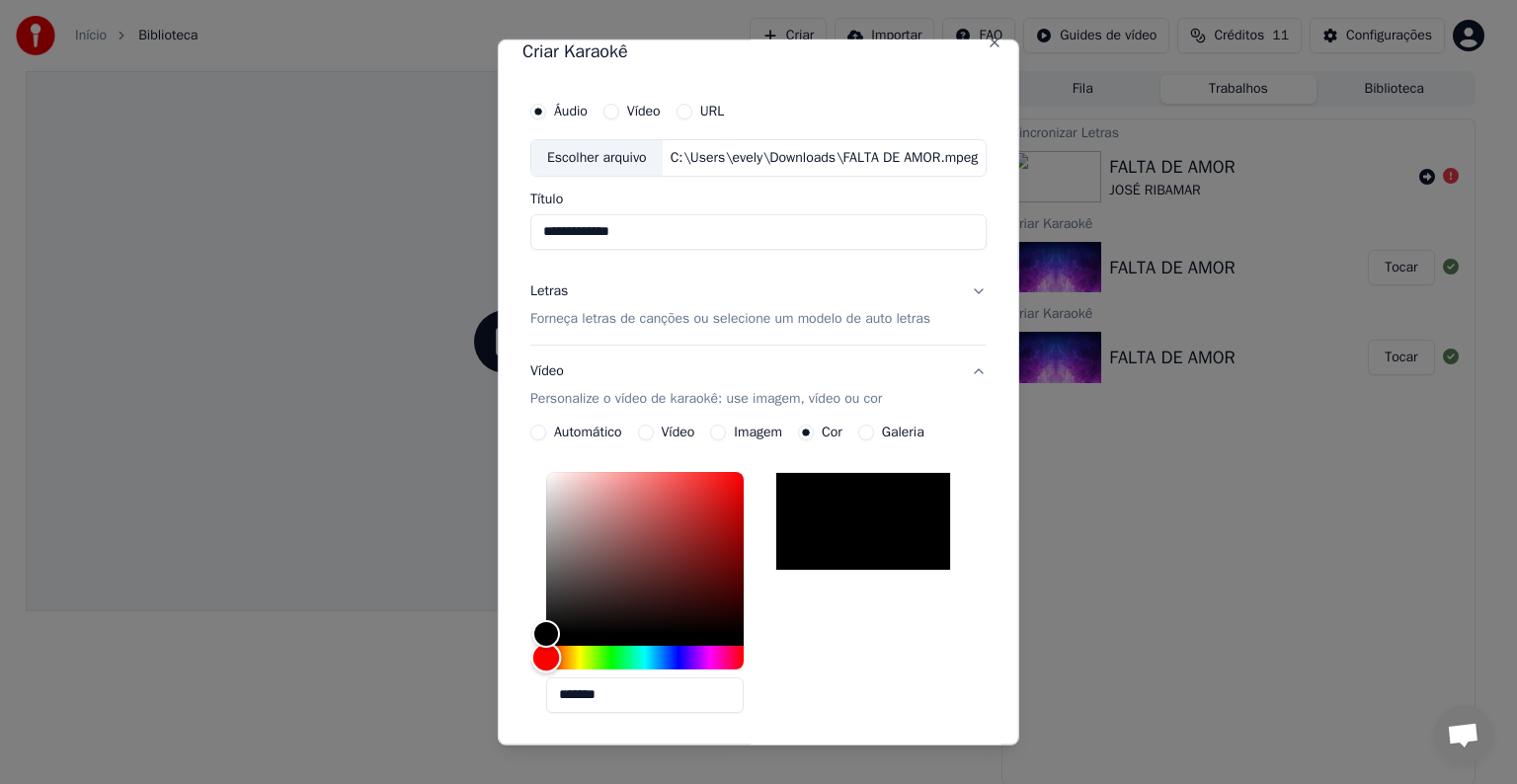 click at bounding box center [645, 658] 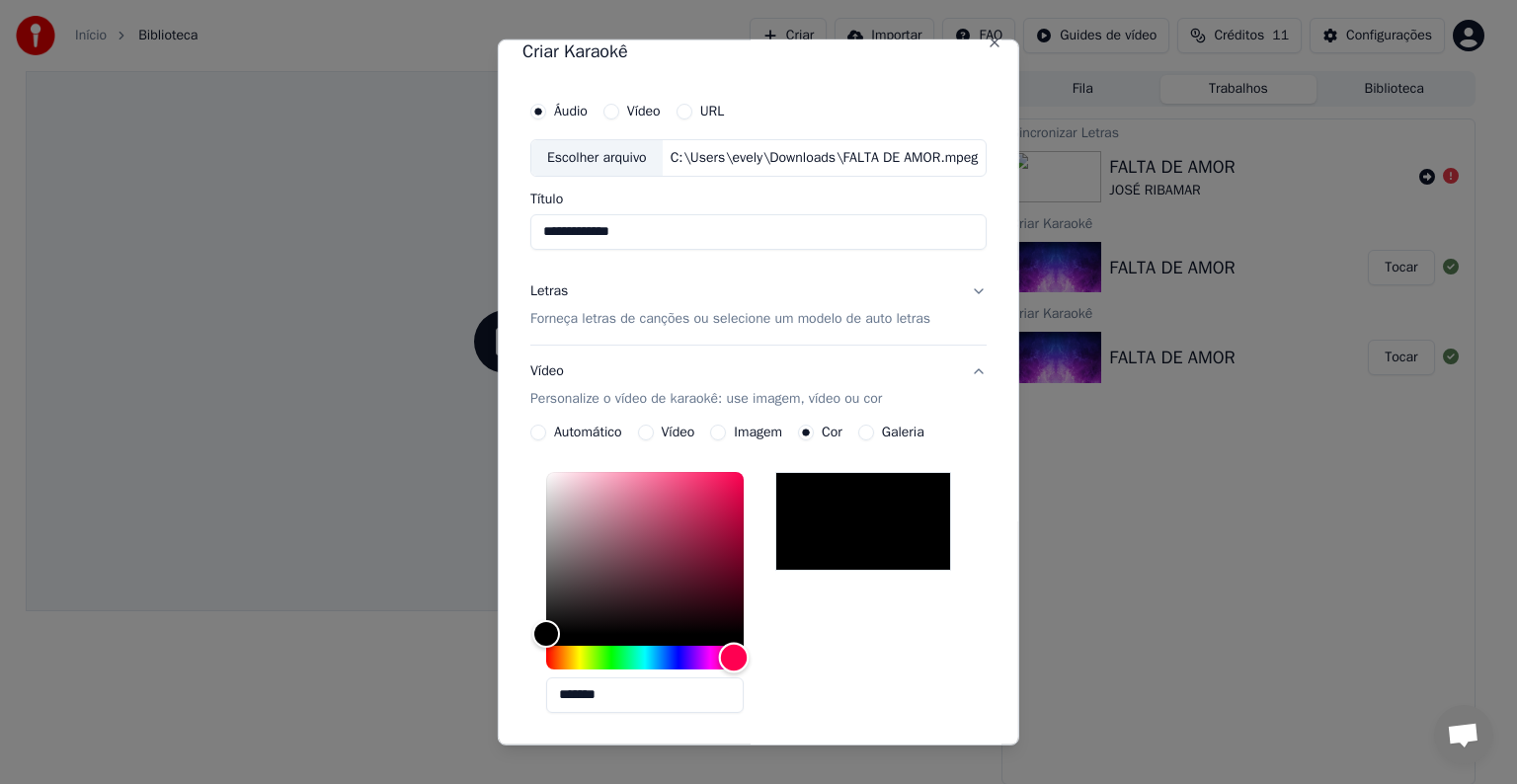 click at bounding box center (645, 658) 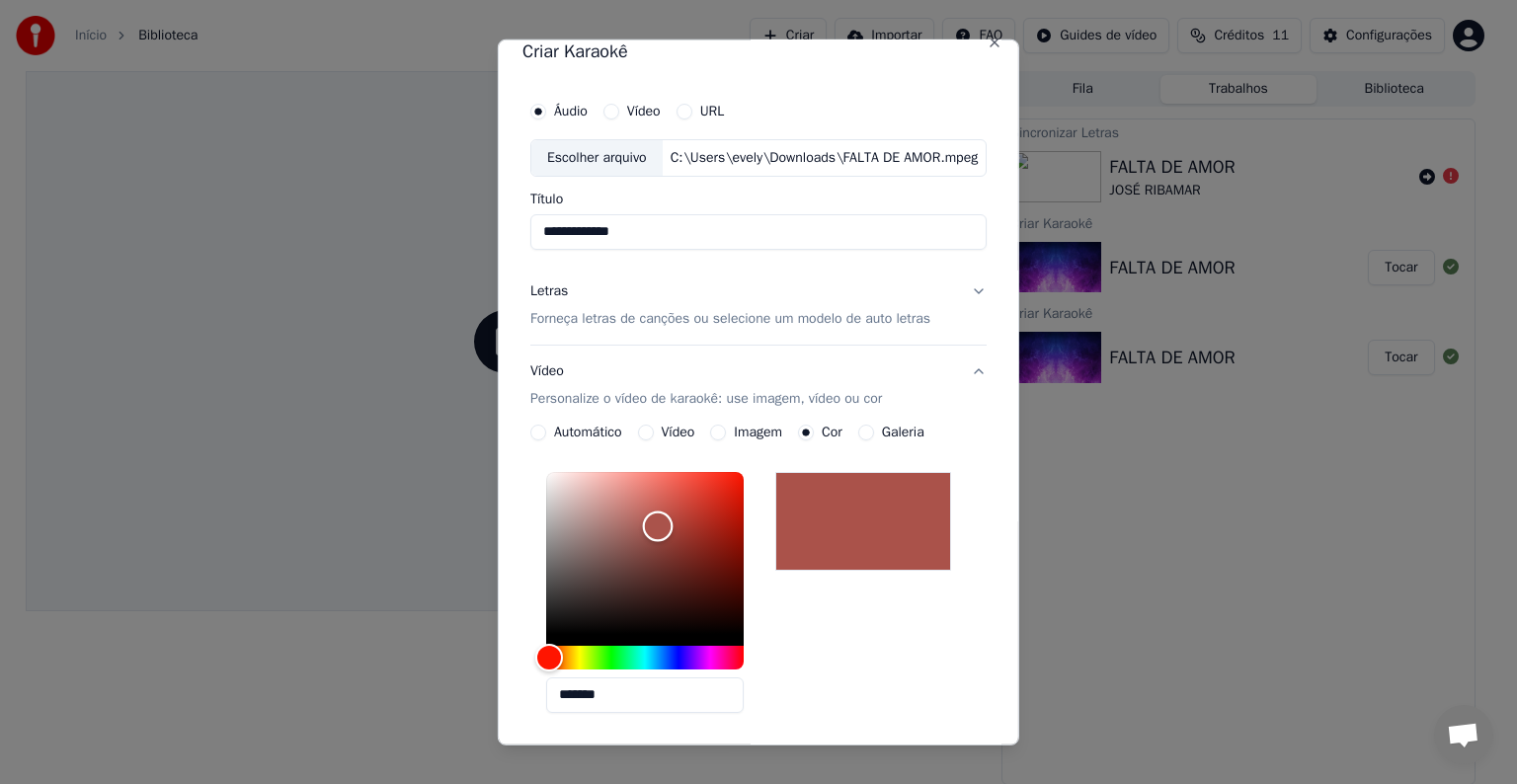 type on "*******" 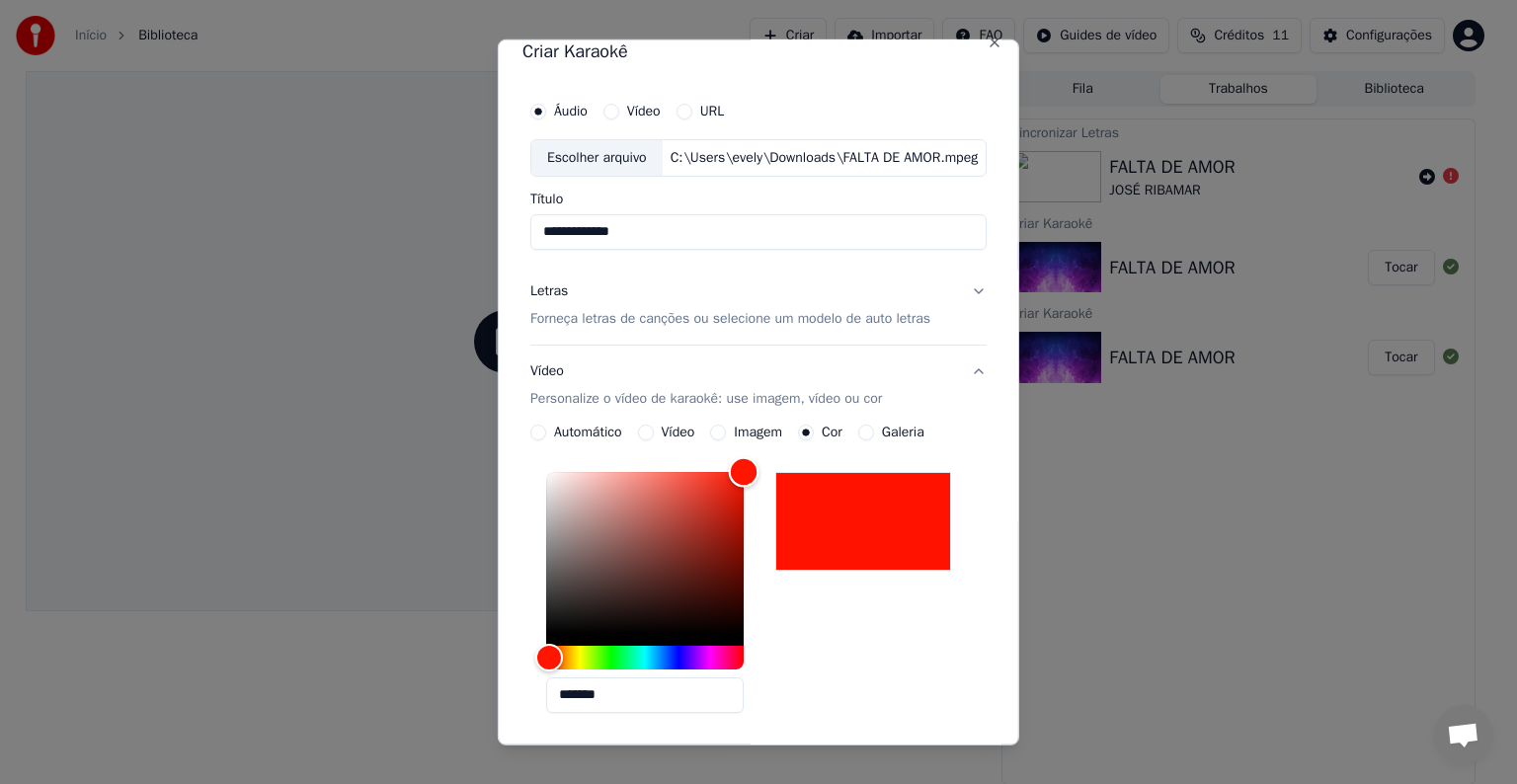 drag, startPoint x: 539, startPoint y: 625, endPoint x: 790, endPoint y: 431, distance: 317.23335 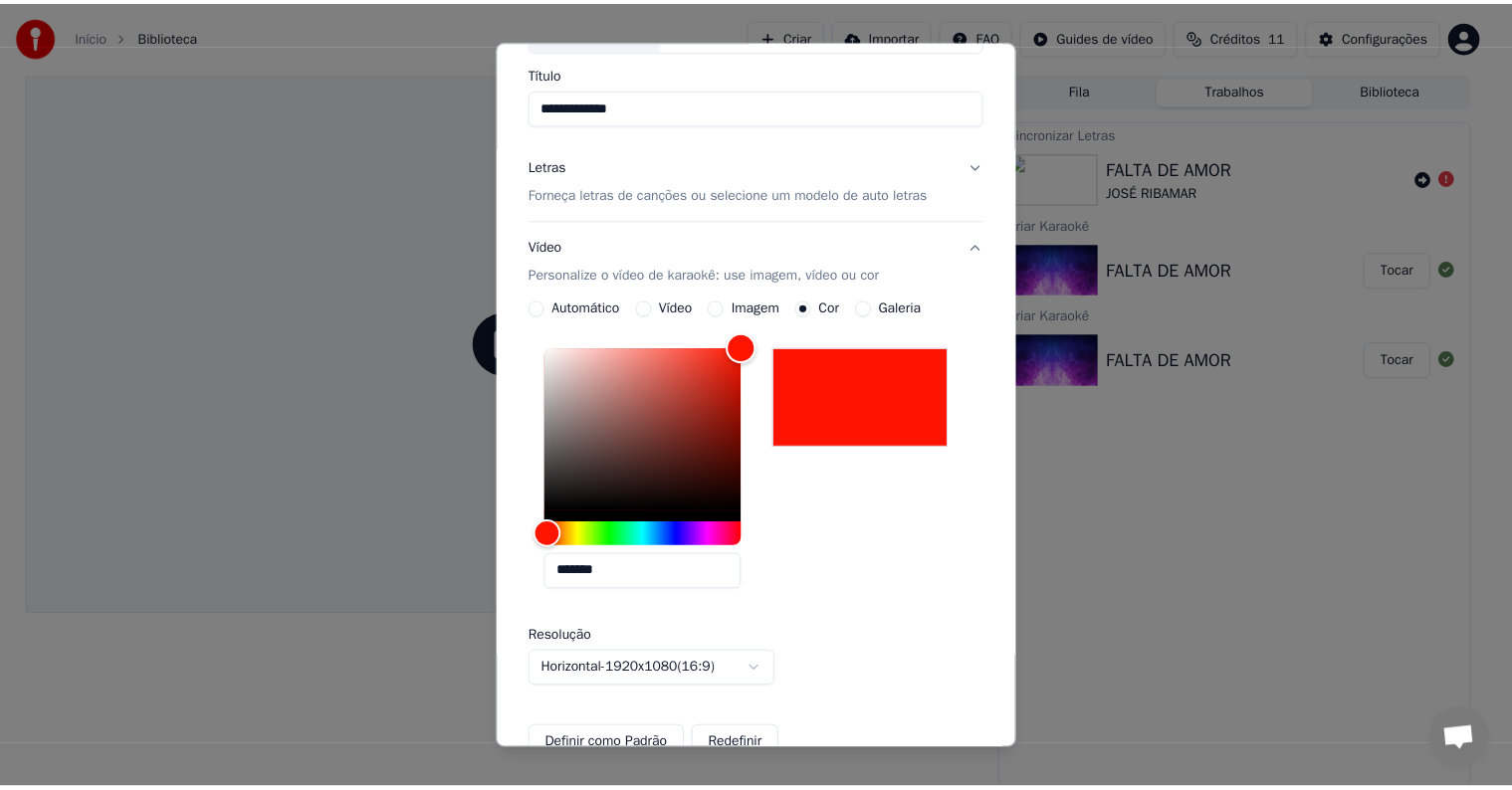 scroll, scrollTop: 370, scrollLeft: 0, axis: vertical 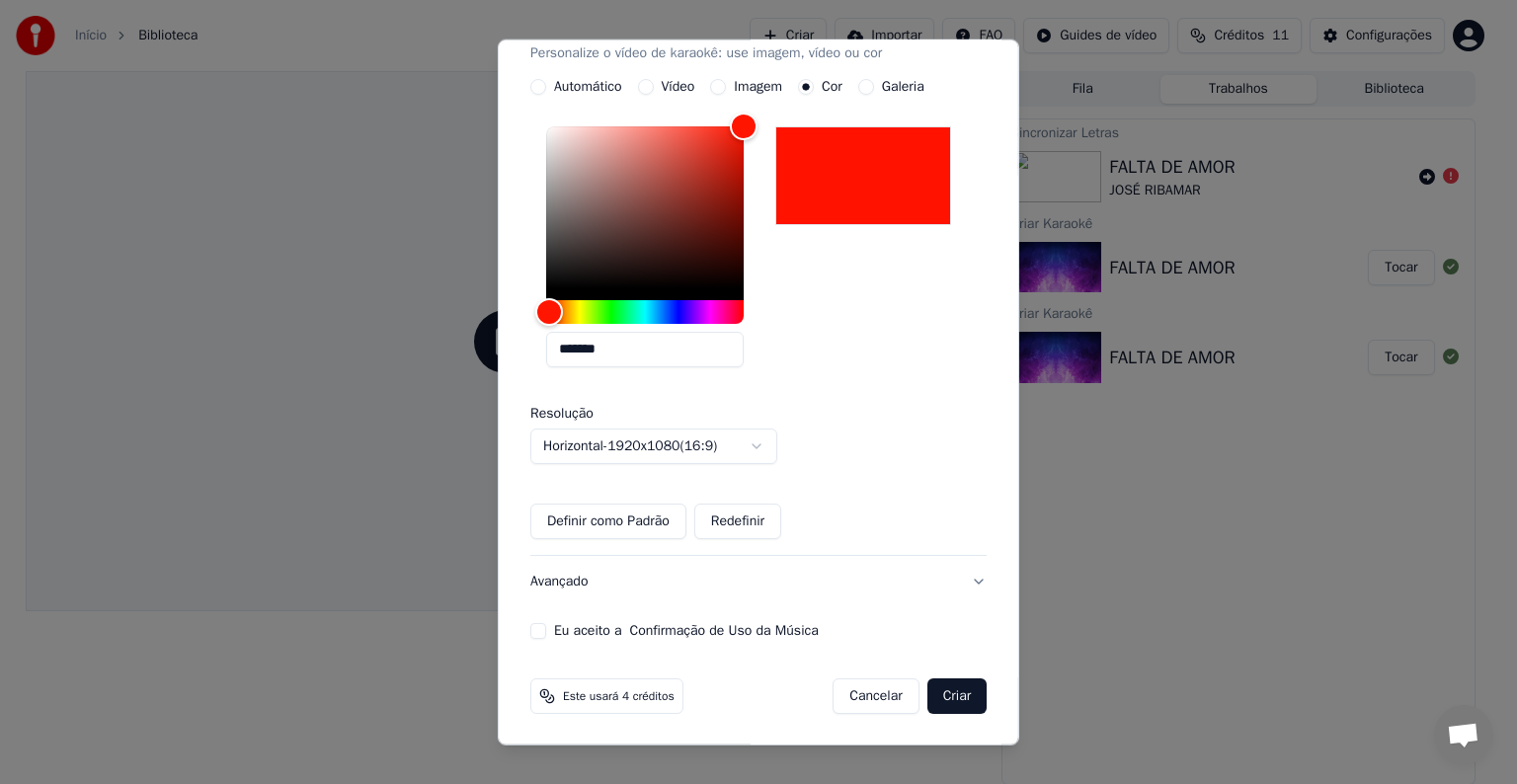 click on "Eu aceito a   Confirmação de Uso da Música" at bounding box center [538, 631] 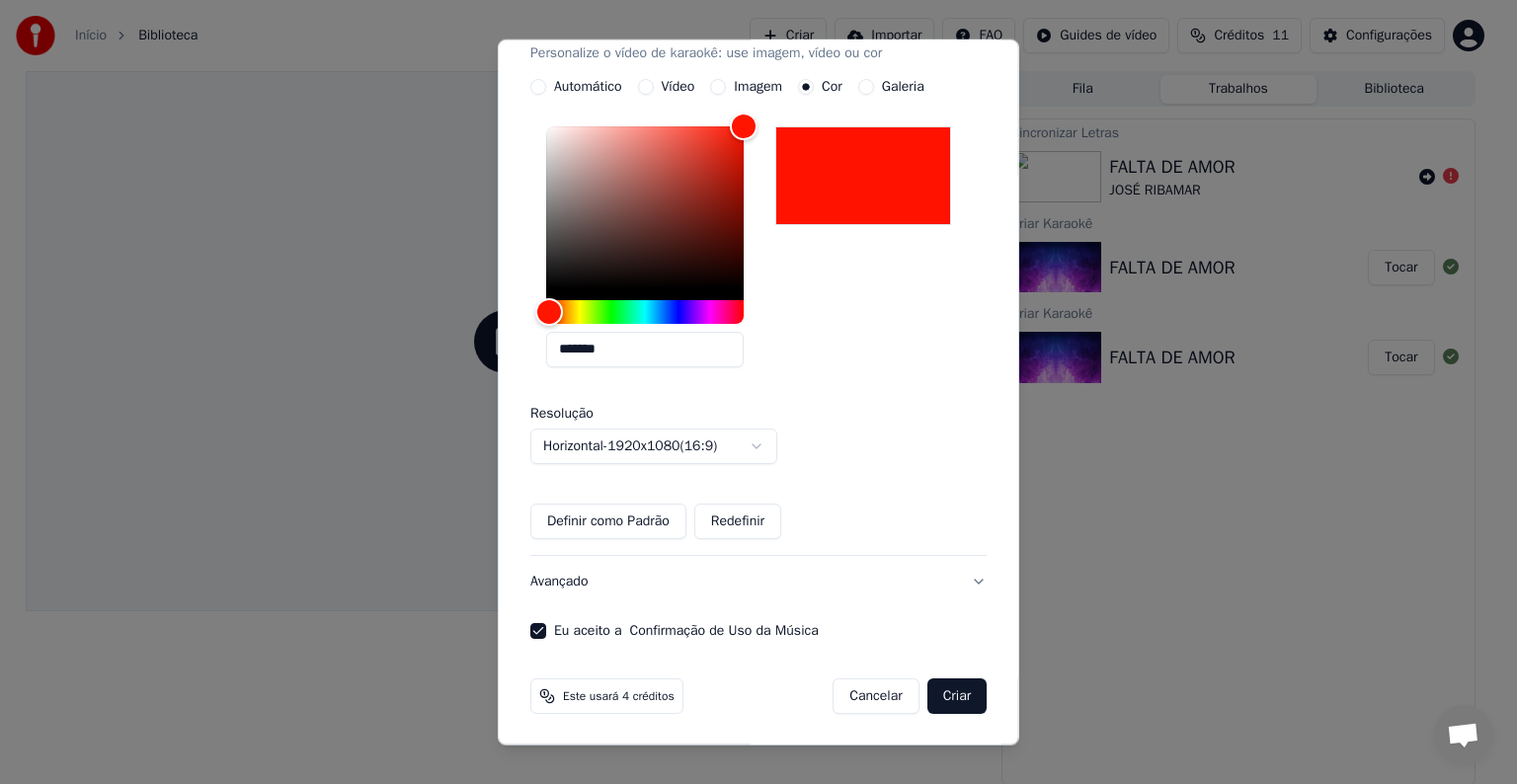 click on "Criar" at bounding box center (957, 696) 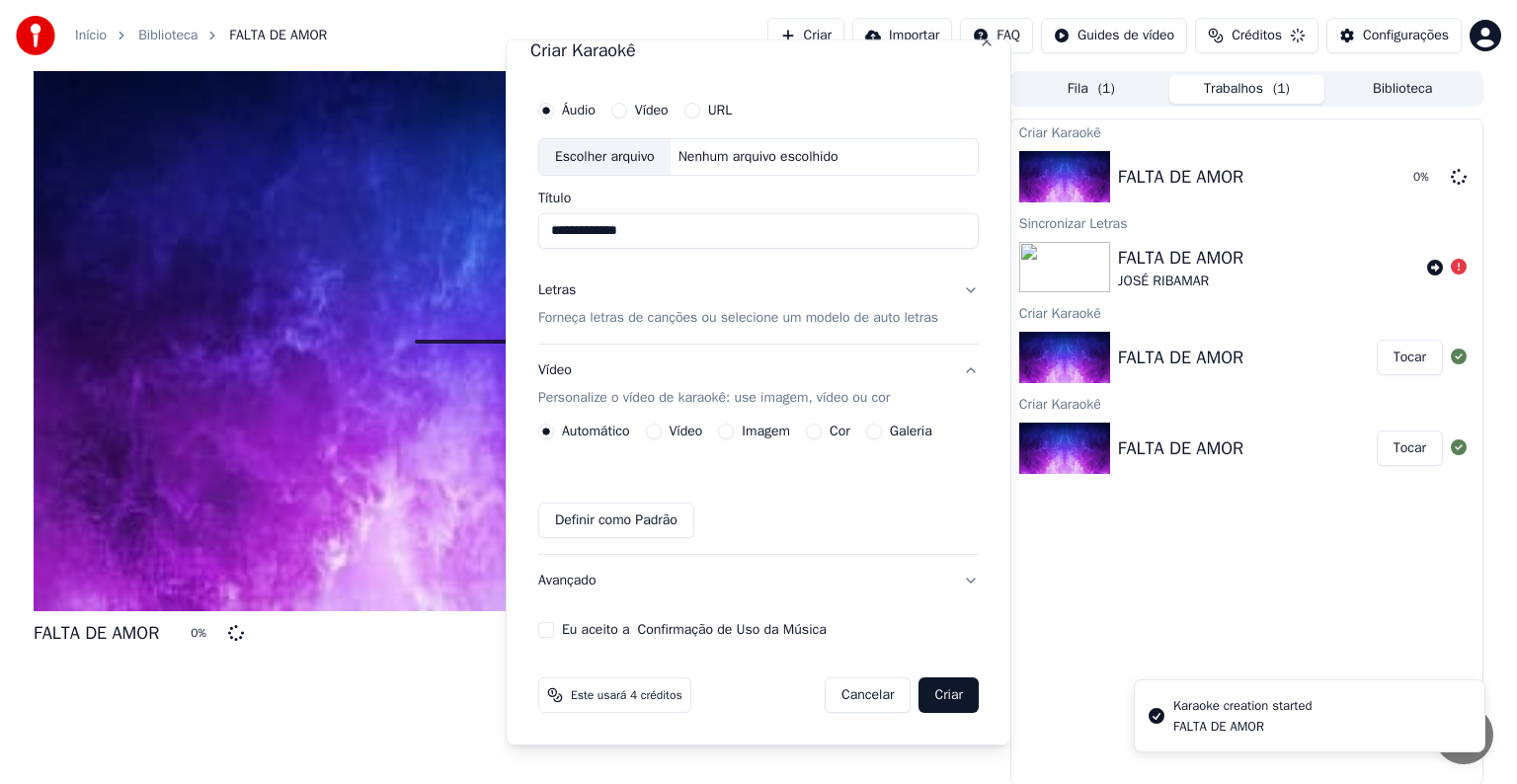 type 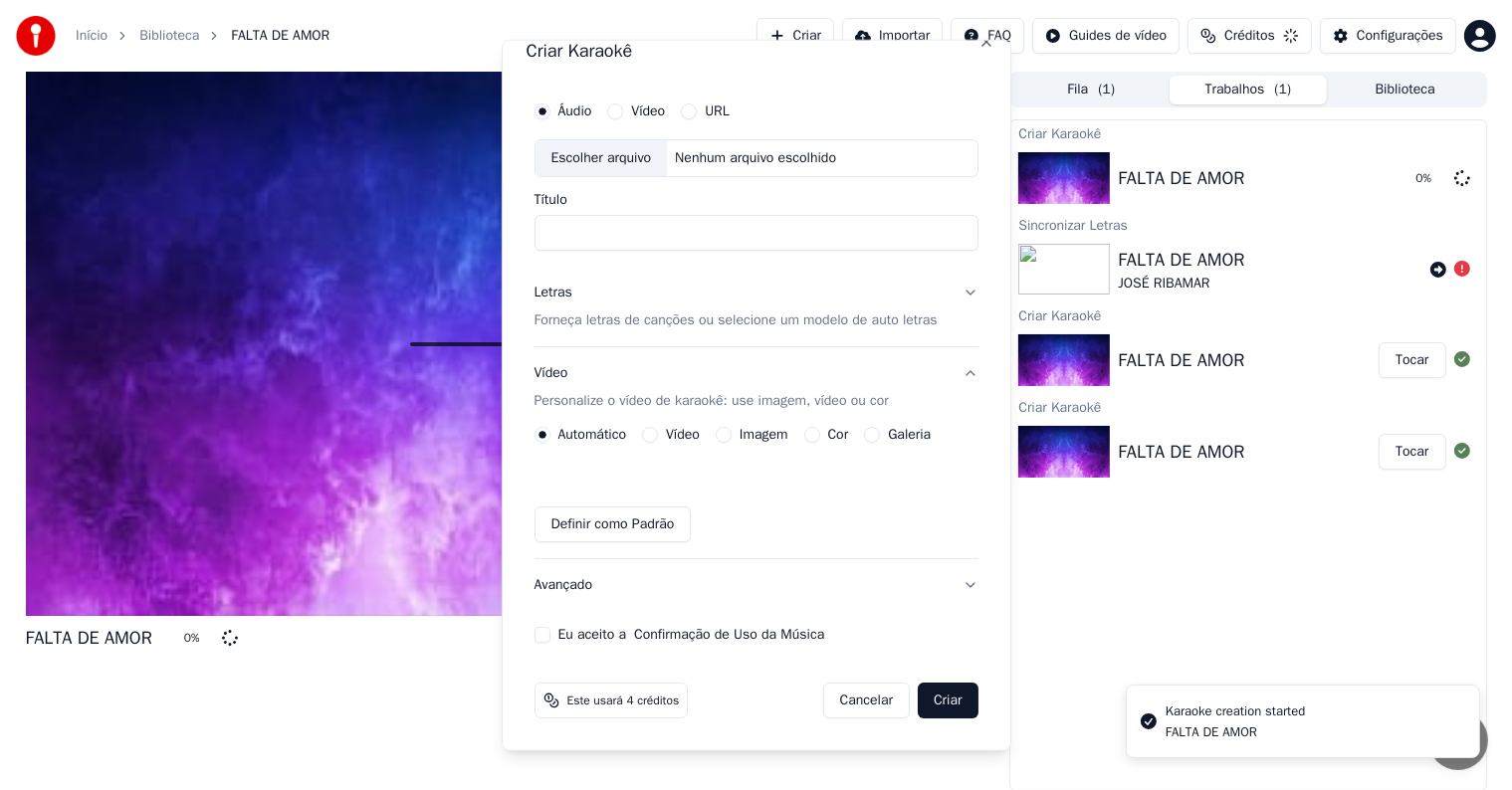 scroll, scrollTop: 22, scrollLeft: 0, axis: vertical 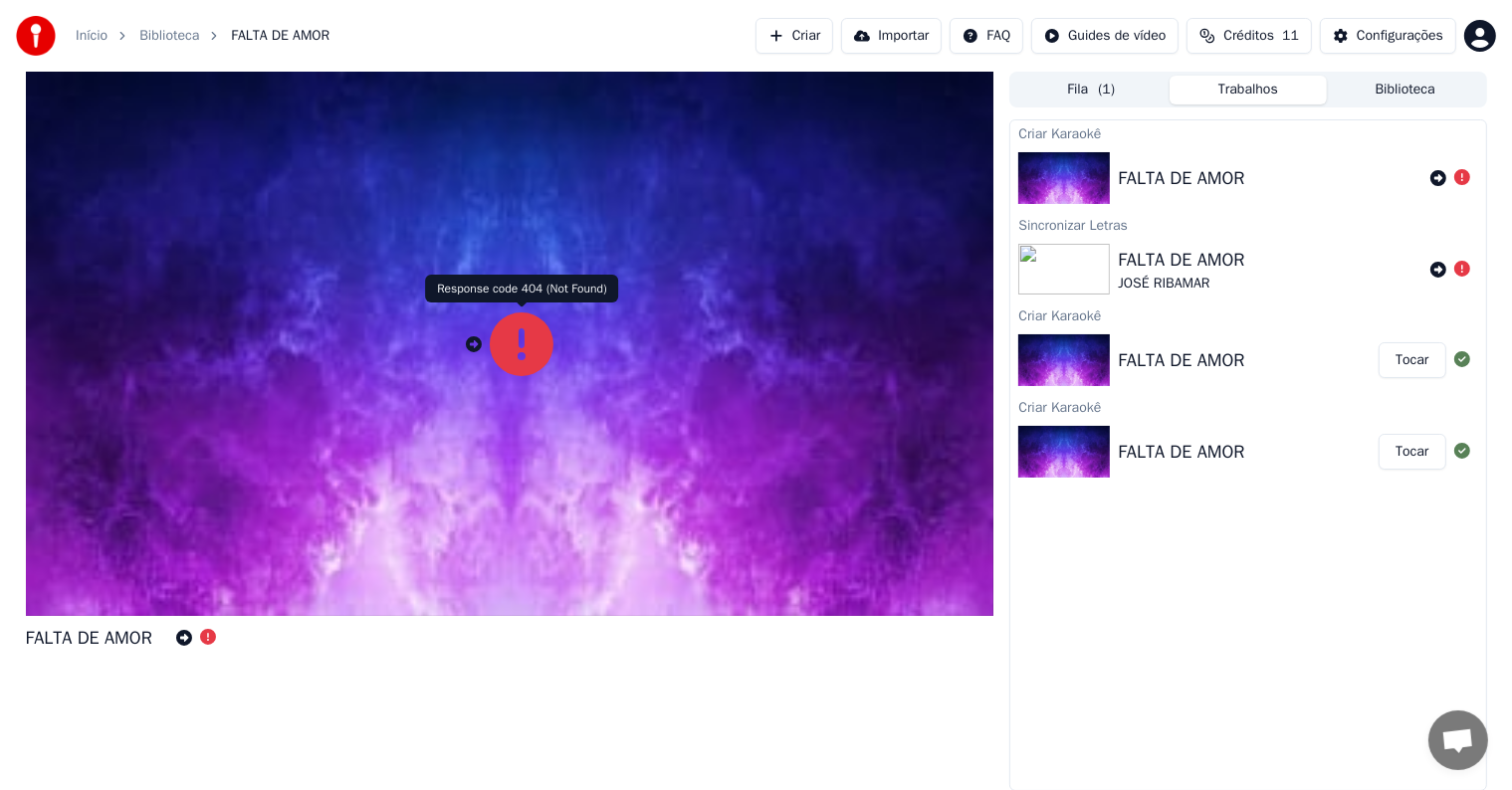 click 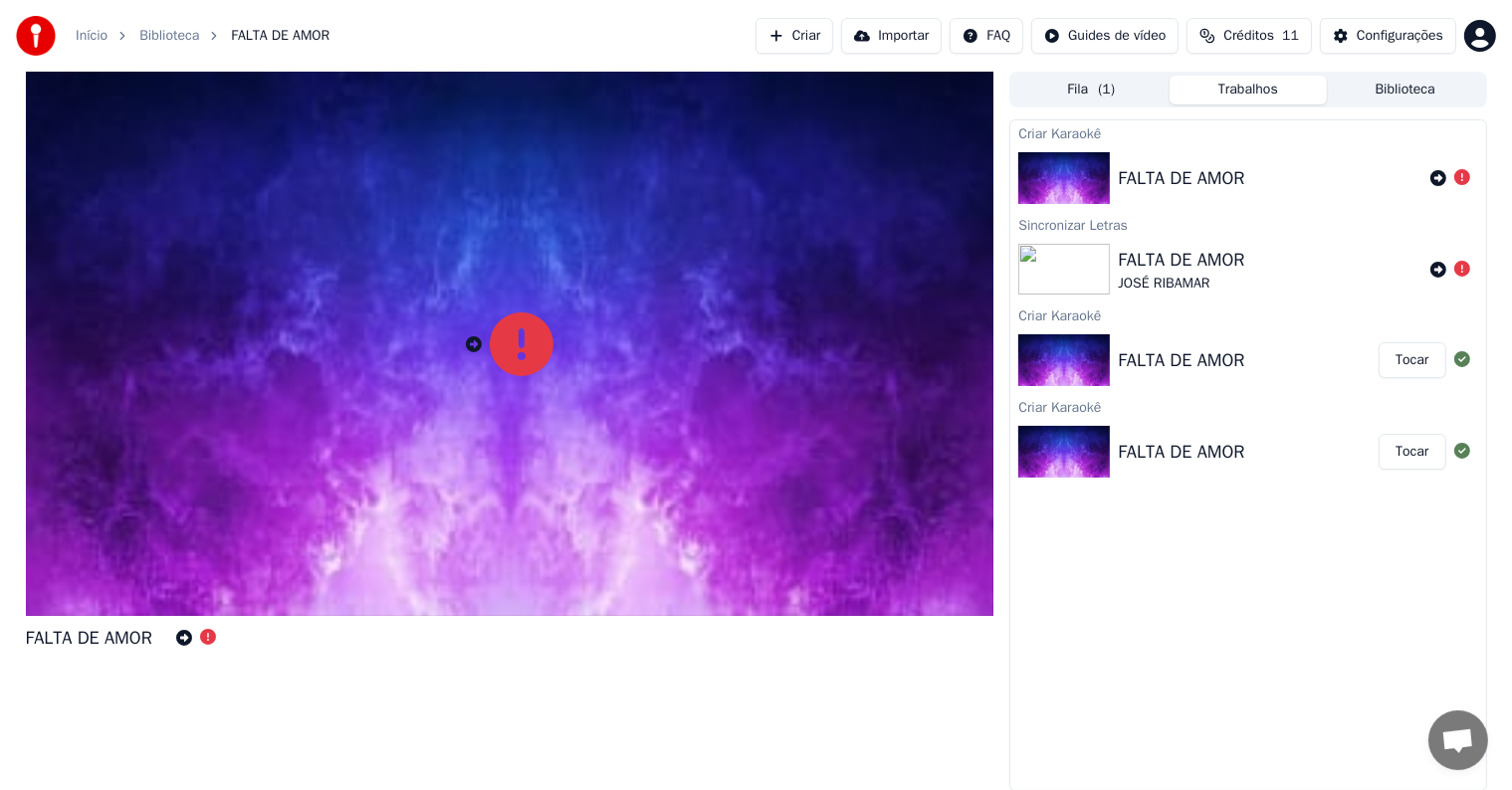 click 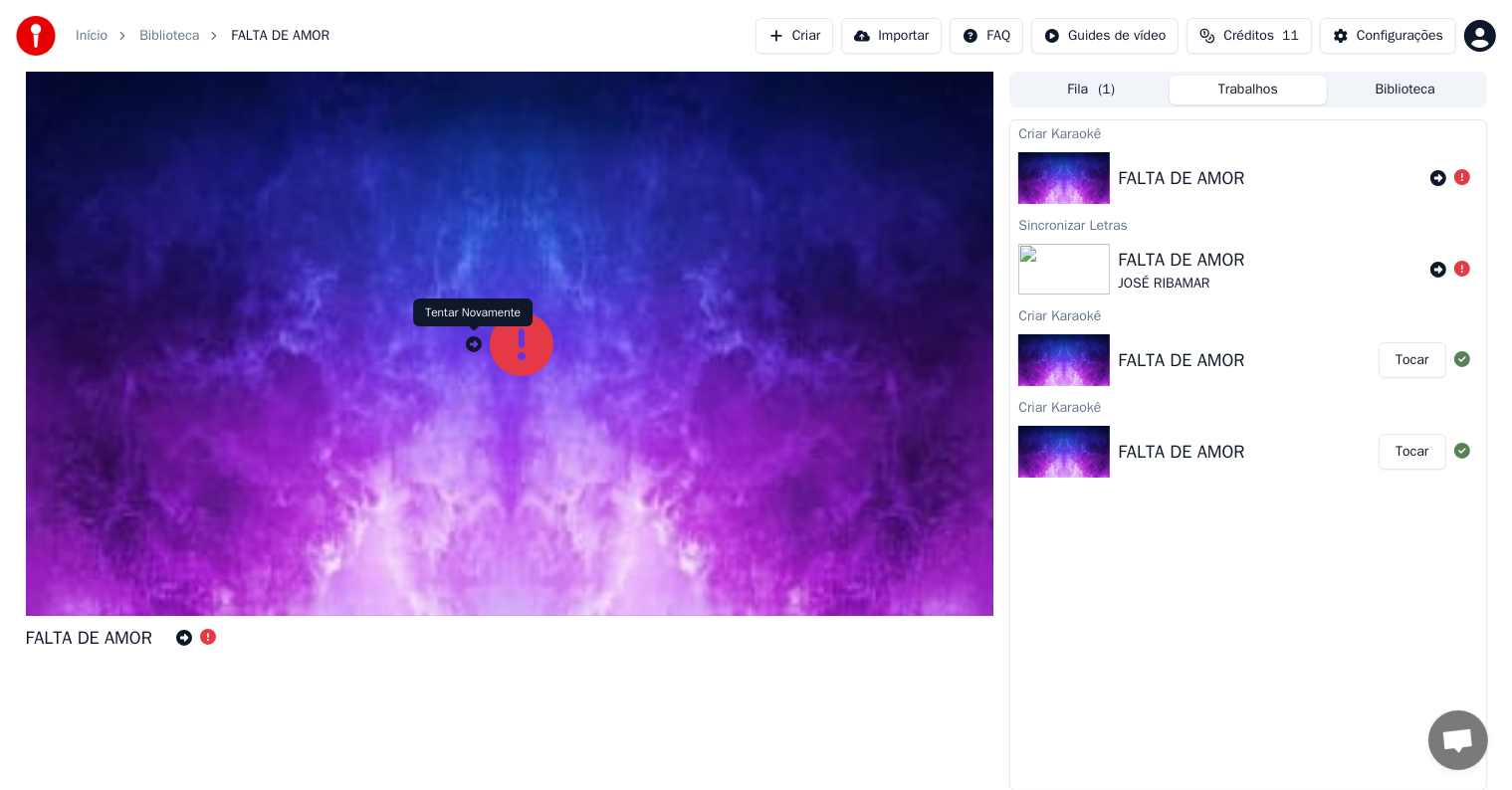 click 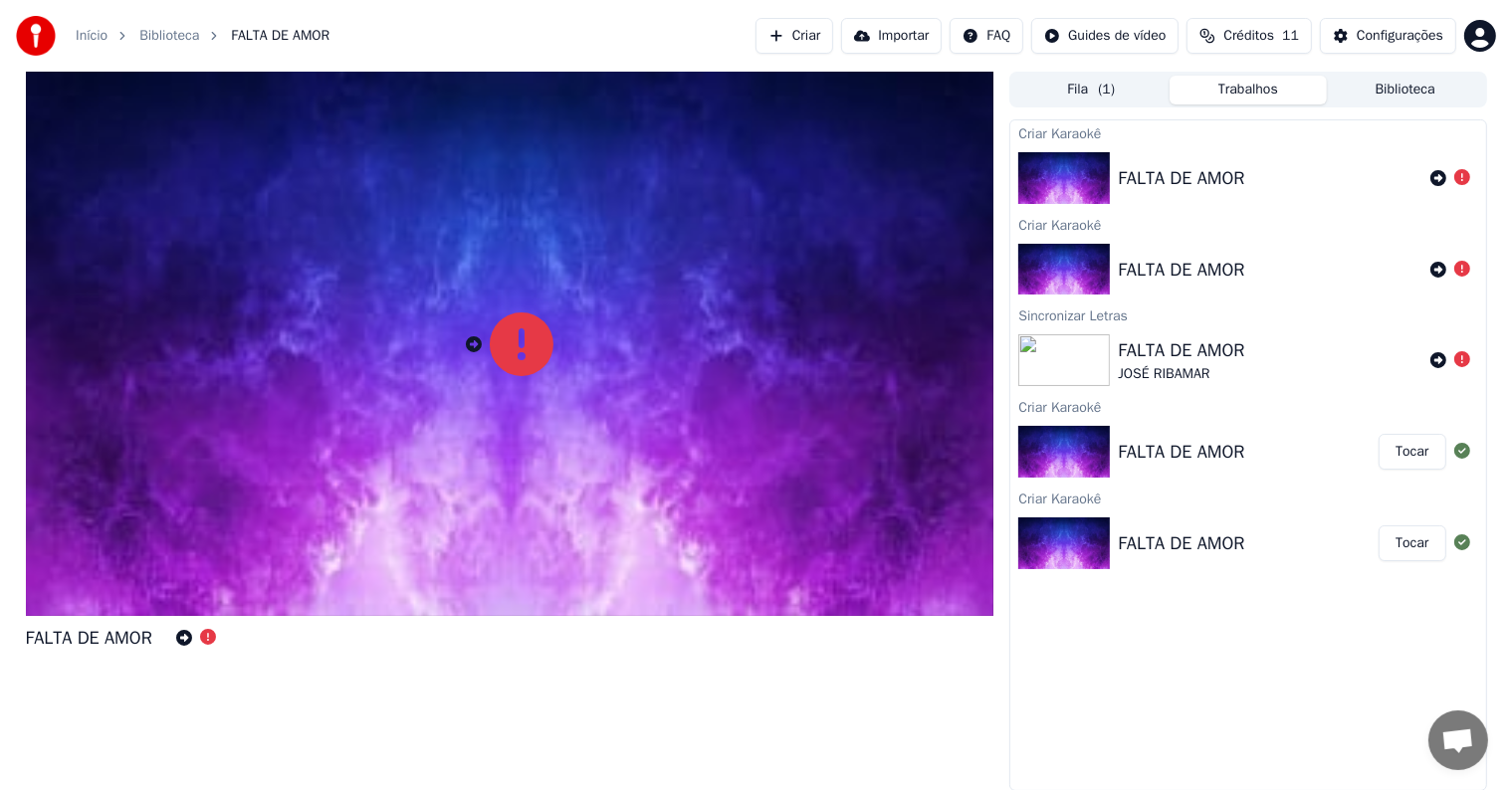 scroll, scrollTop: 0, scrollLeft: 0, axis: both 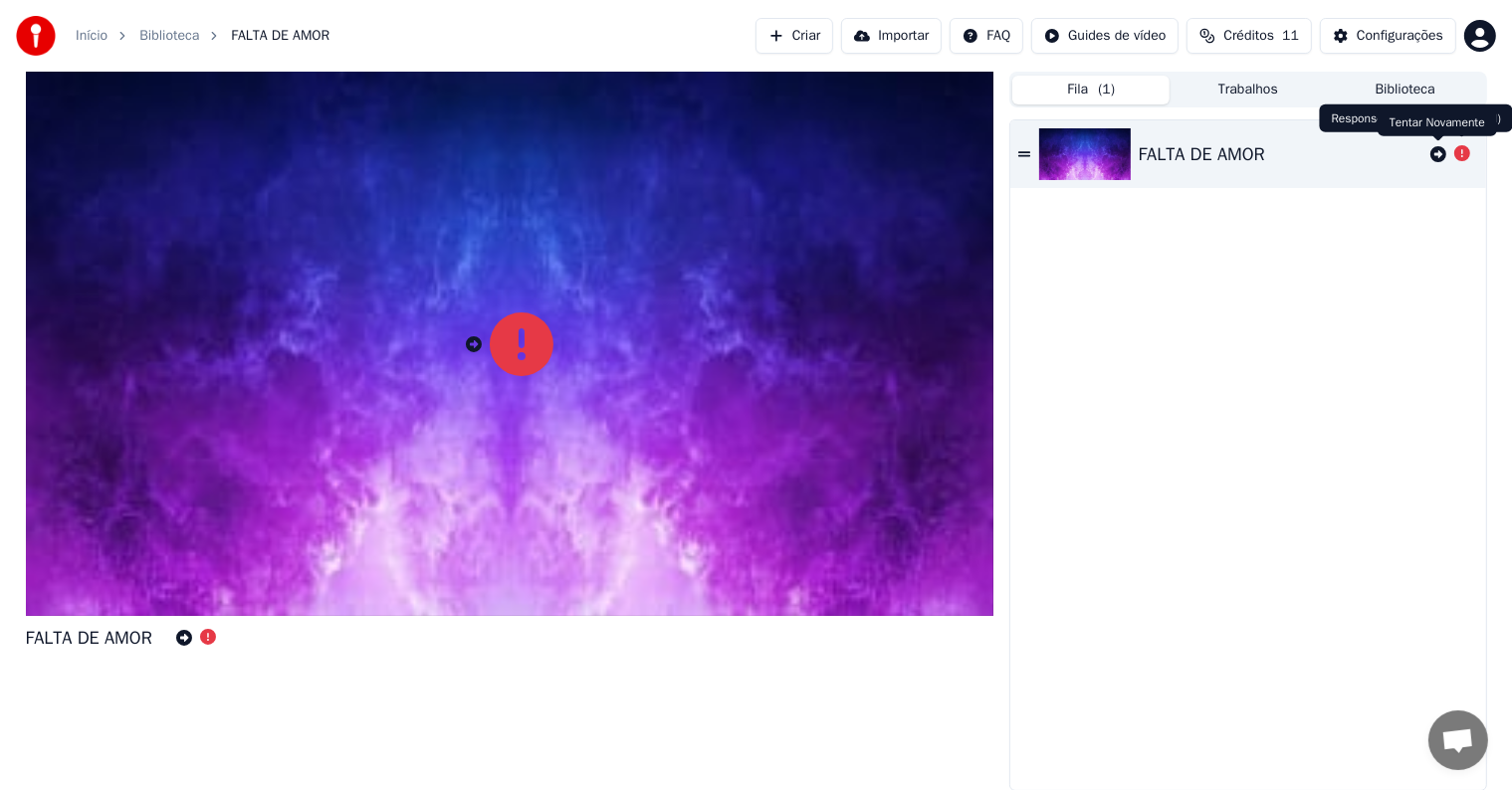 click 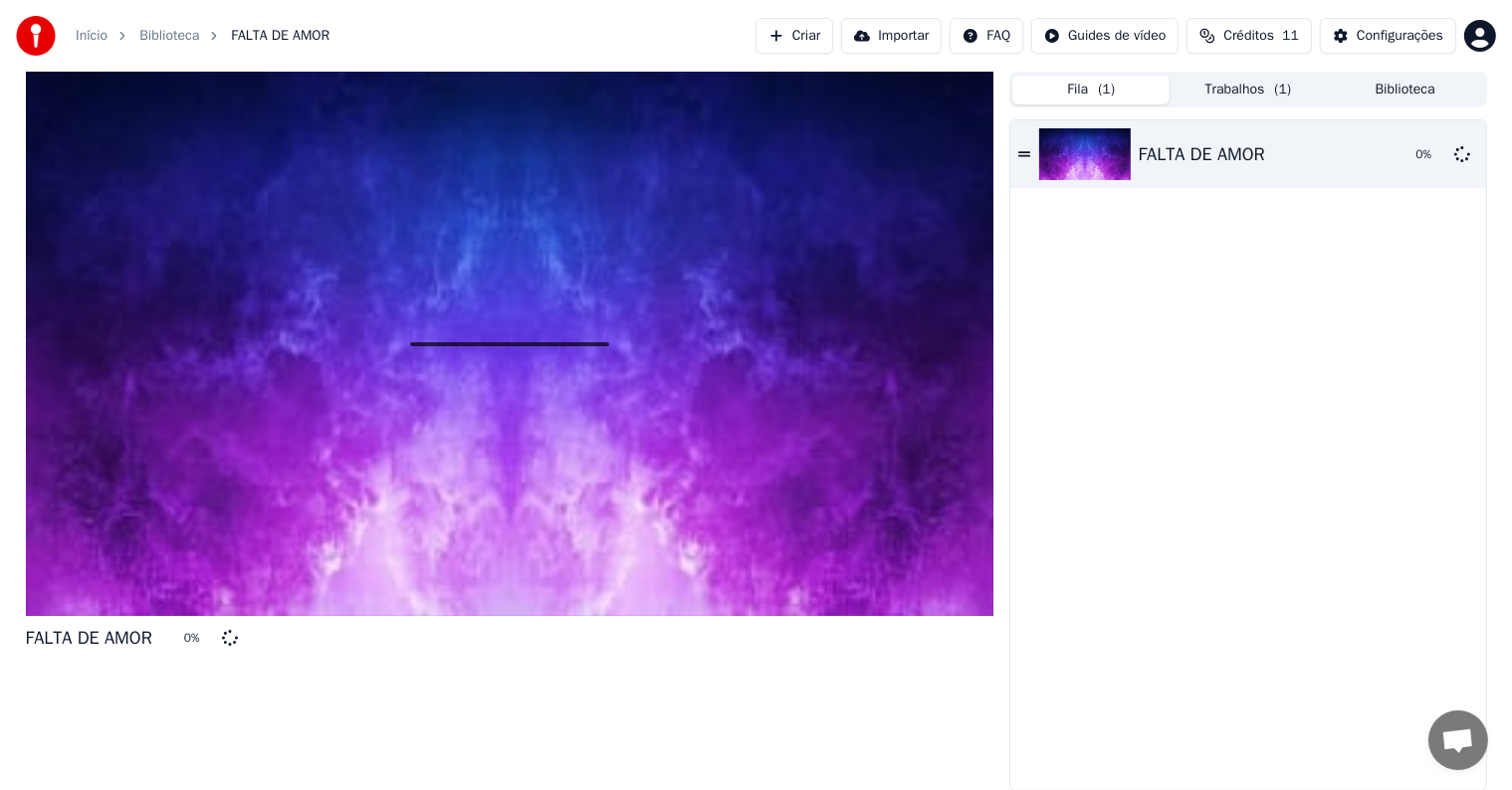 click on "Créditos" at bounding box center [1248, 36] 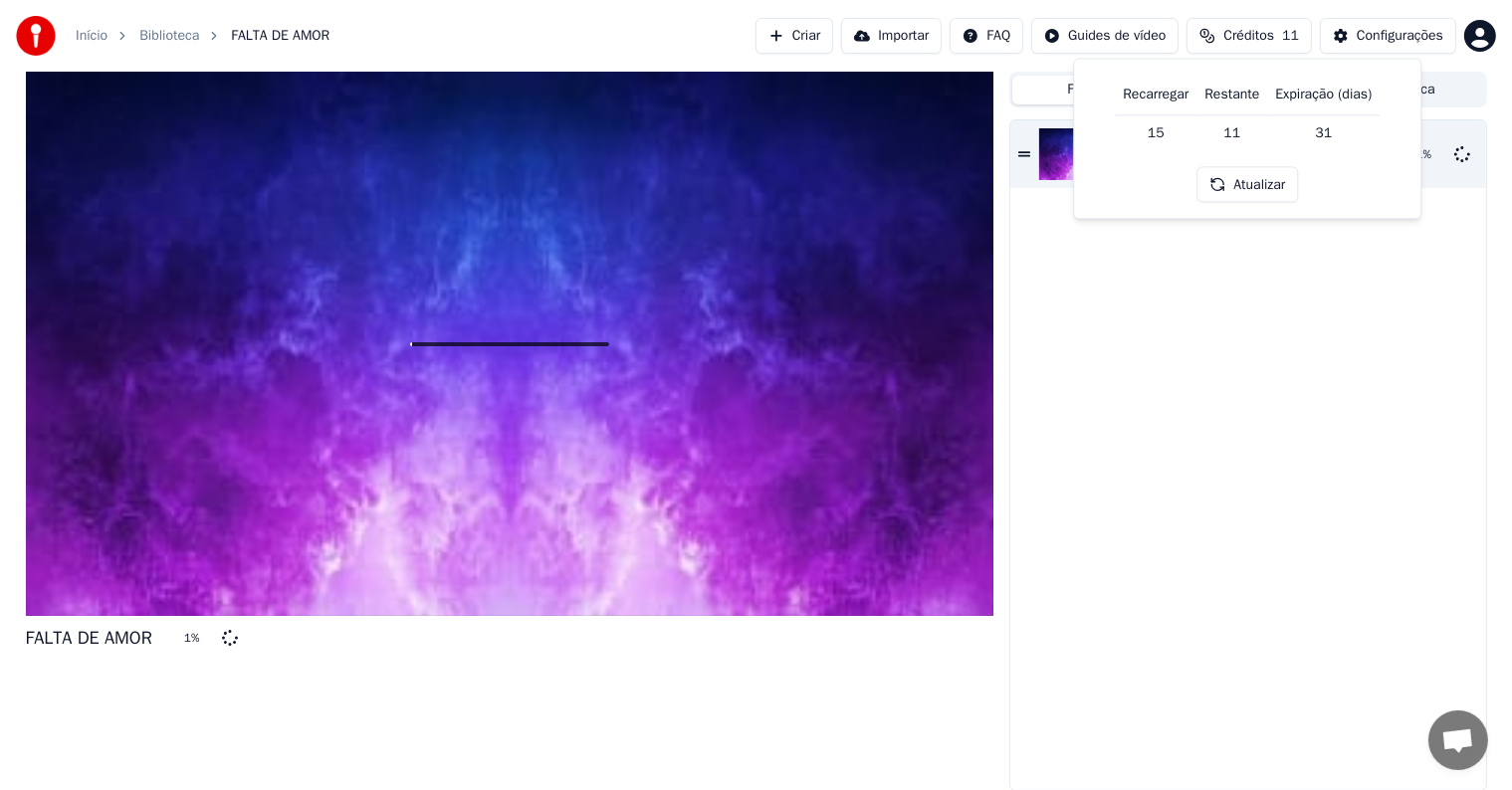click on "Atualizar" at bounding box center [1247, 185] 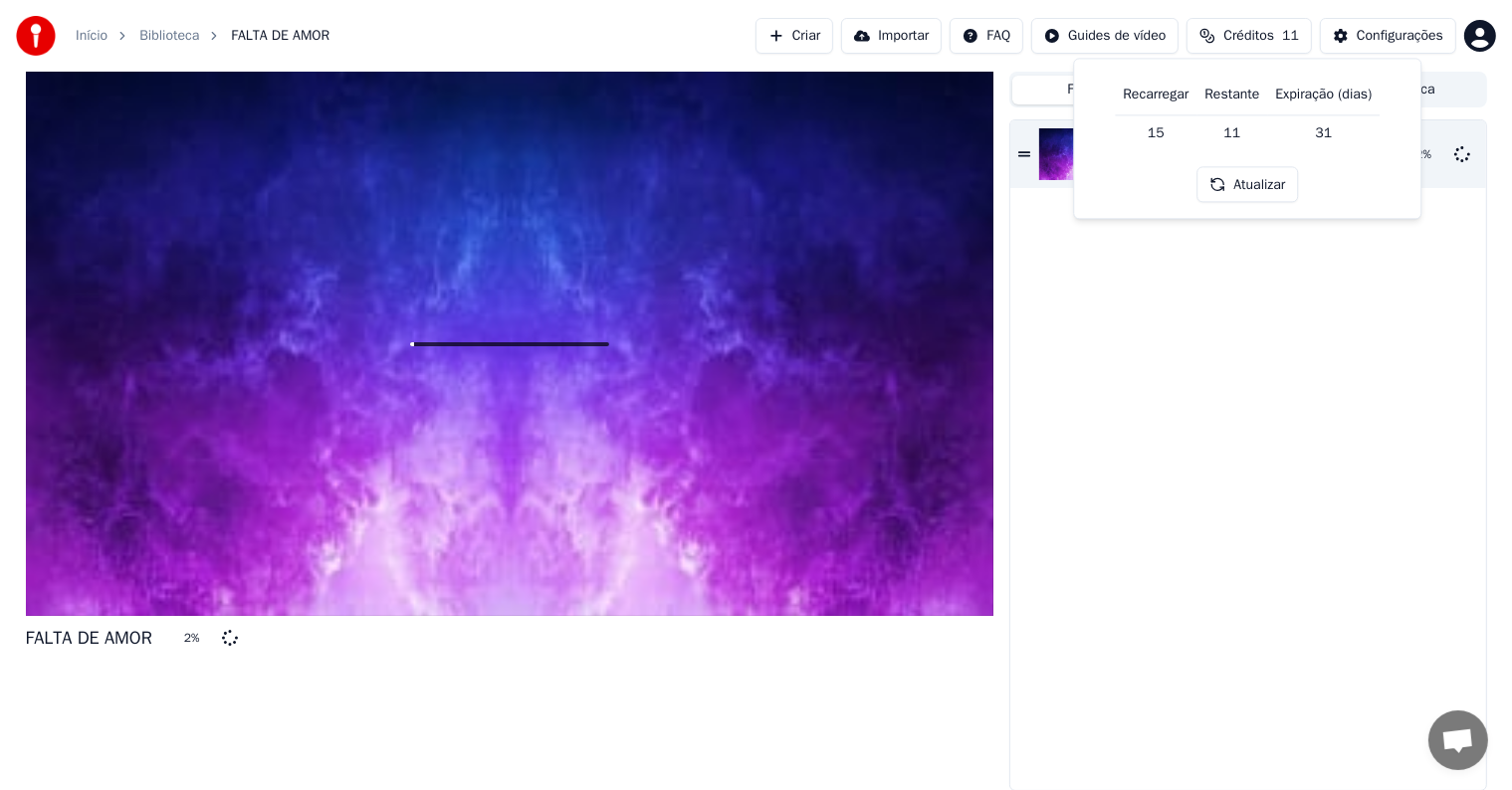 click on "Atualizar" at bounding box center [1247, 185] 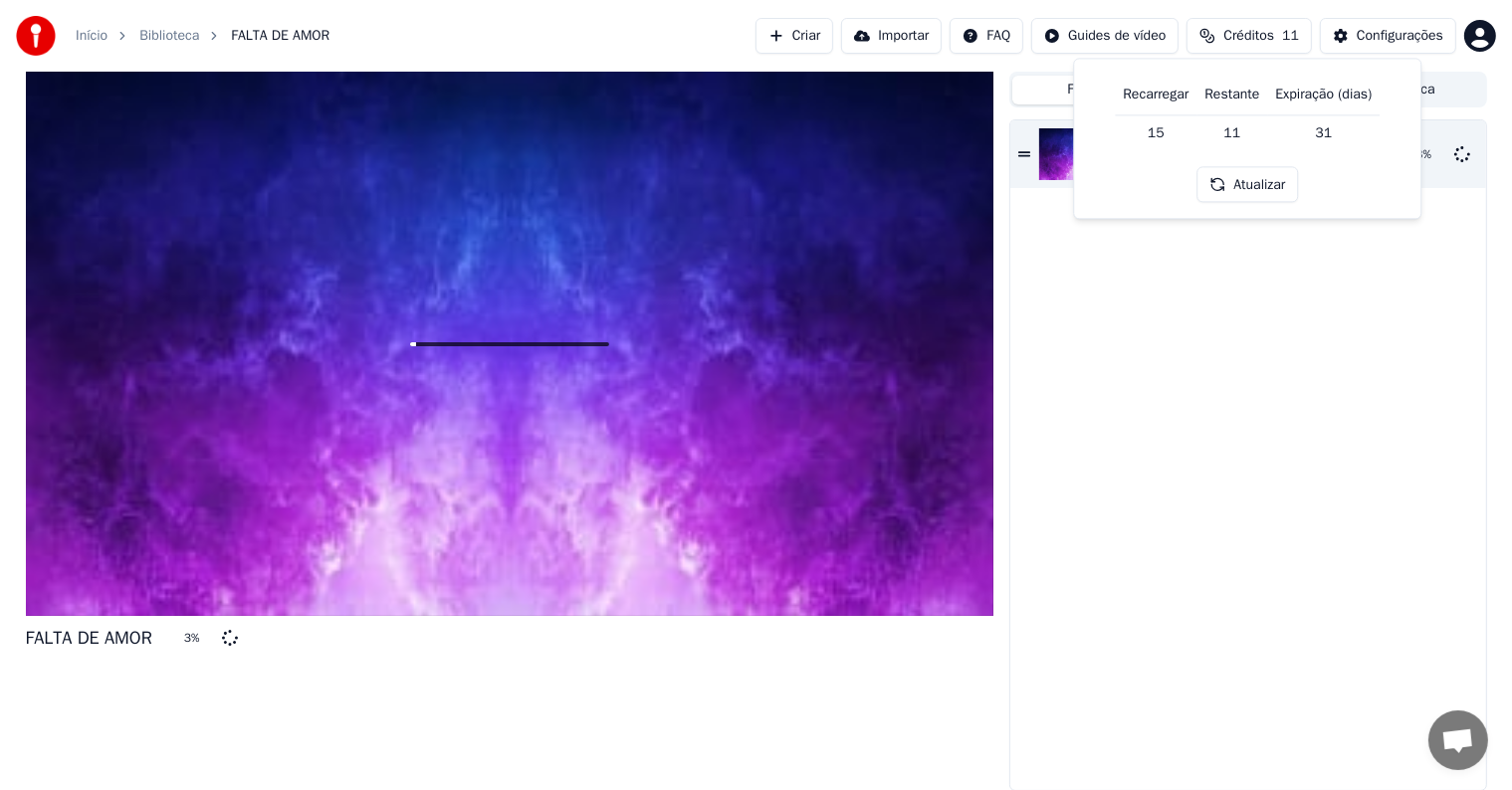 click on "15" at bounding box center (1156, 132) 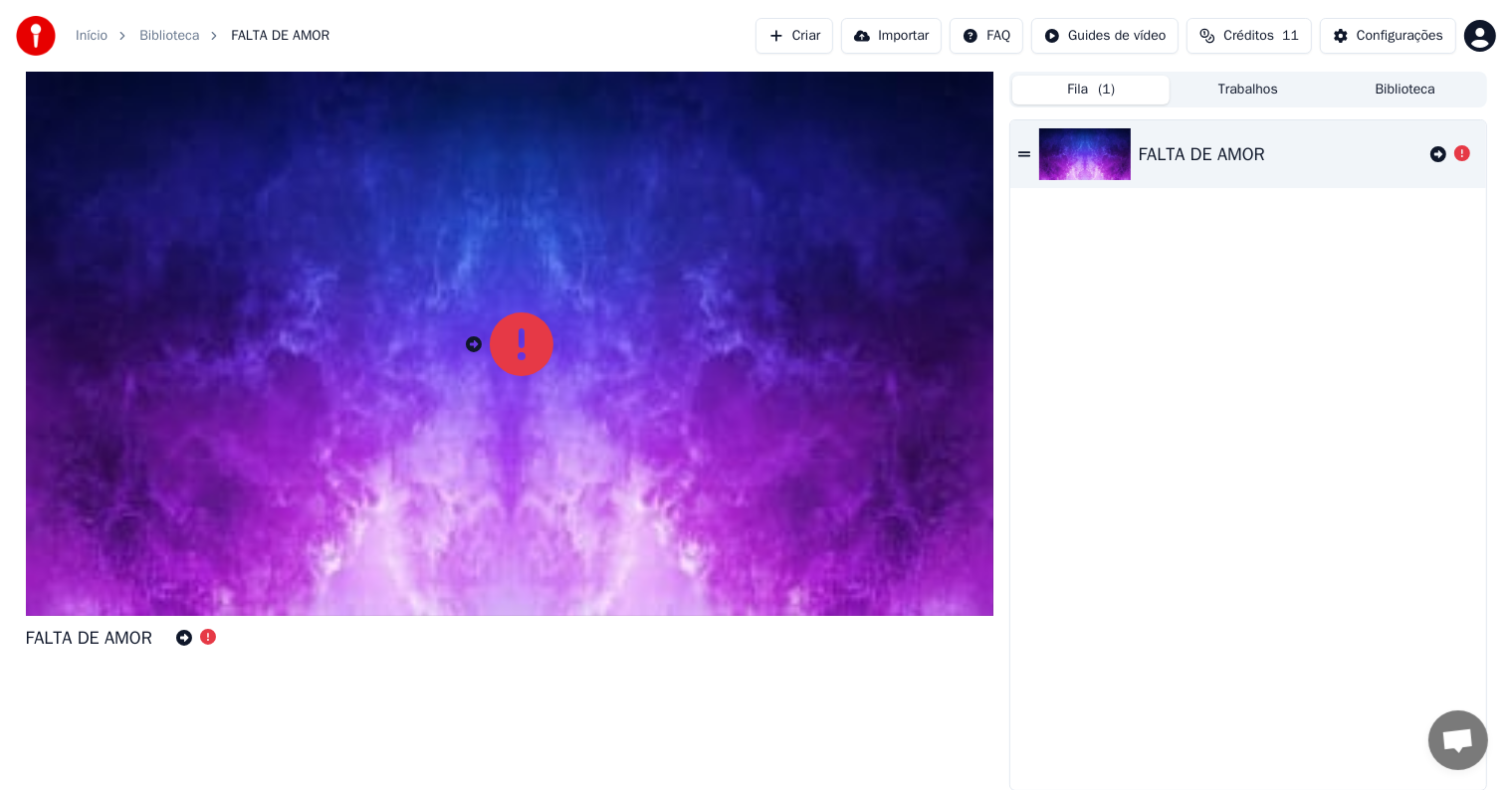 click on "Início Biblioteca FALTA DE AMOR Criar Importar FAQ Guides de vídeo Créditos 11 Configurações FALTA DE AMOR Fila ( 1 ) Trabalhos Biblioteca FALTA DE AMOR" at bounding box center (756, 395) 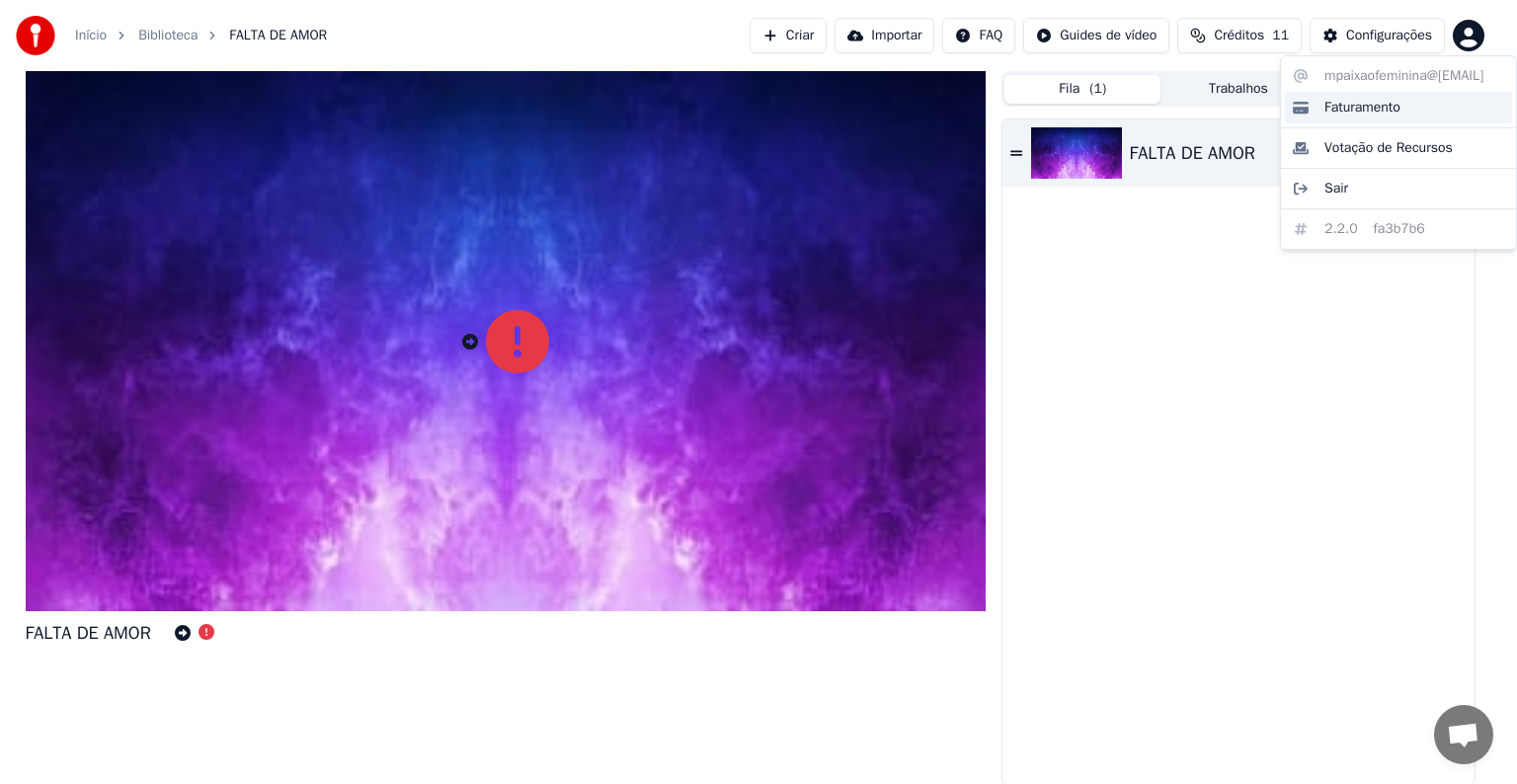 click on "Faturamento" at bounding box center (1362, 108) 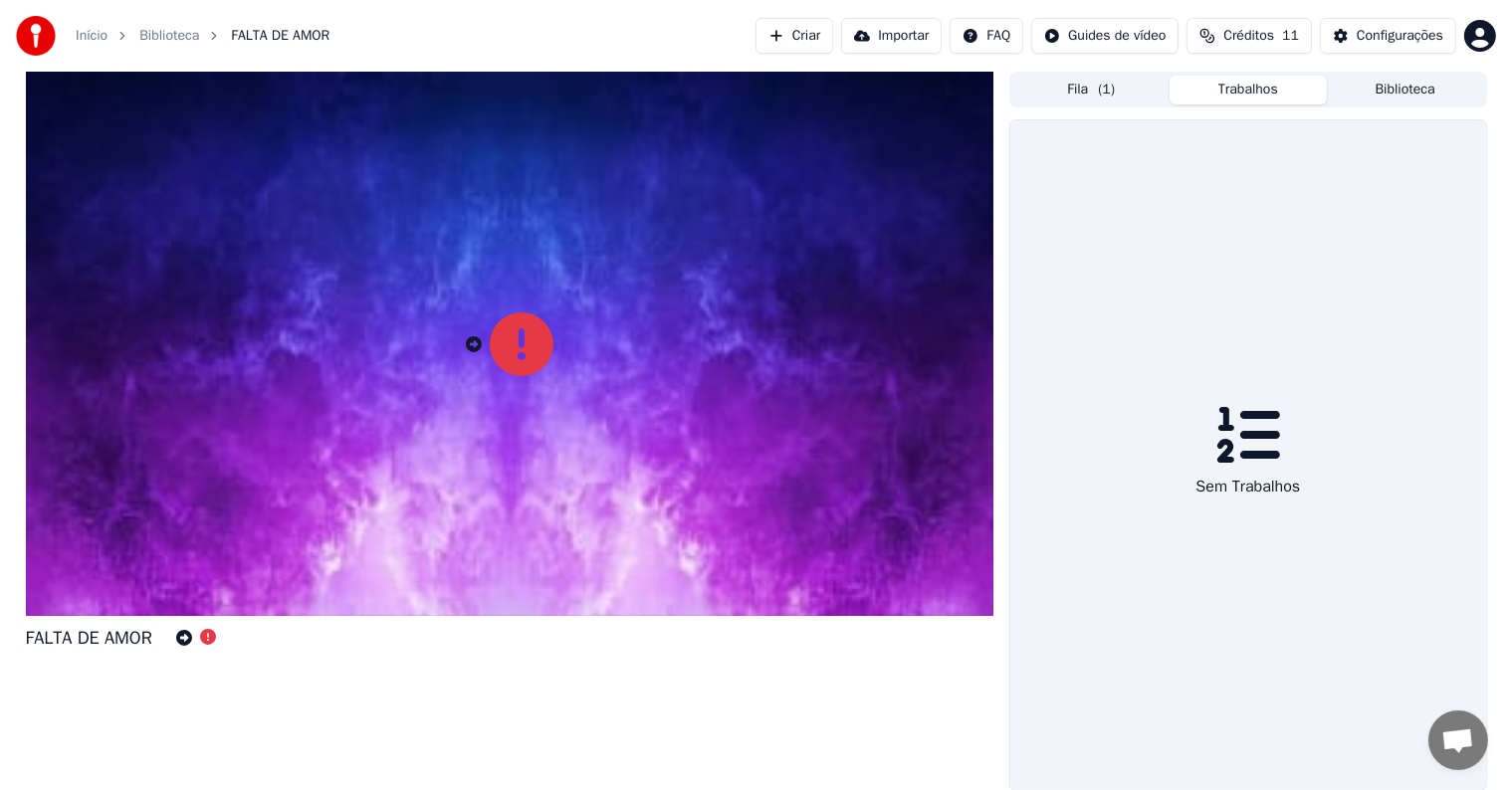 click on "Trabalhos" at bounding box center [1248, 90] 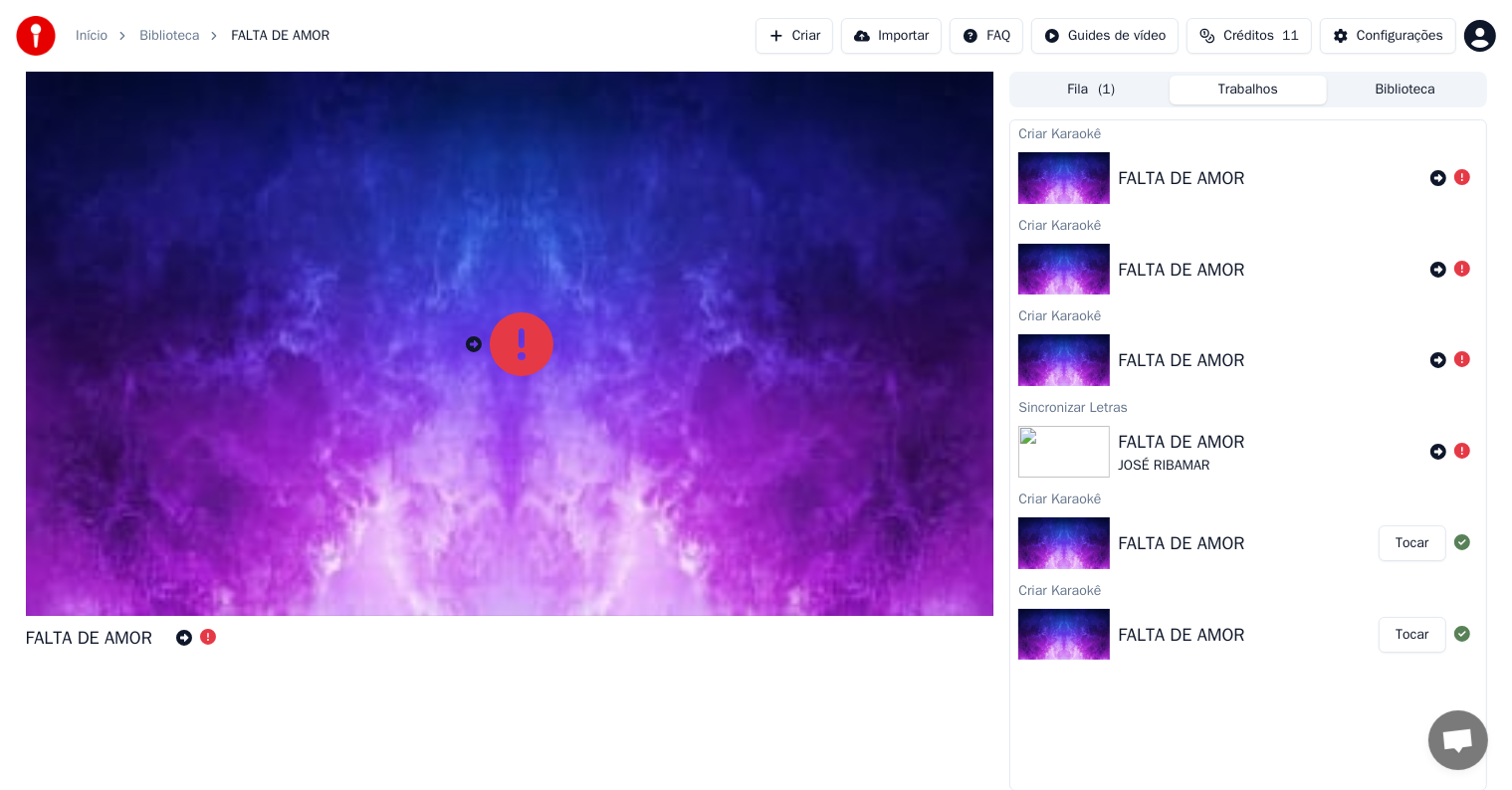 click on "Biblioteca" at bounding box center [1405, 90] 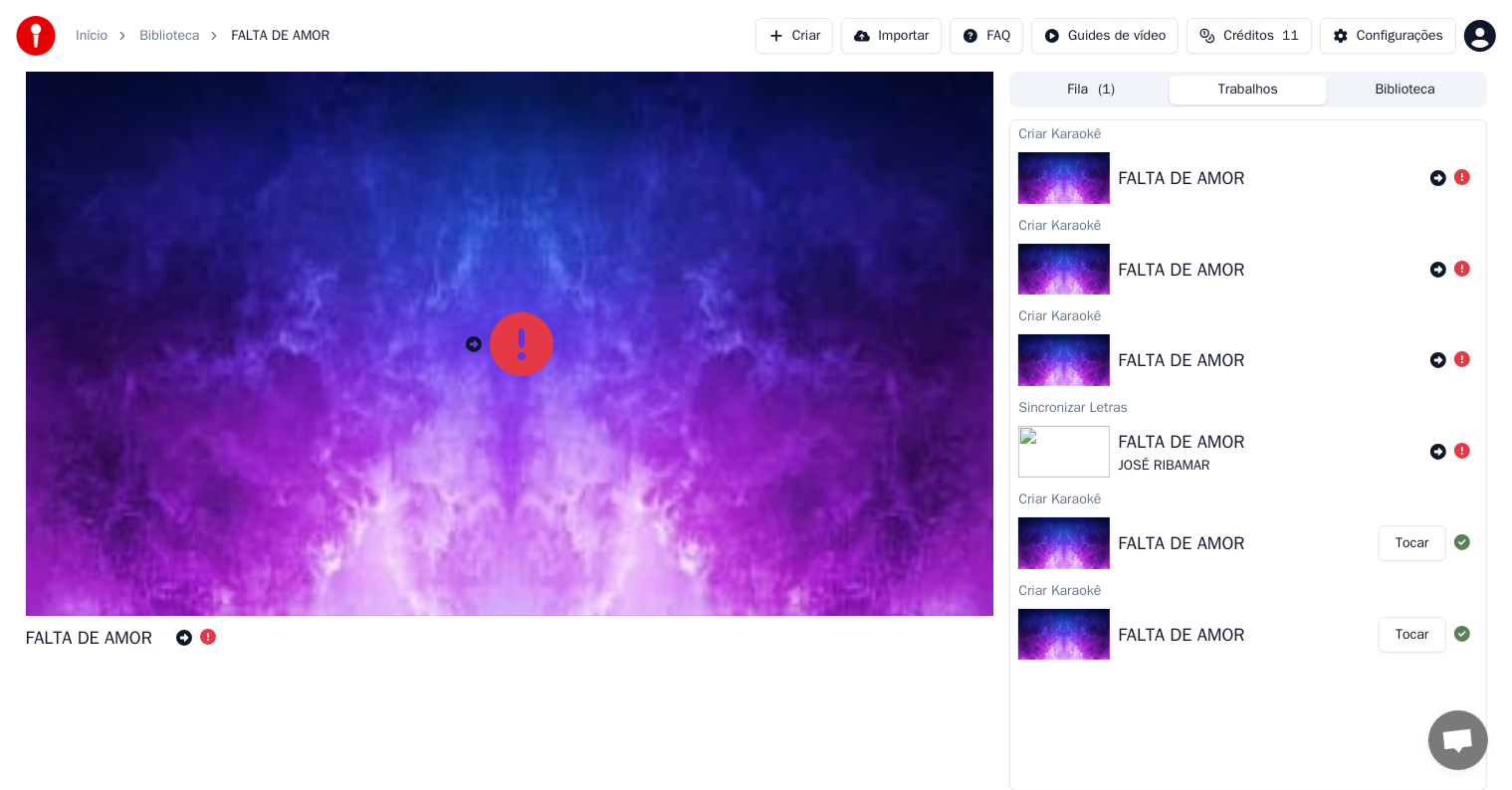 click on "FALTA DE AMOR Tocar" at bounding box center (1247, 543) 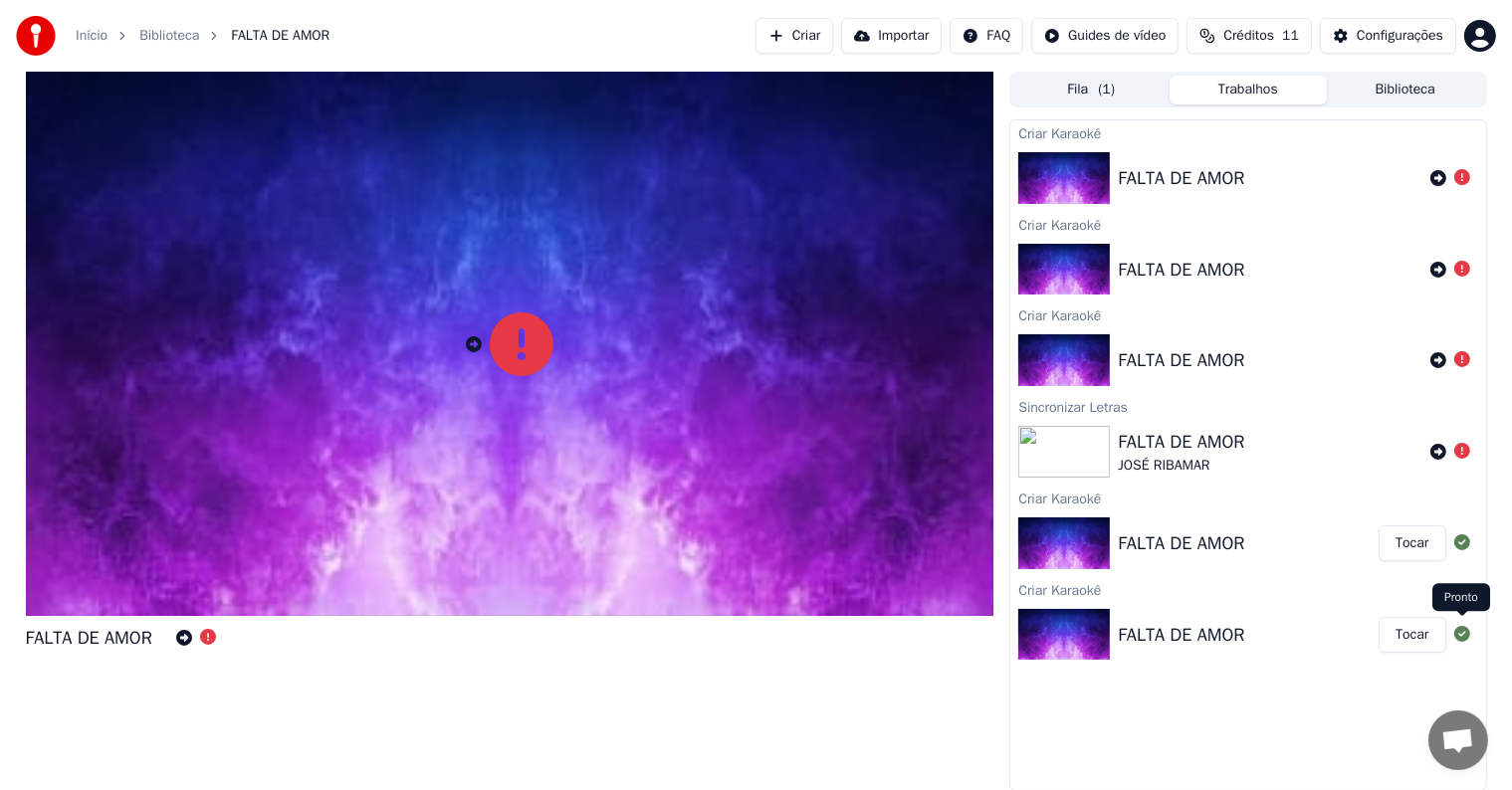 click 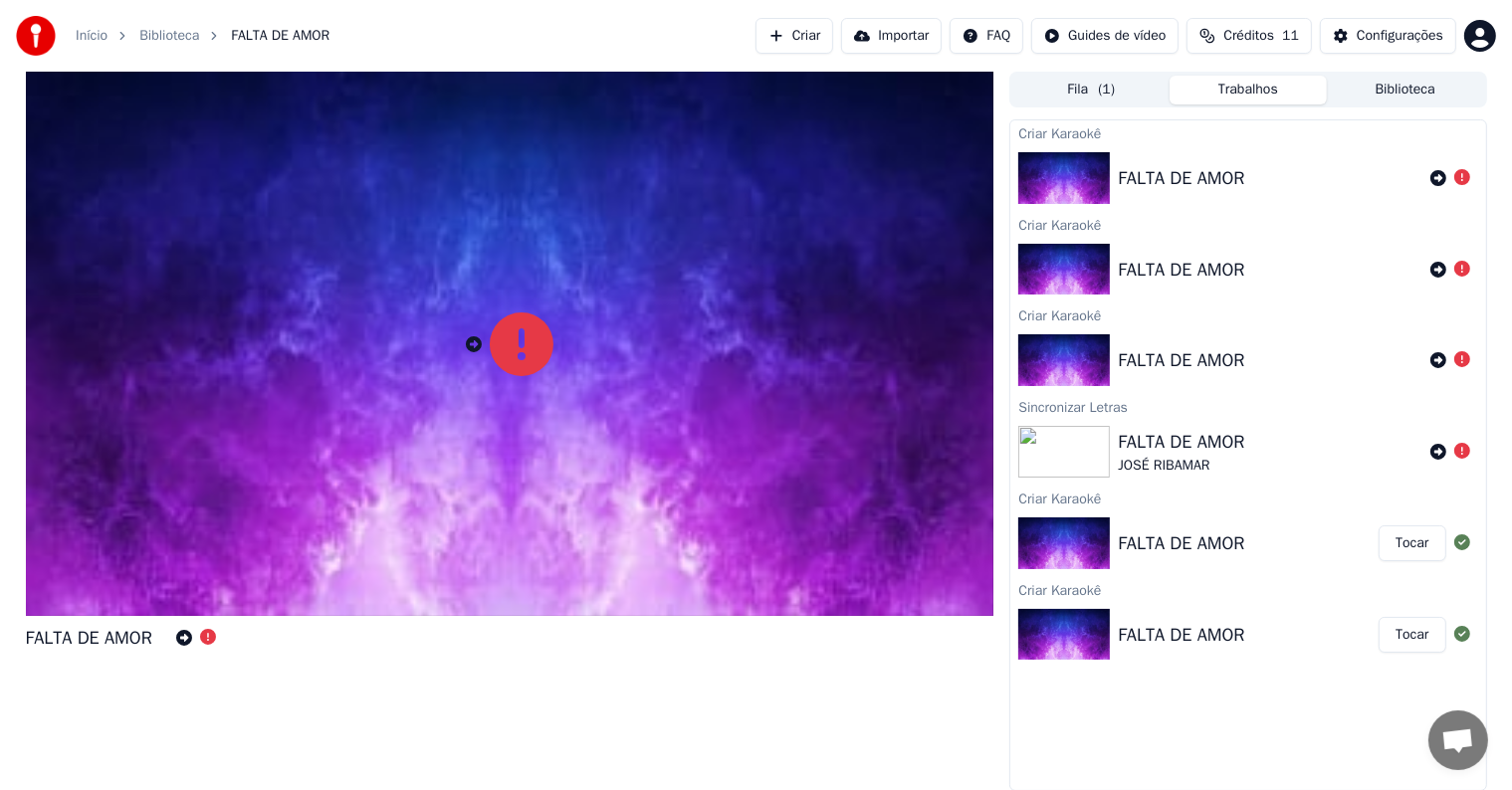 click on "Tocar" at bounding box center [1411, 635] 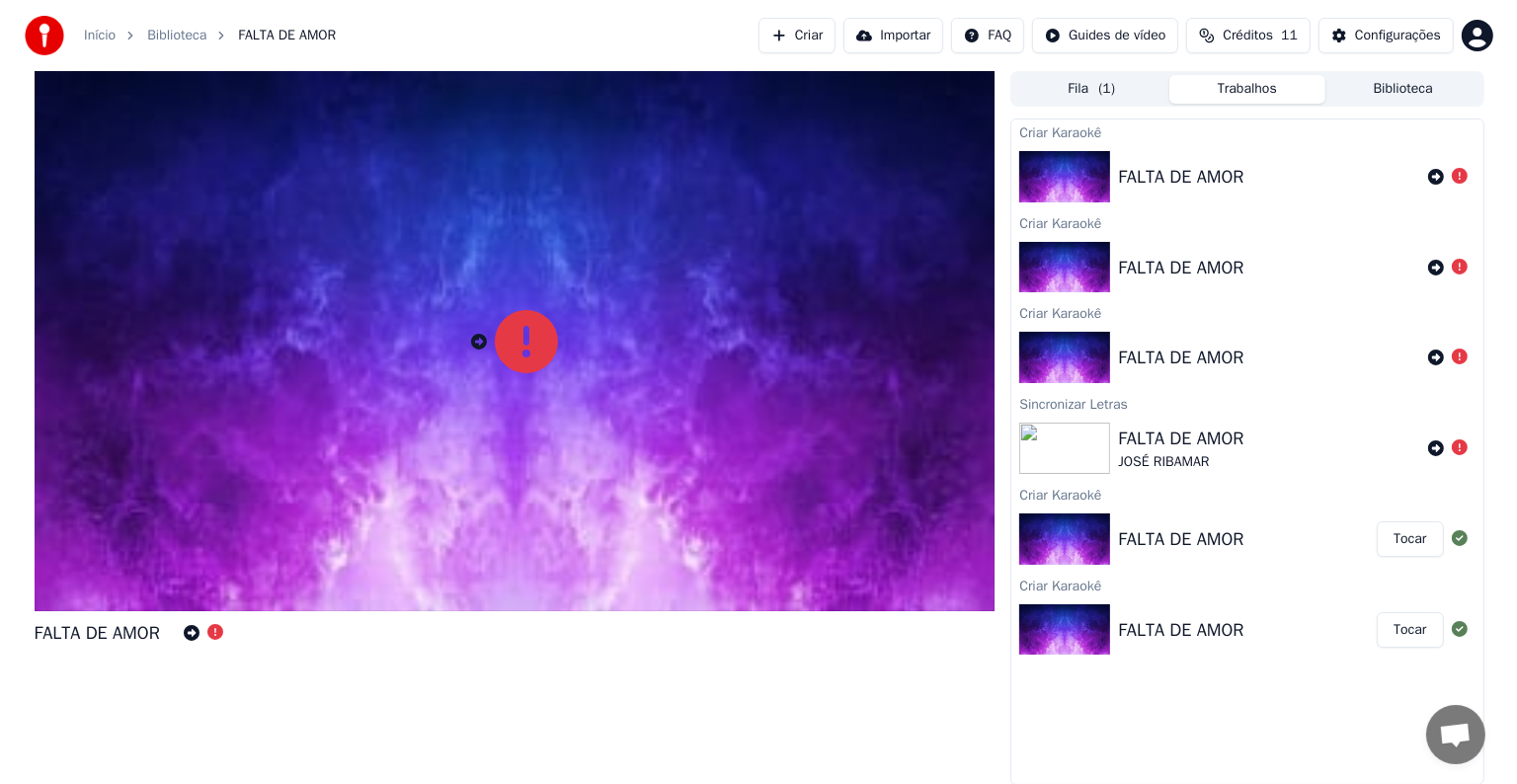 scroll, scrollTop: 0, scrollLeft: 0, axis: both 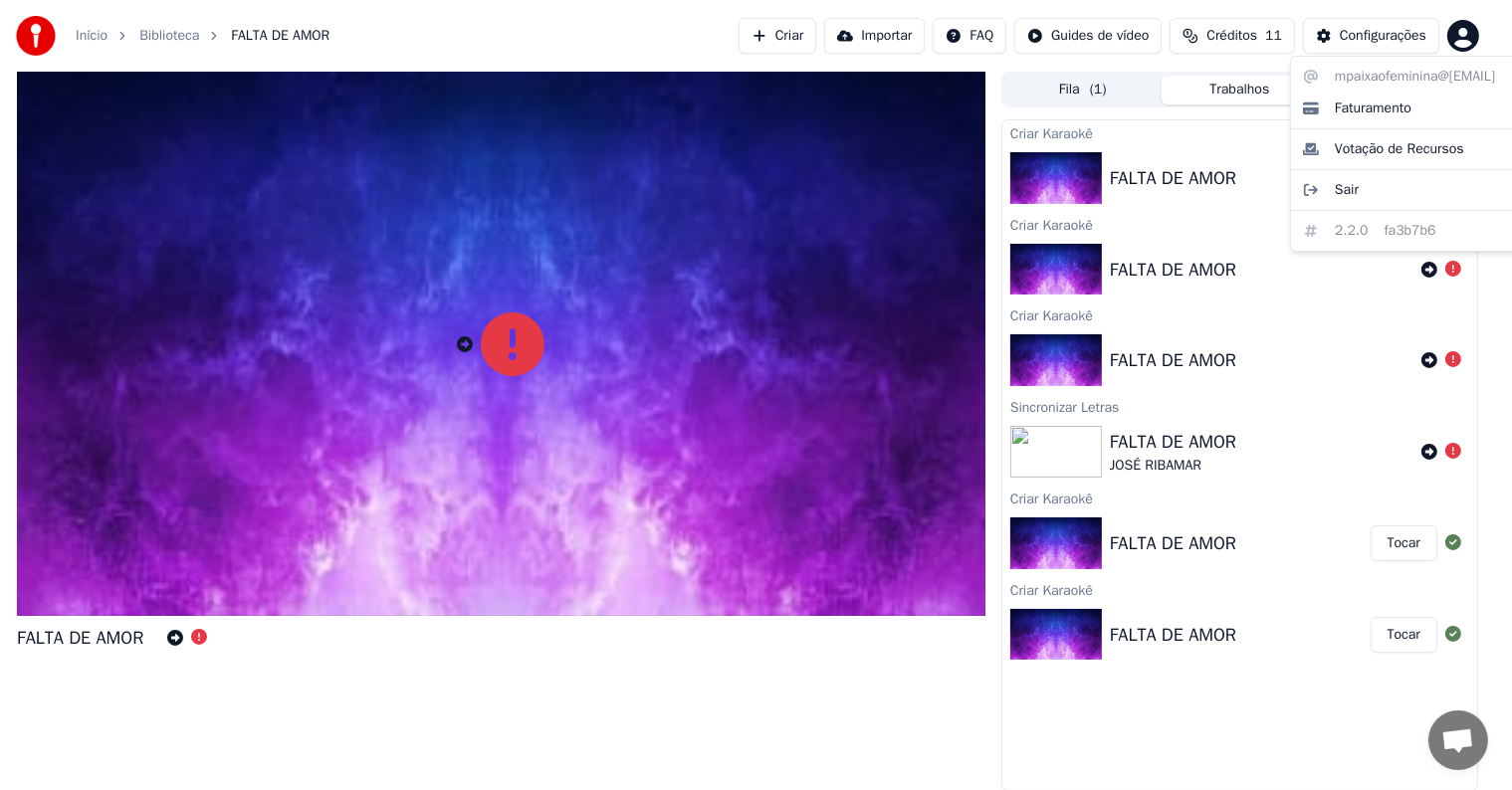 click on "Início Biblioteca FALTA DE AMOR Criar Importar FAQ Guides de vídeo Créditos 11 Configurações FALTA DE AMOR Fila ( 1 ) Trabalhos Biblioteca Criar Karaokê FALTA DE AMOR Criar Karaokê FALTA DE AMOR Criar Karaokê FALTA DE AMOR Sincronizar Letras FALTA DE AMOR [FIRST] [LAST] Criar Karaokê FALTA DE AMOR Tocar Criar Karaokê FALTA DE AMOR Tocar mpaixaofeminina@[EMAIL] Faturamento Votação de Recursos Sair 2.2.0 fa3b7b6" at bounding box center [756, 395] 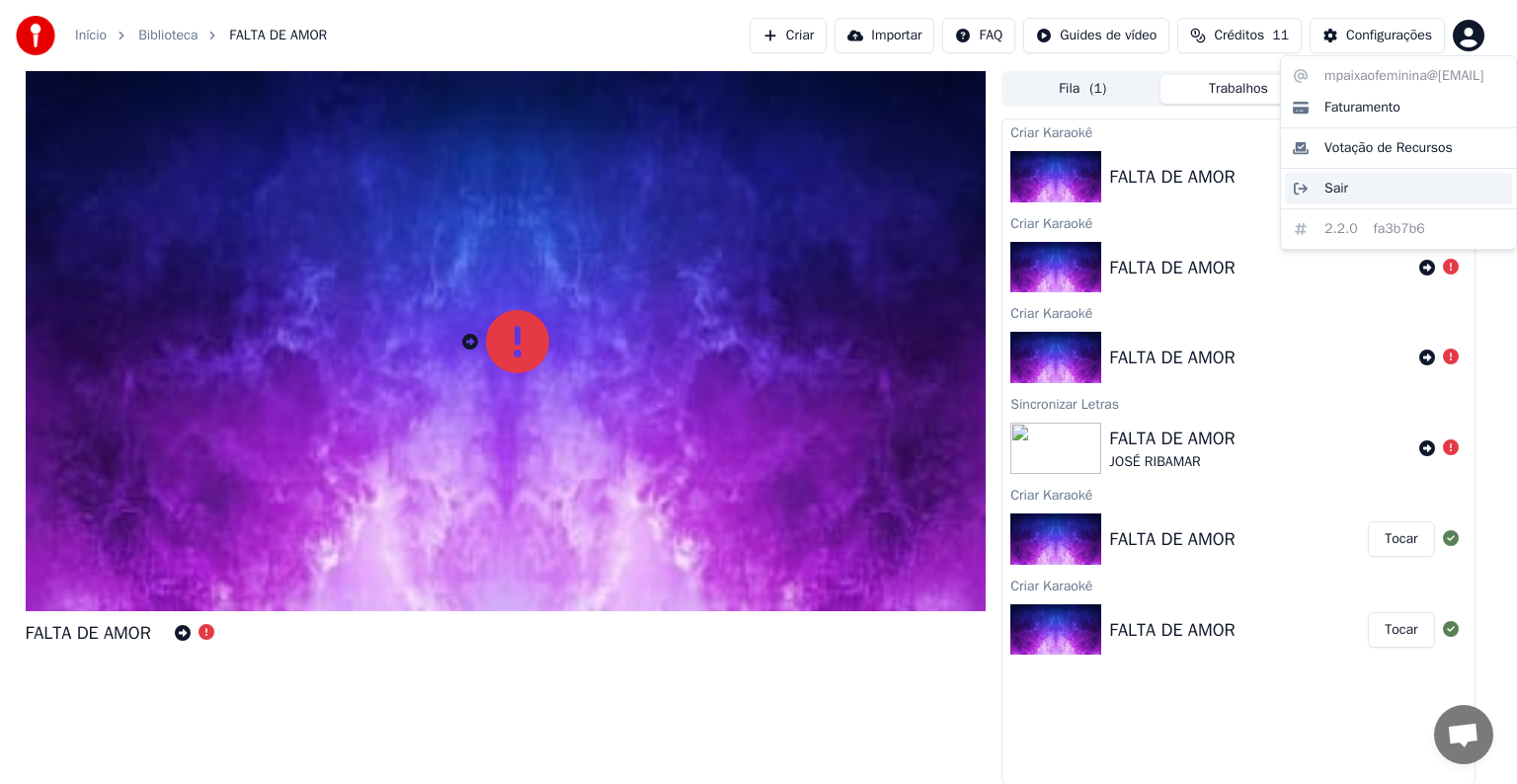 click on "Sair" at bounding box center [1398, 189] 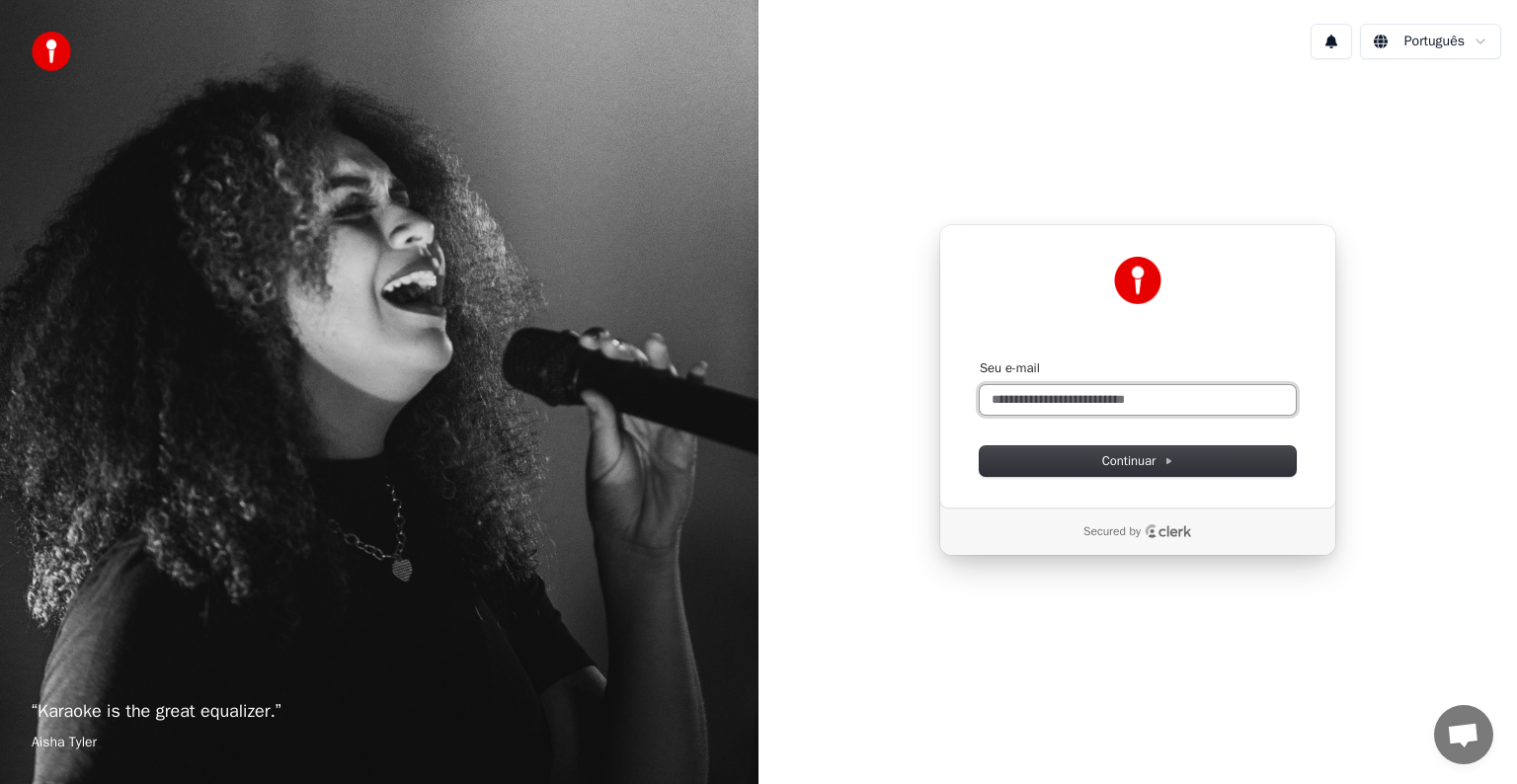 click on "Seu e-mail" at bounding box center (1138, 400) 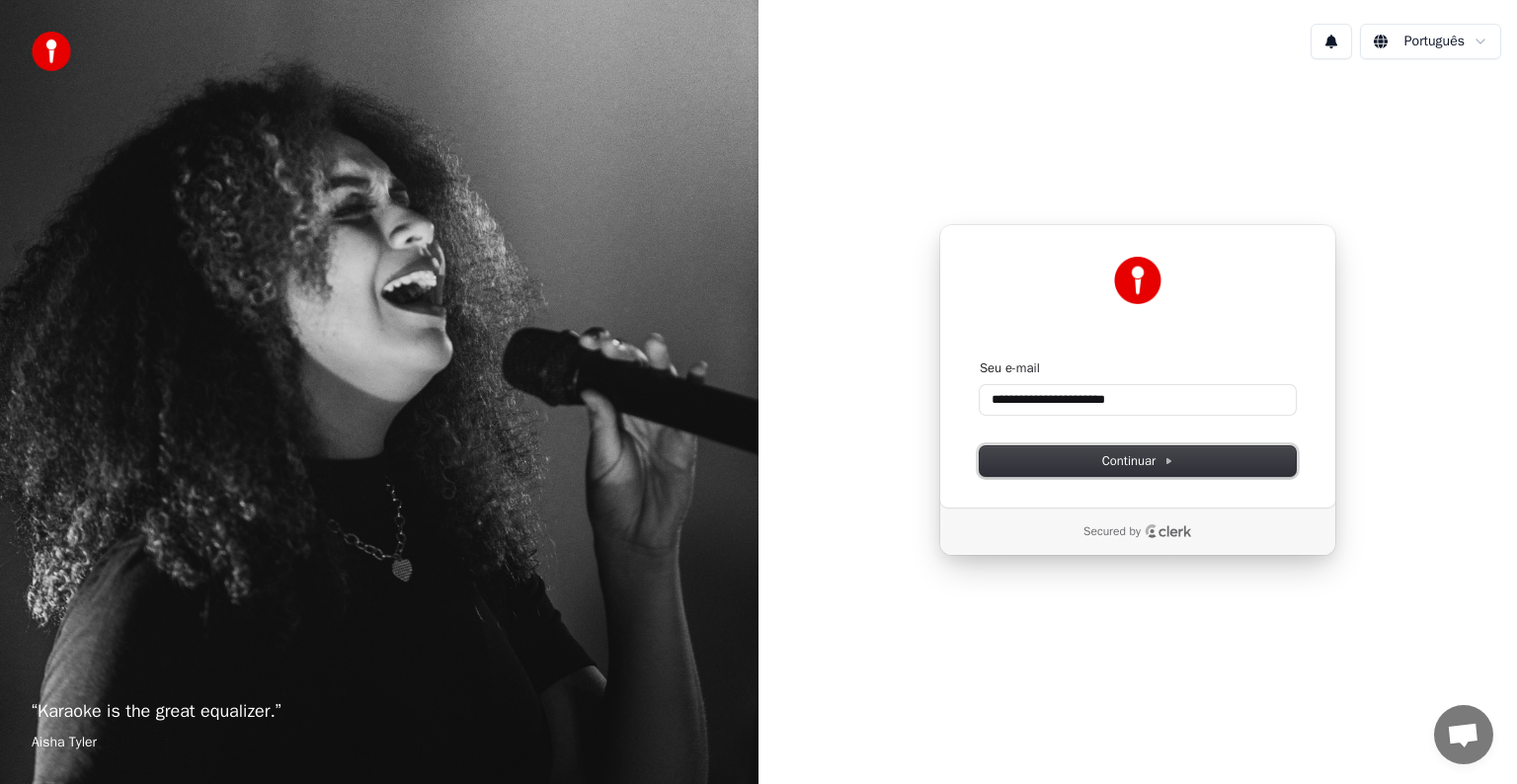 click on "Continuar" at bounding box center [1138, 461] 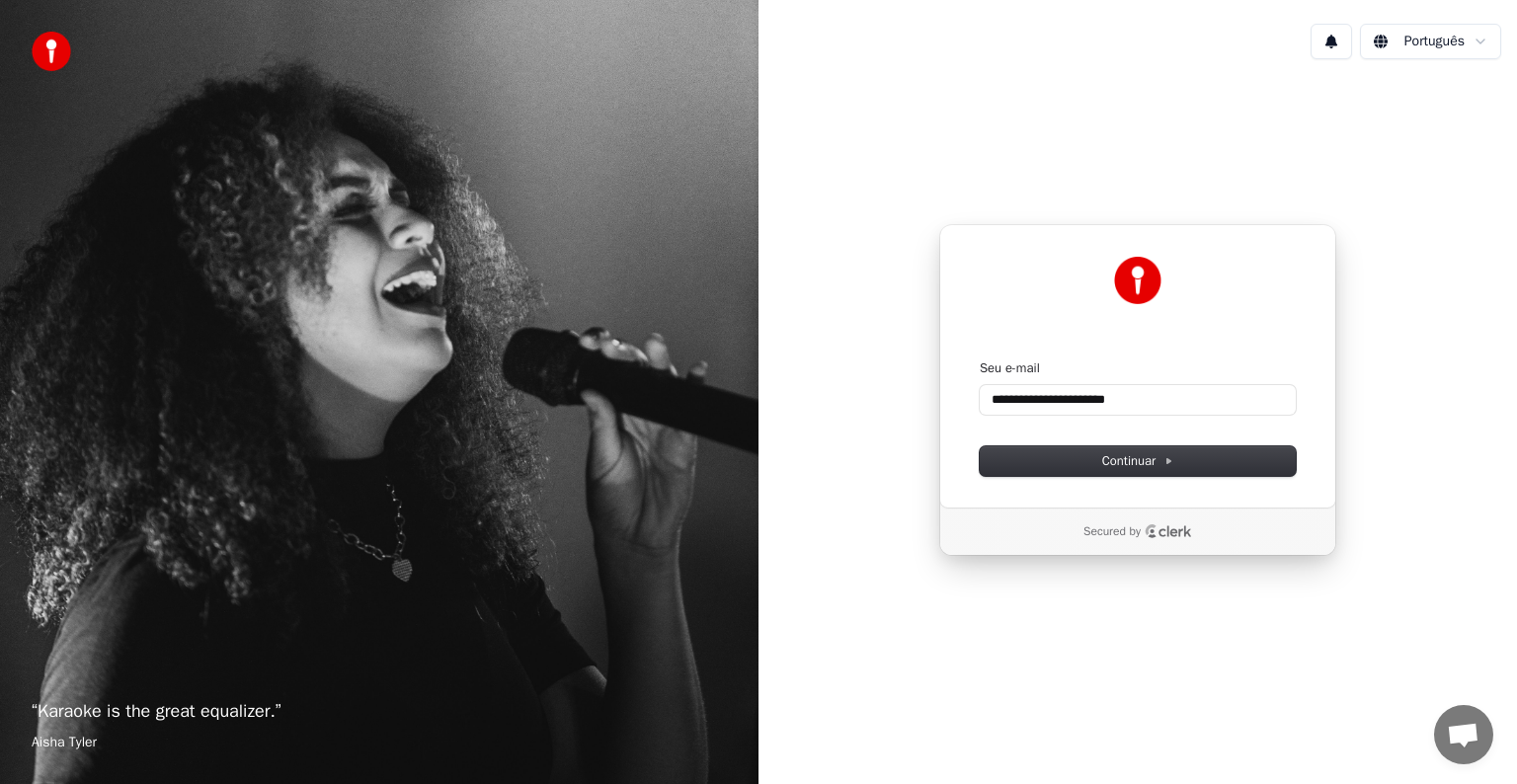 type on "**********" 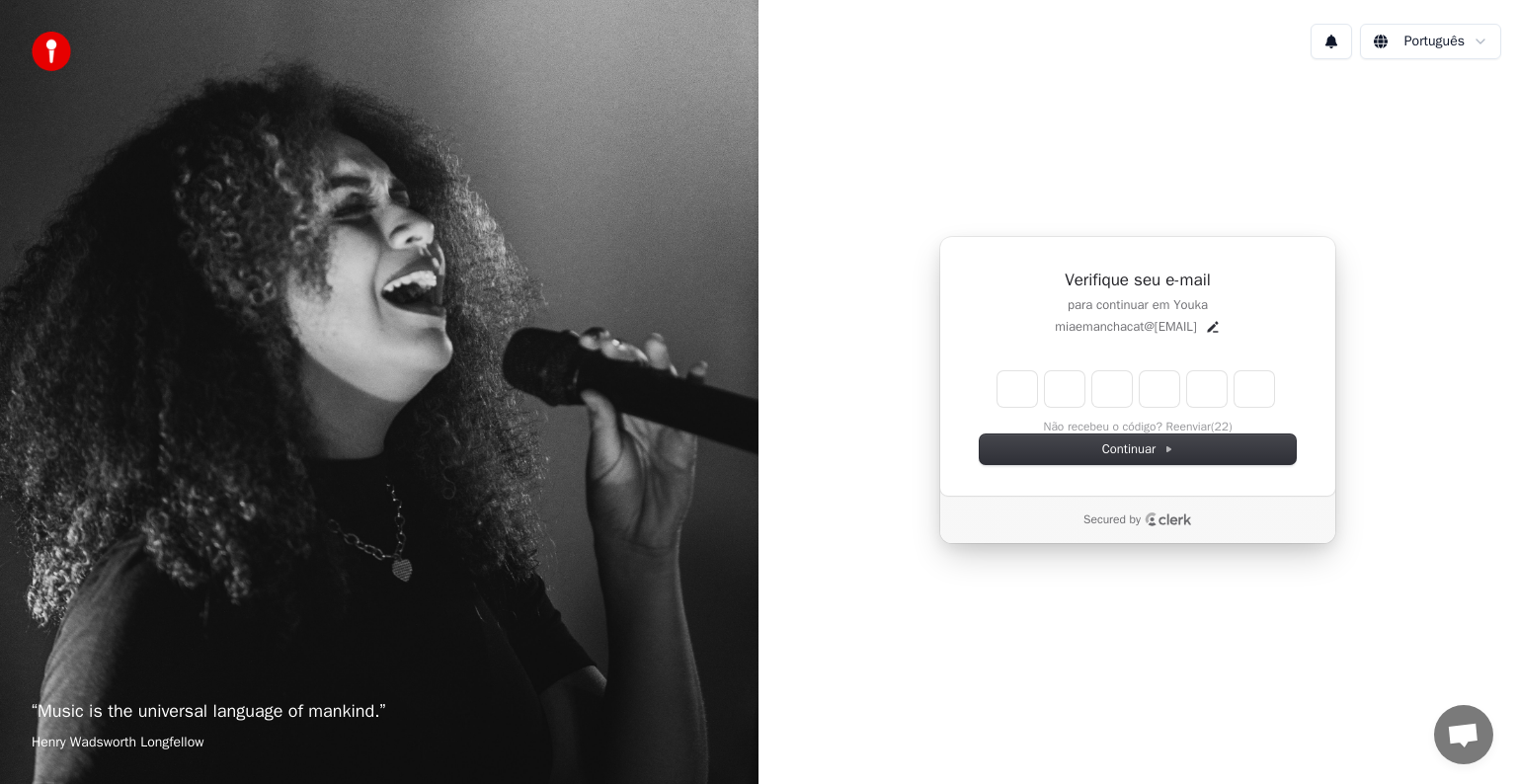 type on "*" 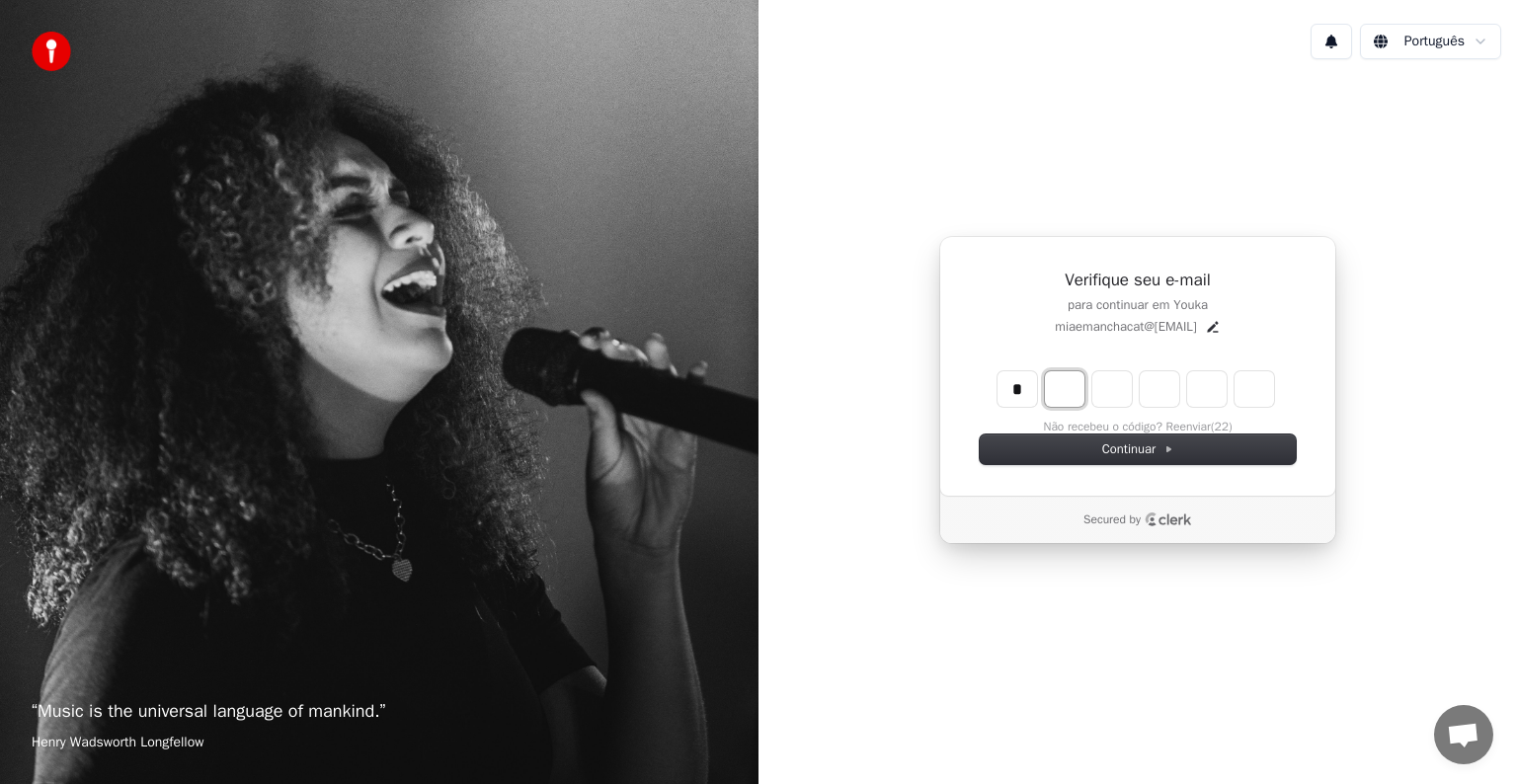 type on "*" 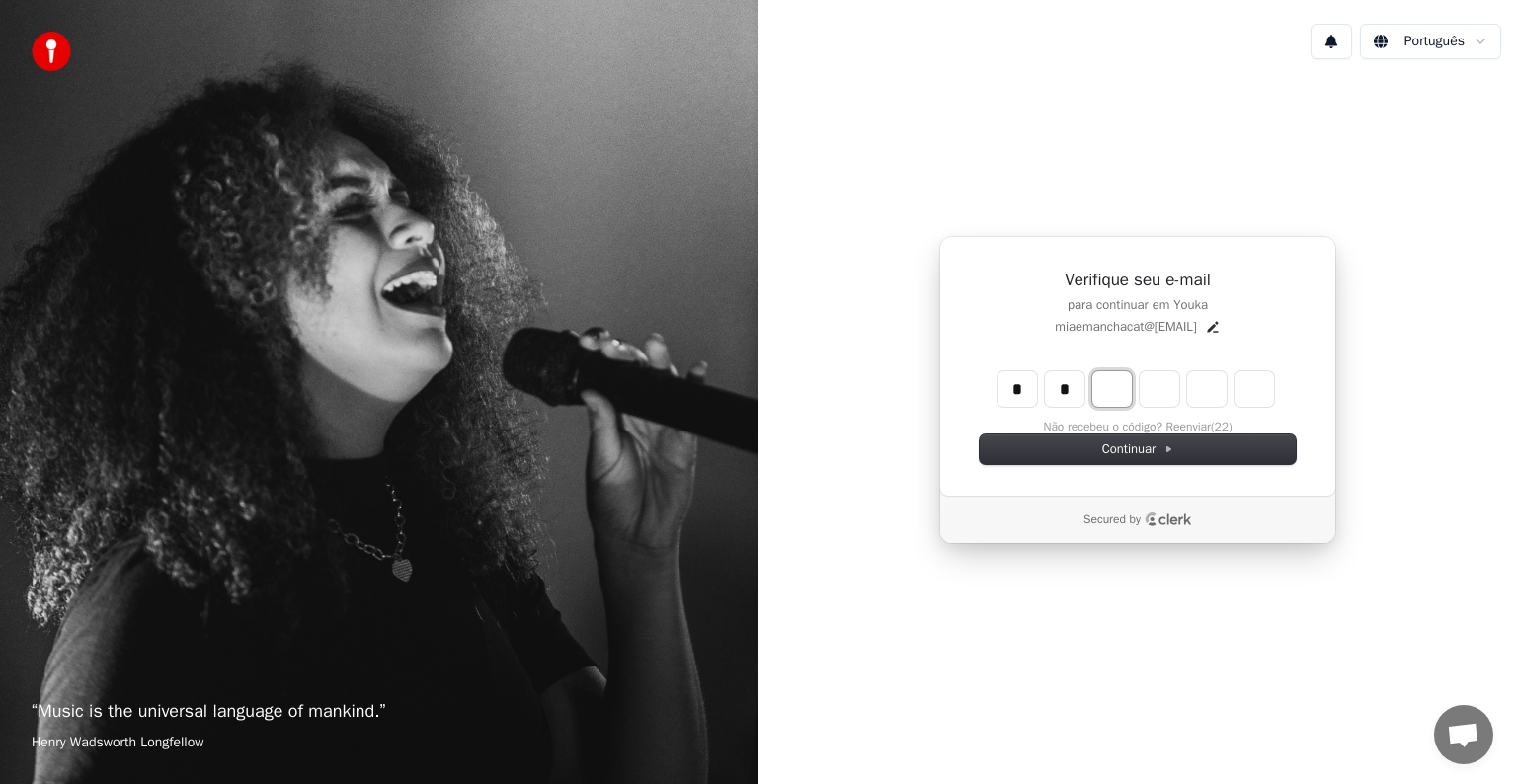 type on "**" 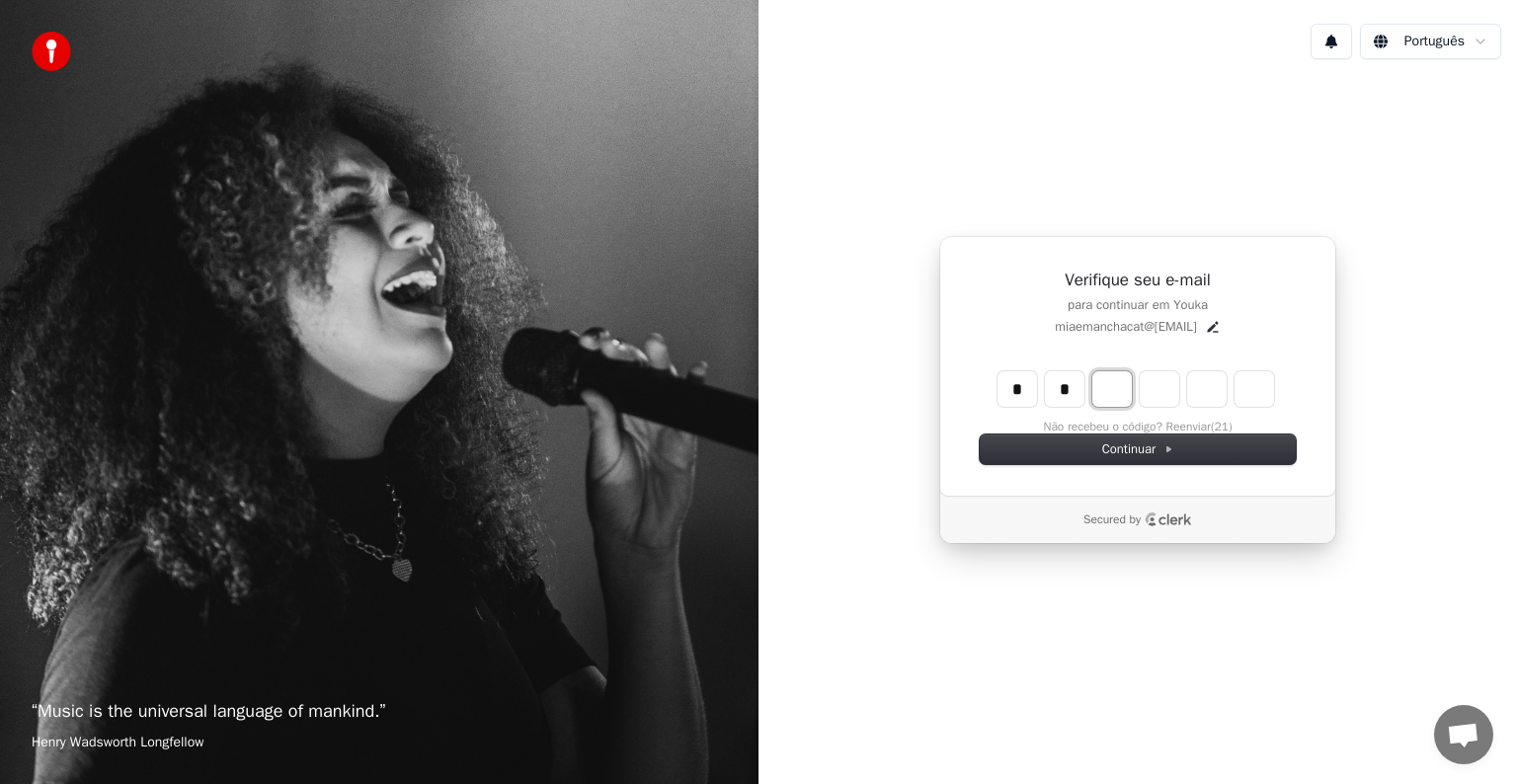 type on "*" 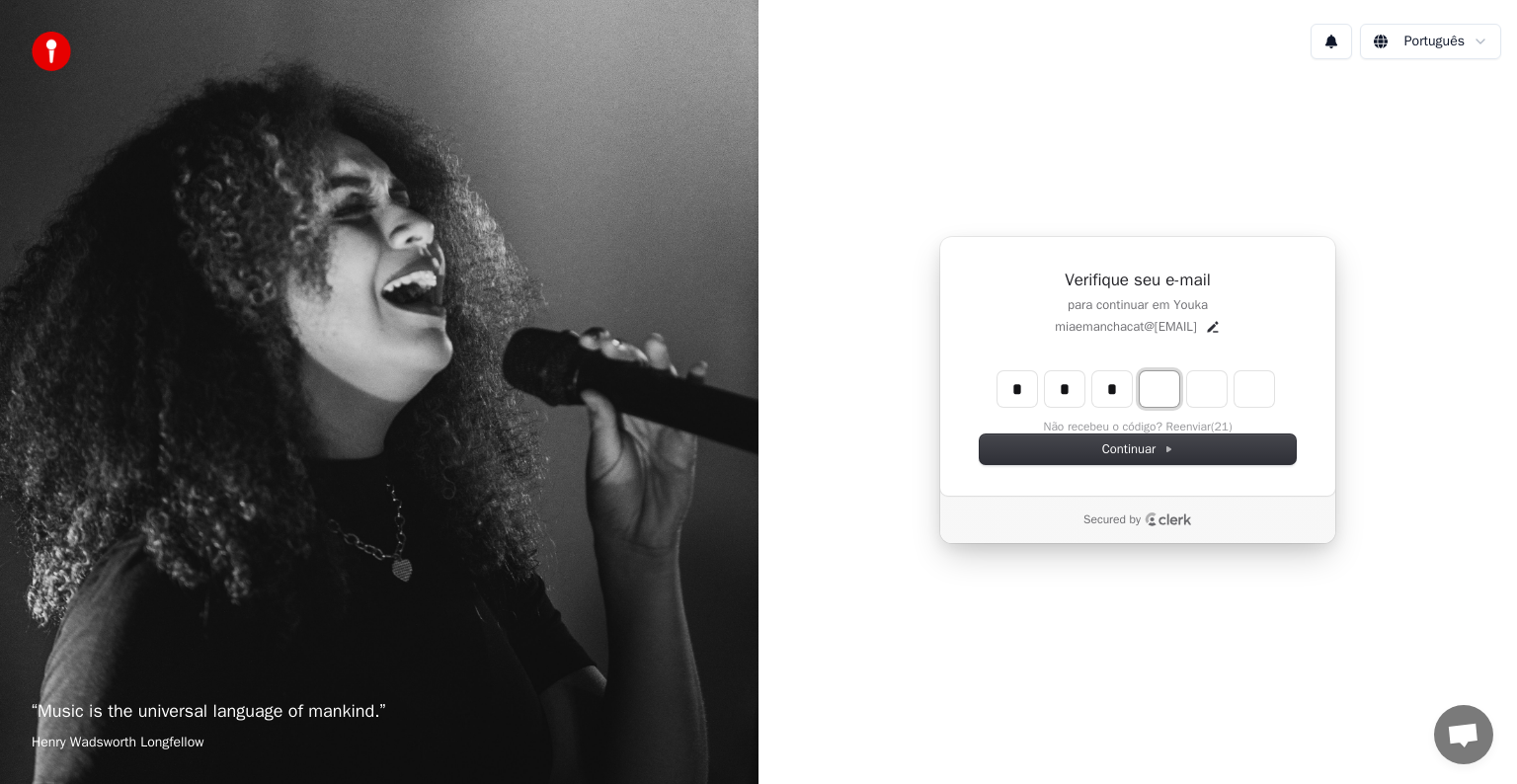 type on "***" 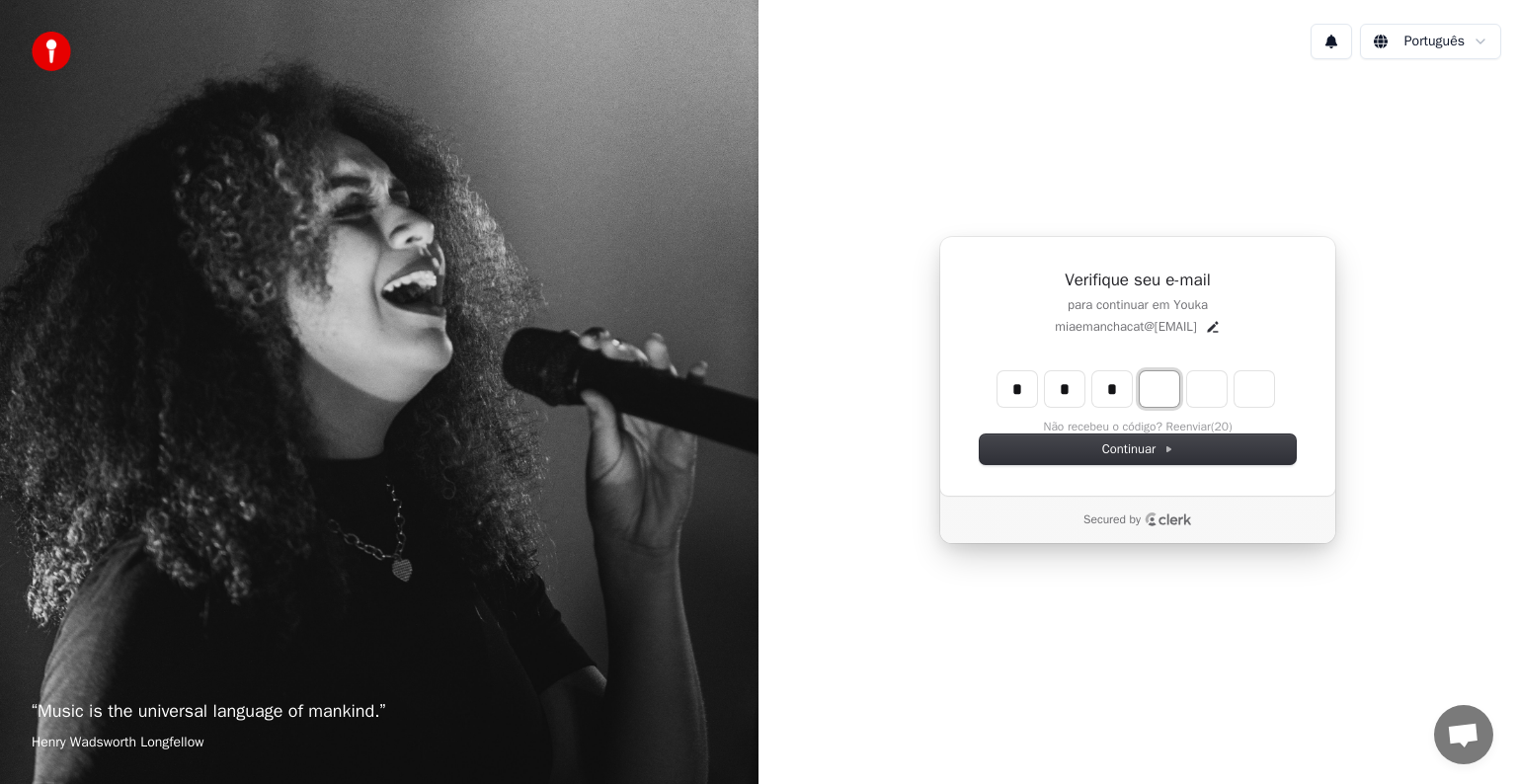 type on "*" 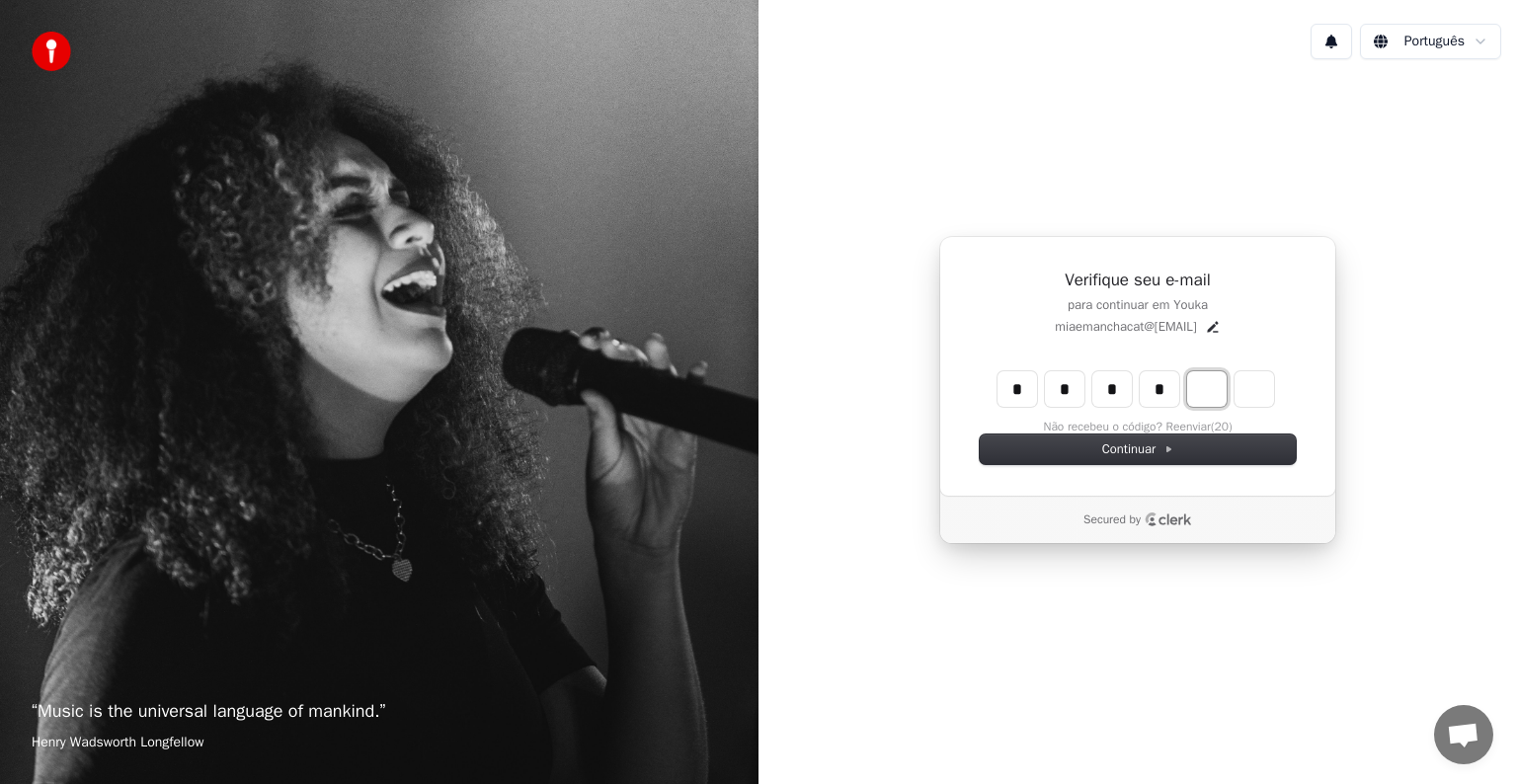 type on "****" 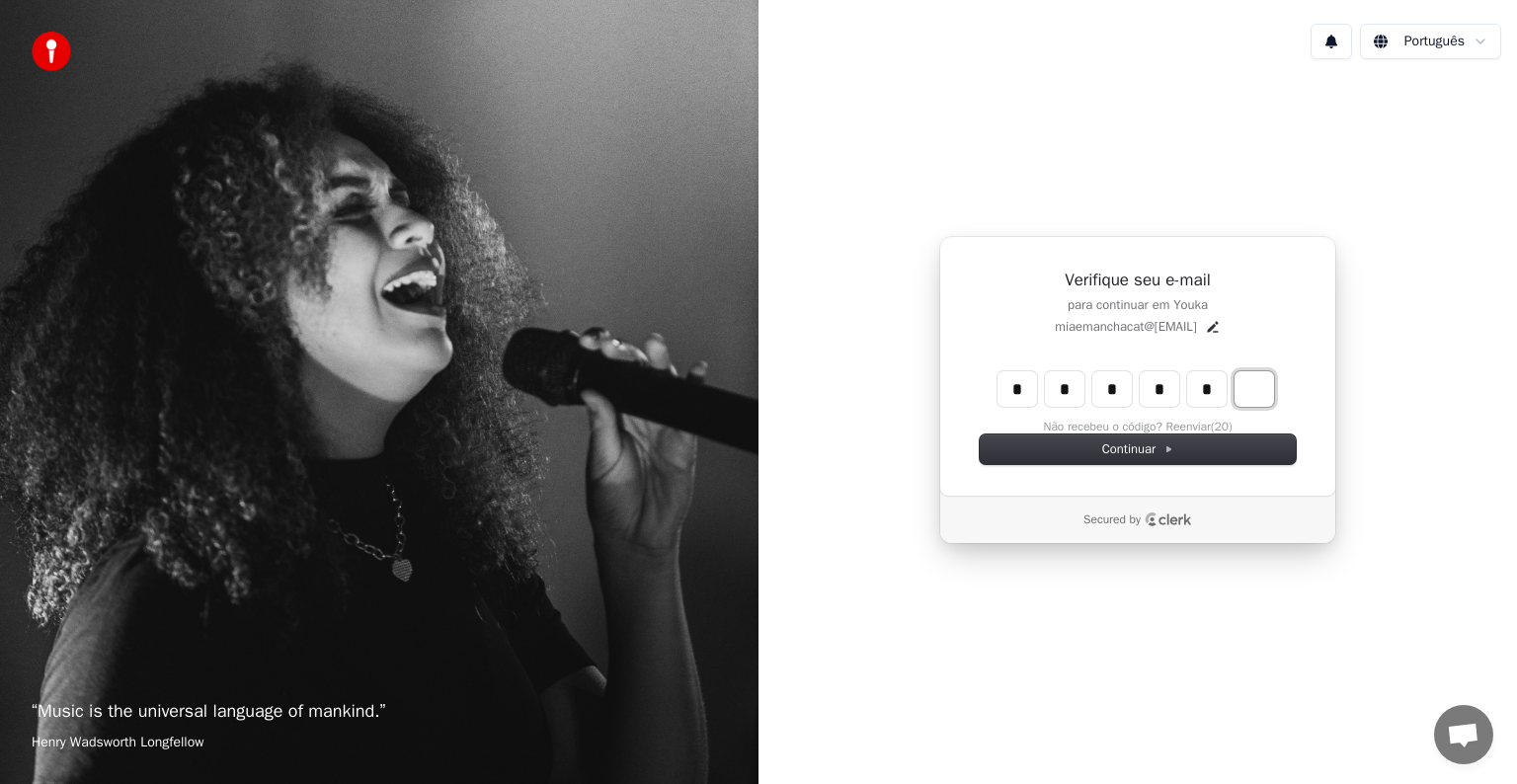 type on "******" 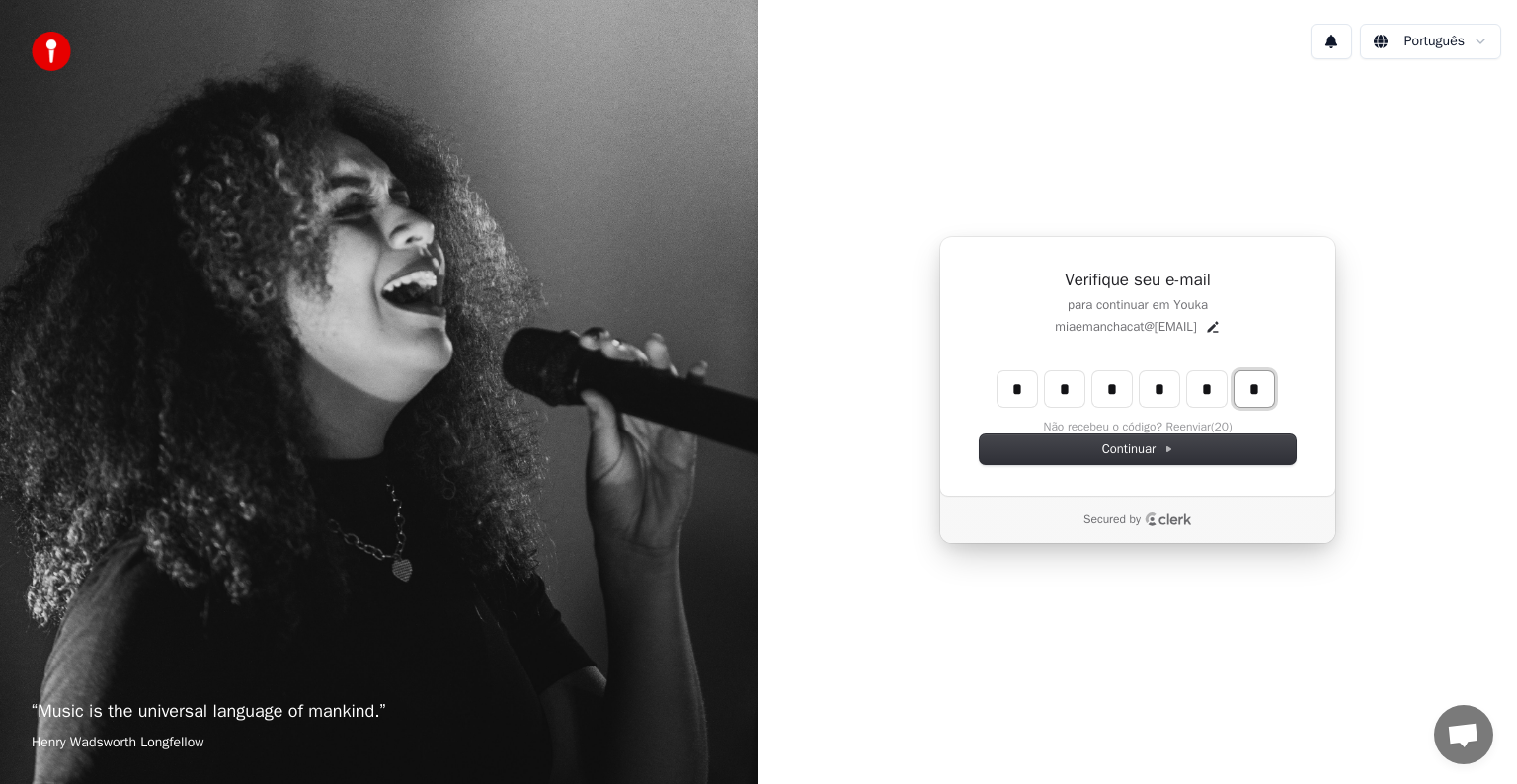 type on "*" 